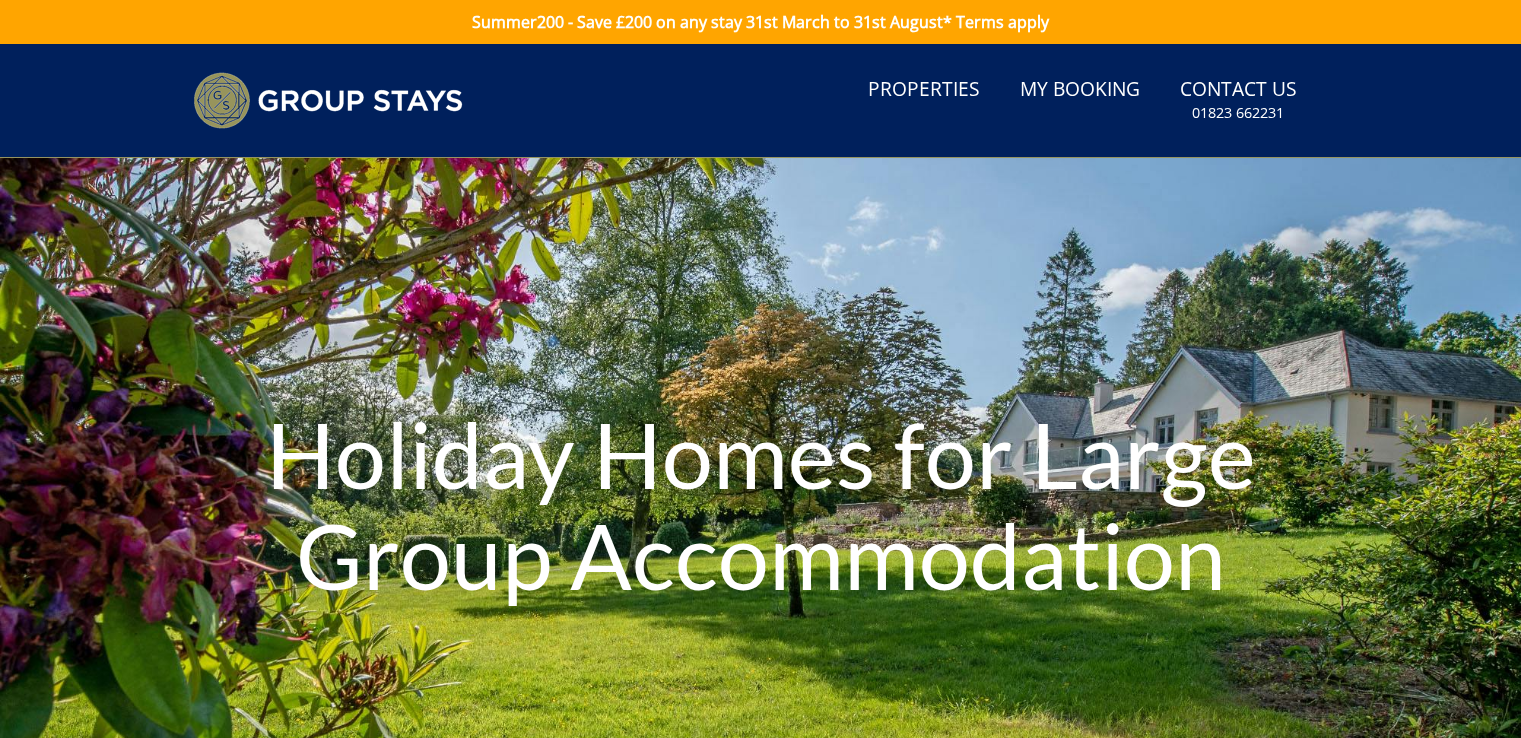 scroll, scrollTop: 0, scrollLeft: 0, axis: both 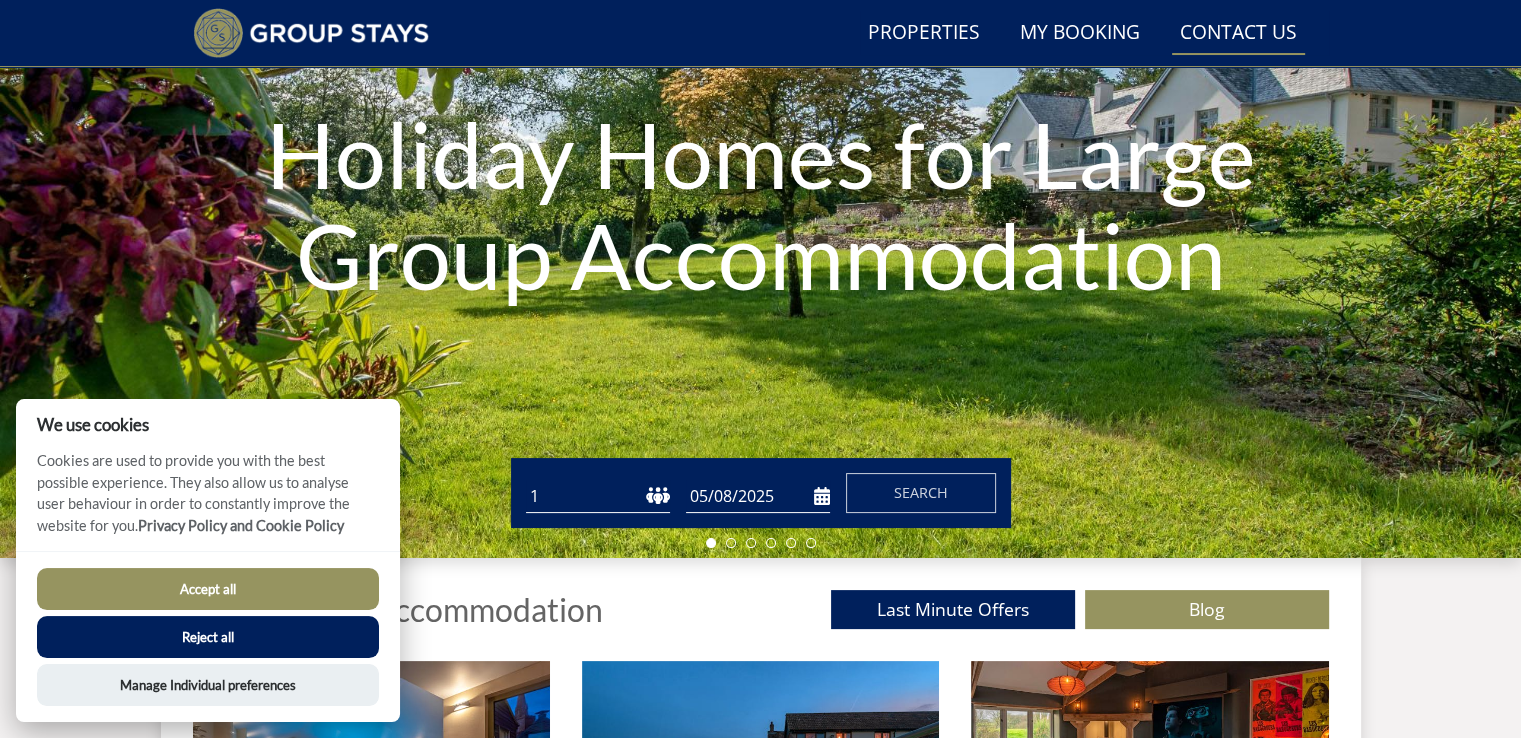 click on "Contact Us  [PHONE]" at bounding box center [1238, 33] 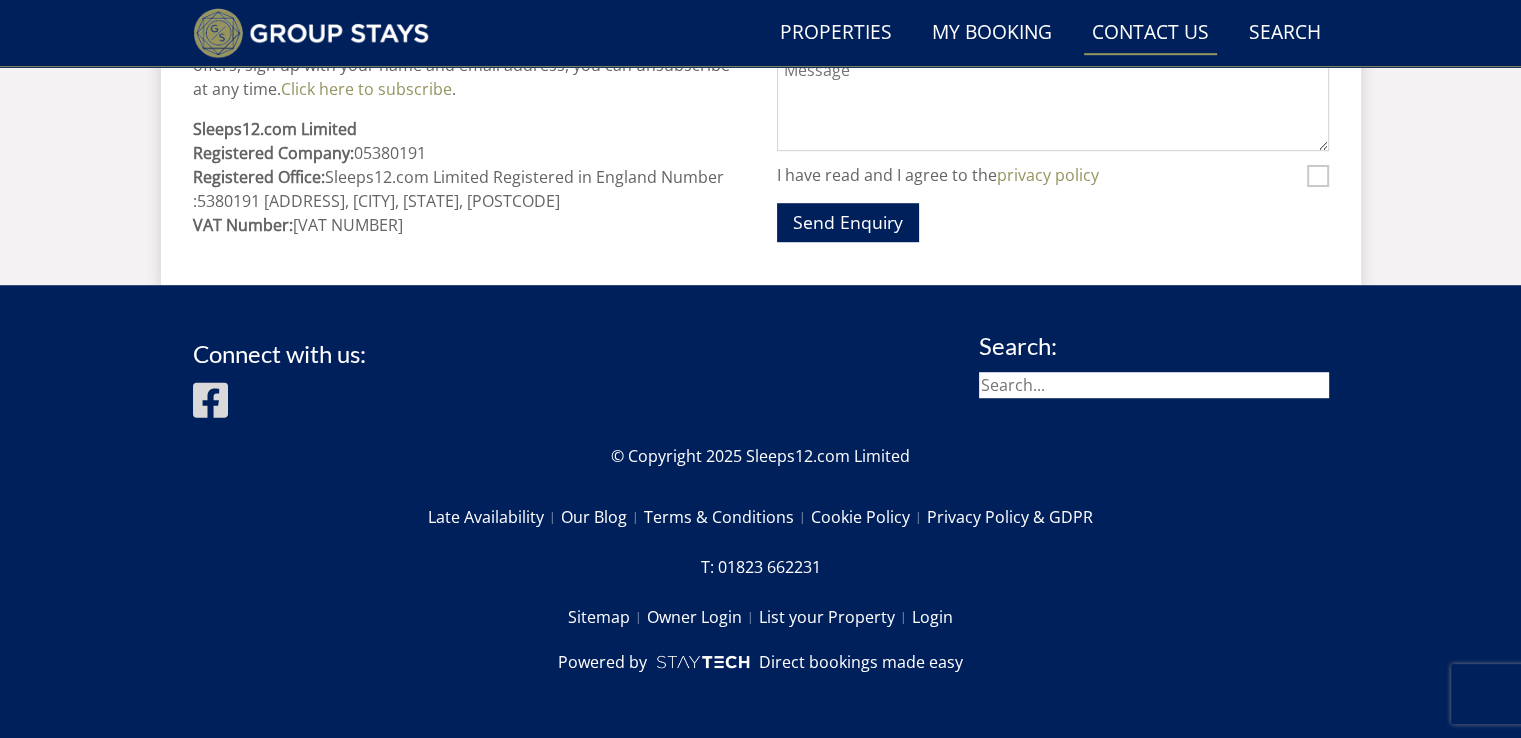 scroll, scrollTop: 1353, scrollLeft: 0, axis: vertical 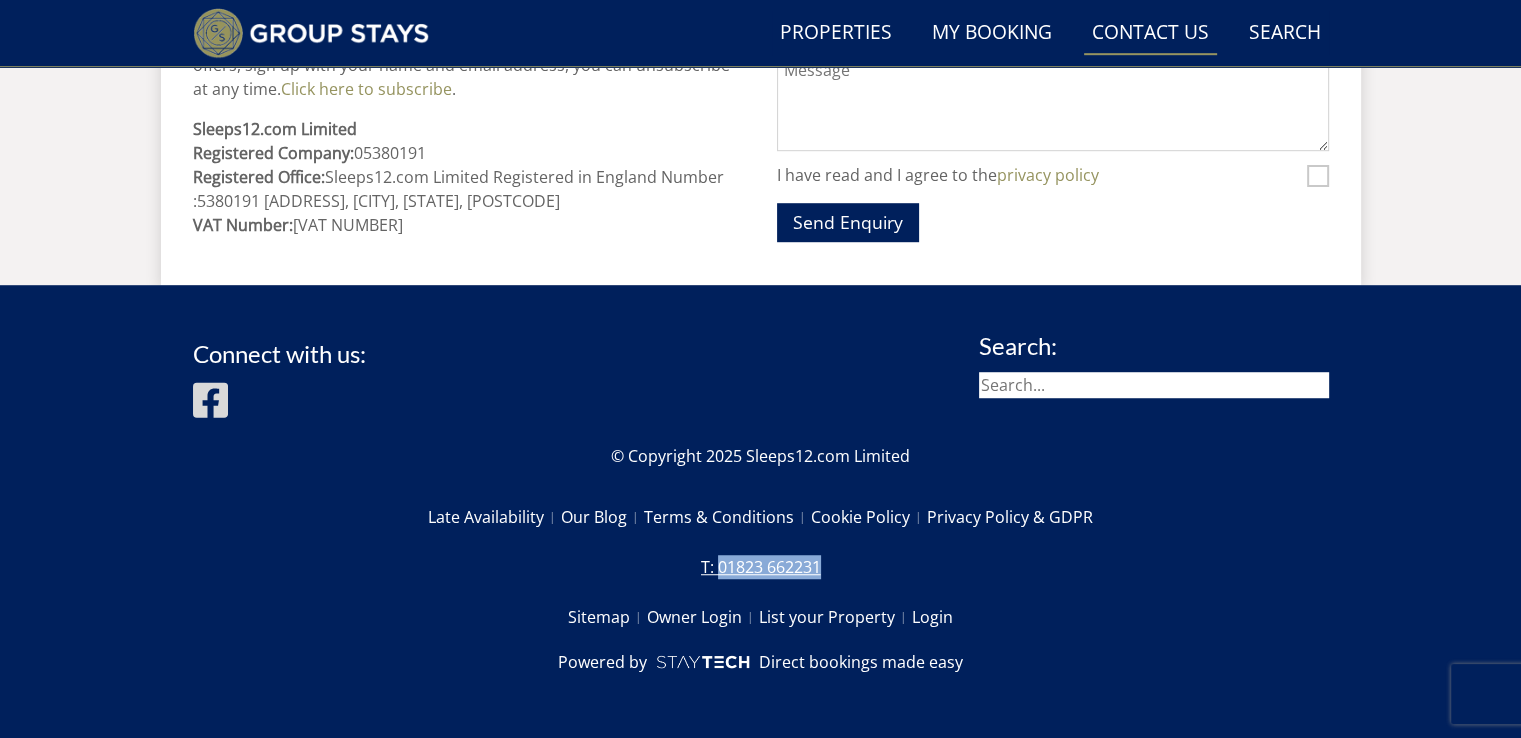 drag, startPoint x: 883, startPoint y: 572, endPoint x: 720, endPoint y: 566, distance: 163.1104 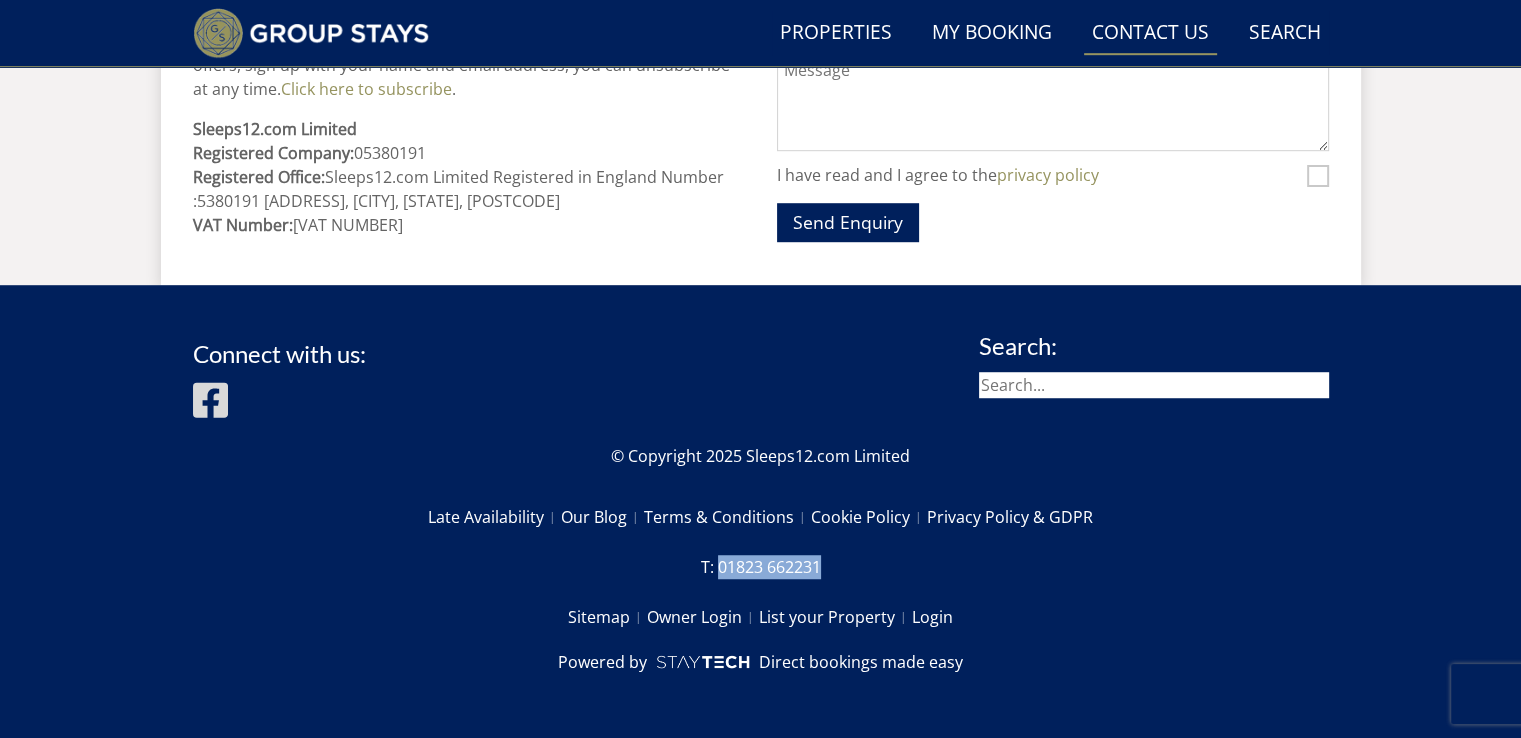 copy on "01823 662231" 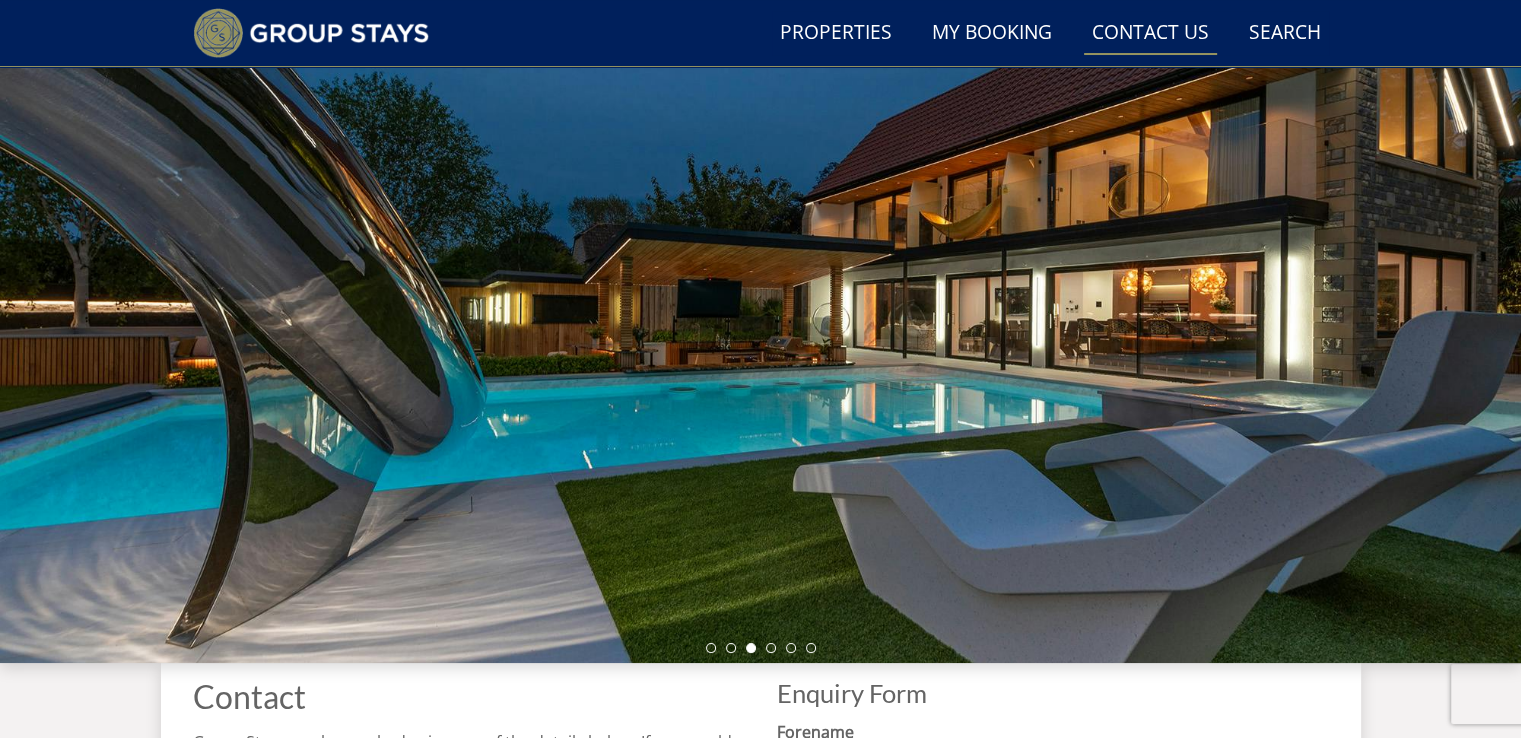 scroll, scrollTop: 0, scrollLeft: 0, axis: both 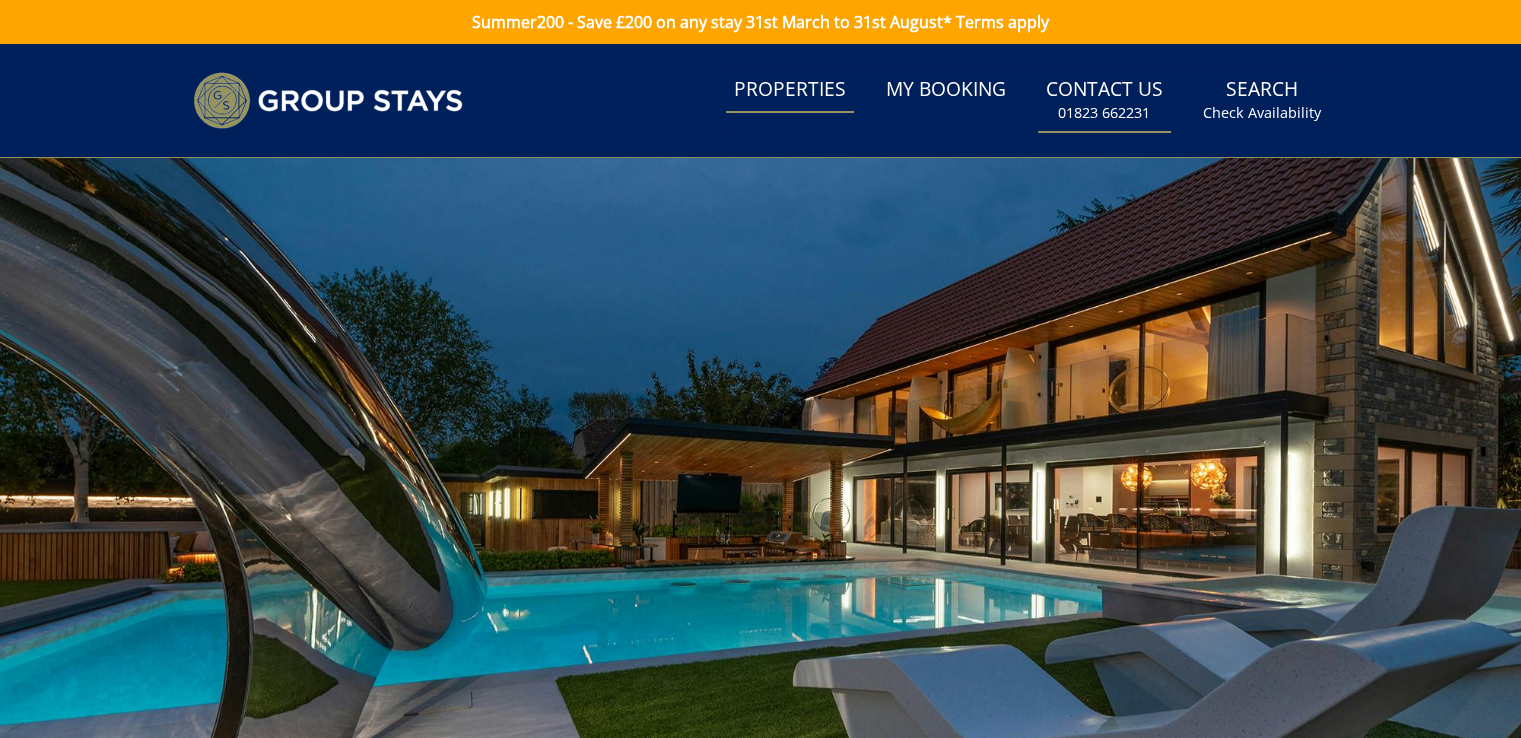 click on "Properties" at bounding box center (790, 90) 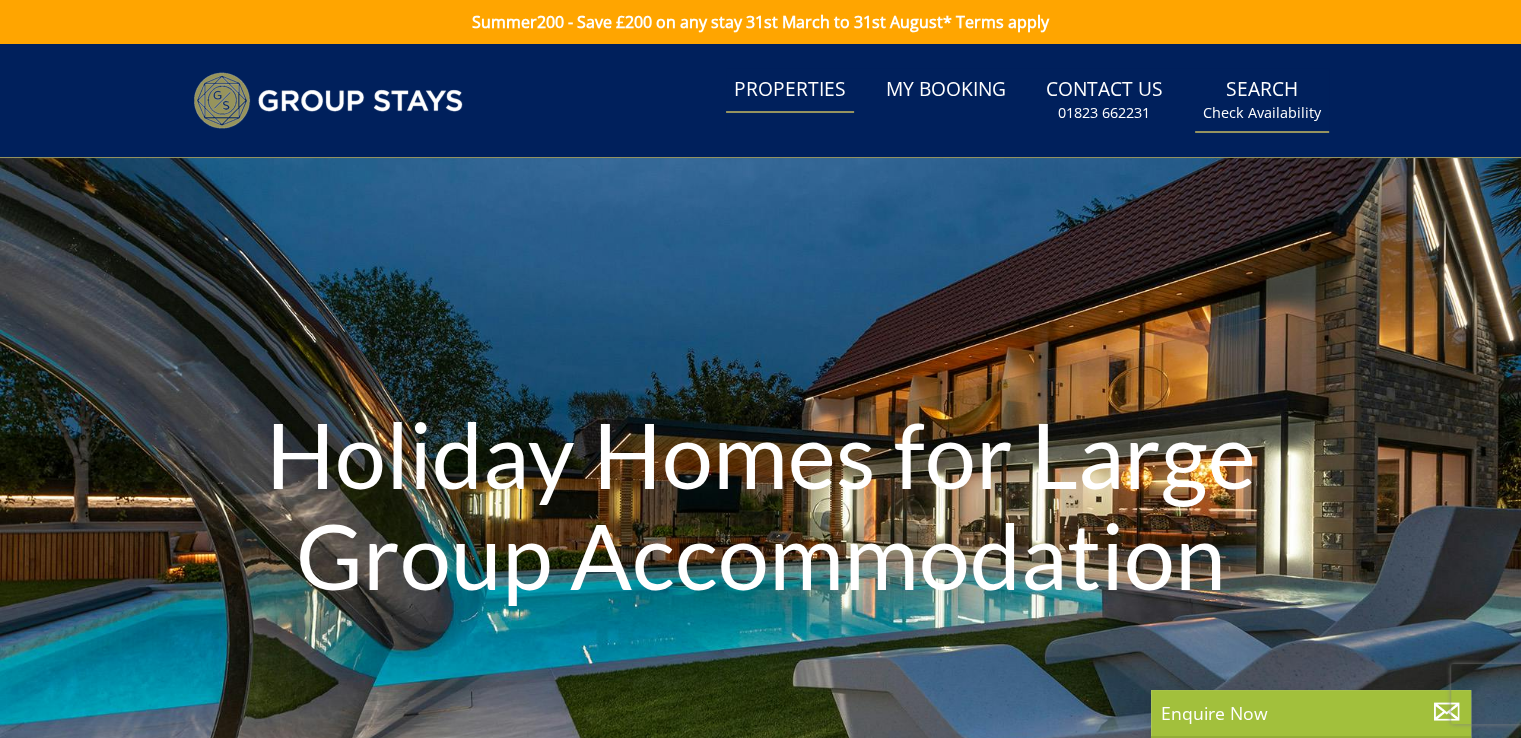 click on "Search  Check Availability" at bounding box center [1262, 100] 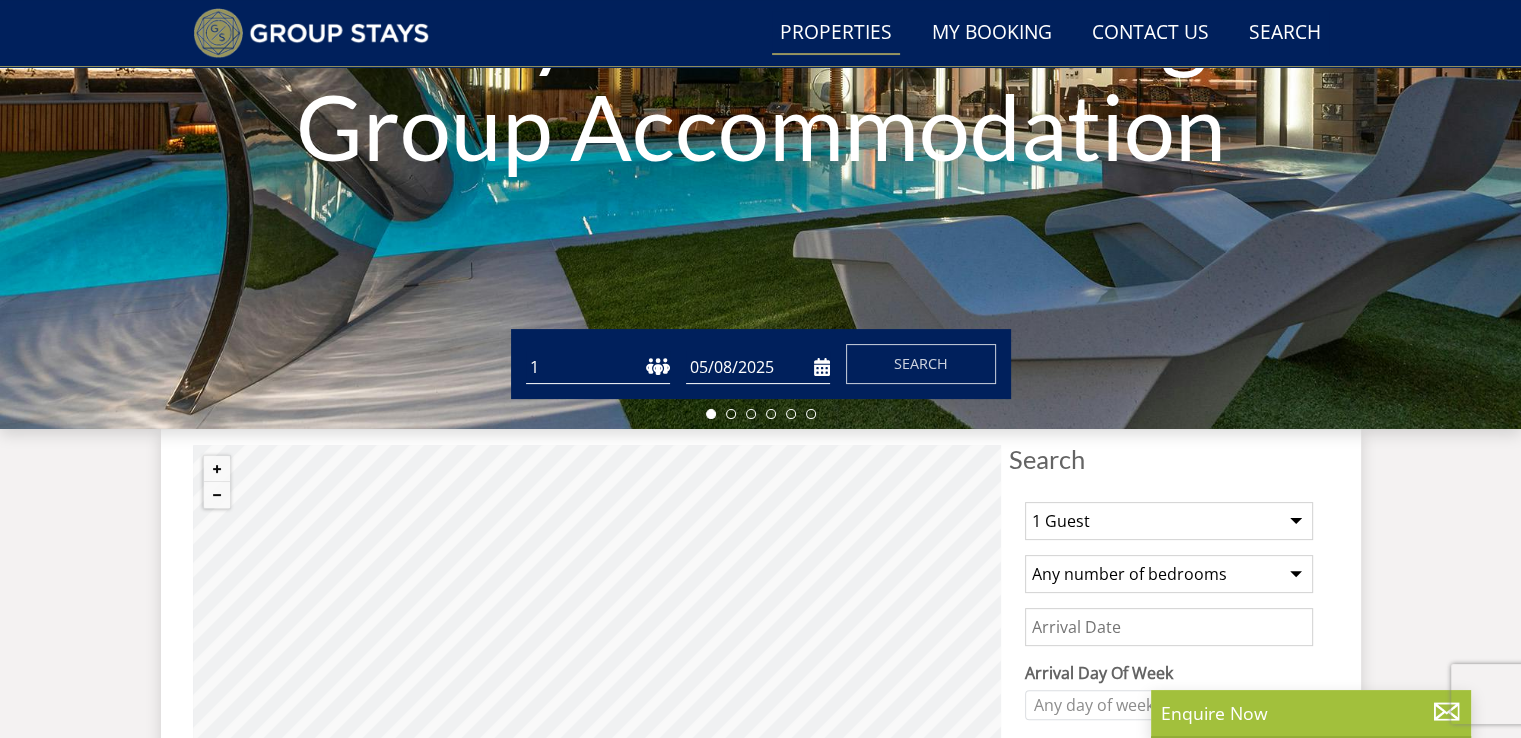 scroll, scrollTop: 553, scrollLeft: 0, axis: vertical 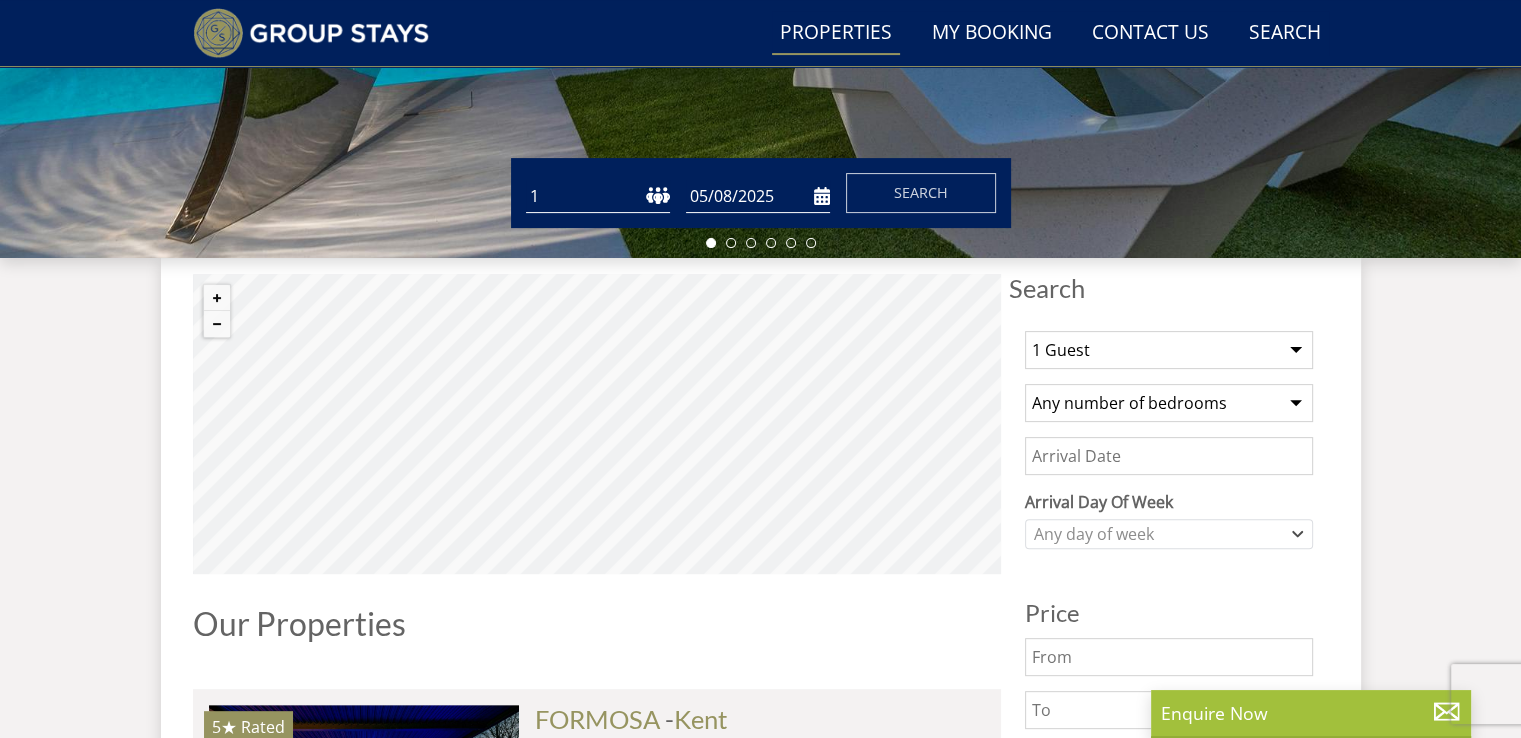click on "1
2
3
4
5
6
7
8
9
10
11
12
13
14
15
16
17
18
19
20
21
22
23
24
25
26
27
28
29
30
31
32
33
34
35
36
37
38
39
40
41
42
43
44
45
46
47
48
49
50" at bounding box center [598, 196] 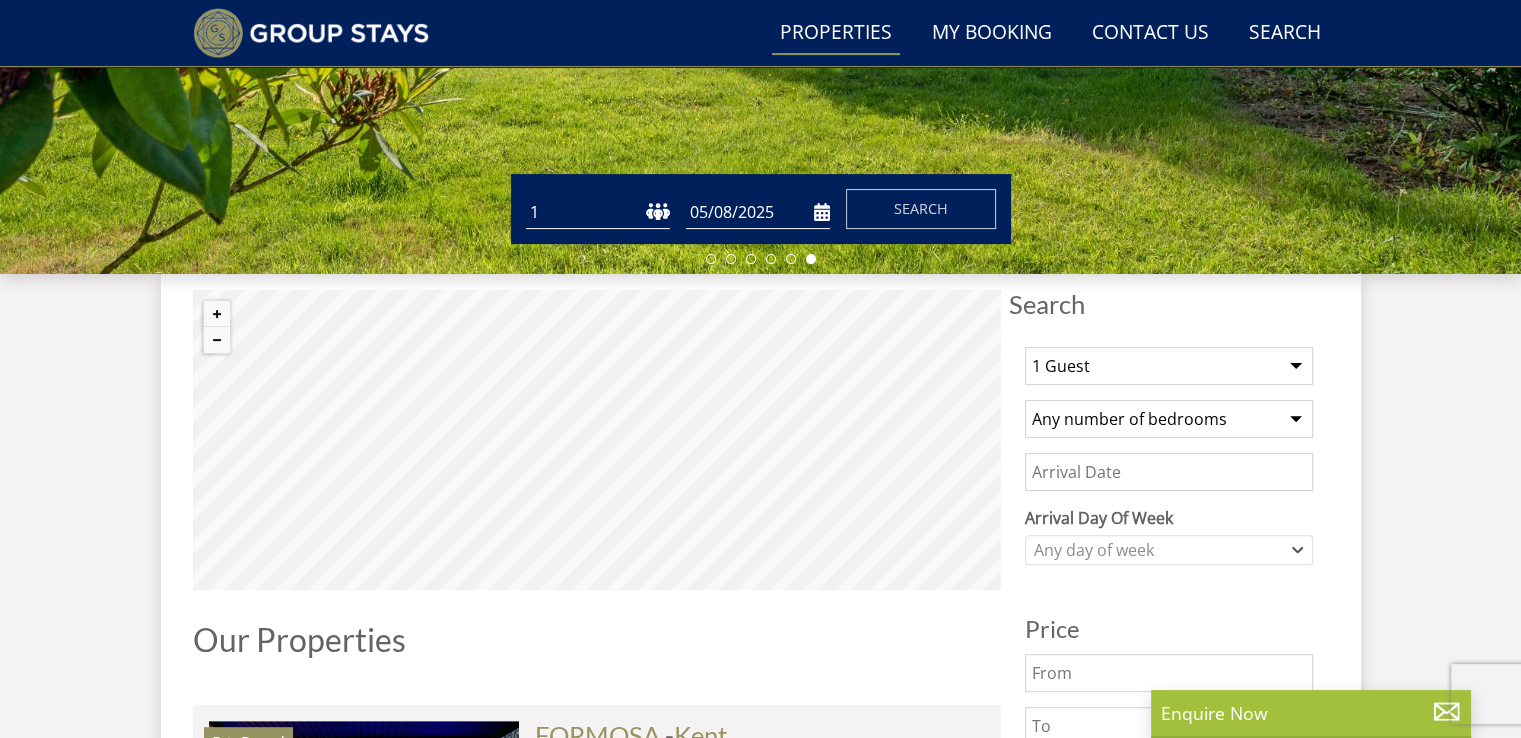 scroll, scrollTop: 653, scrollLeft: 0, axis: vertical 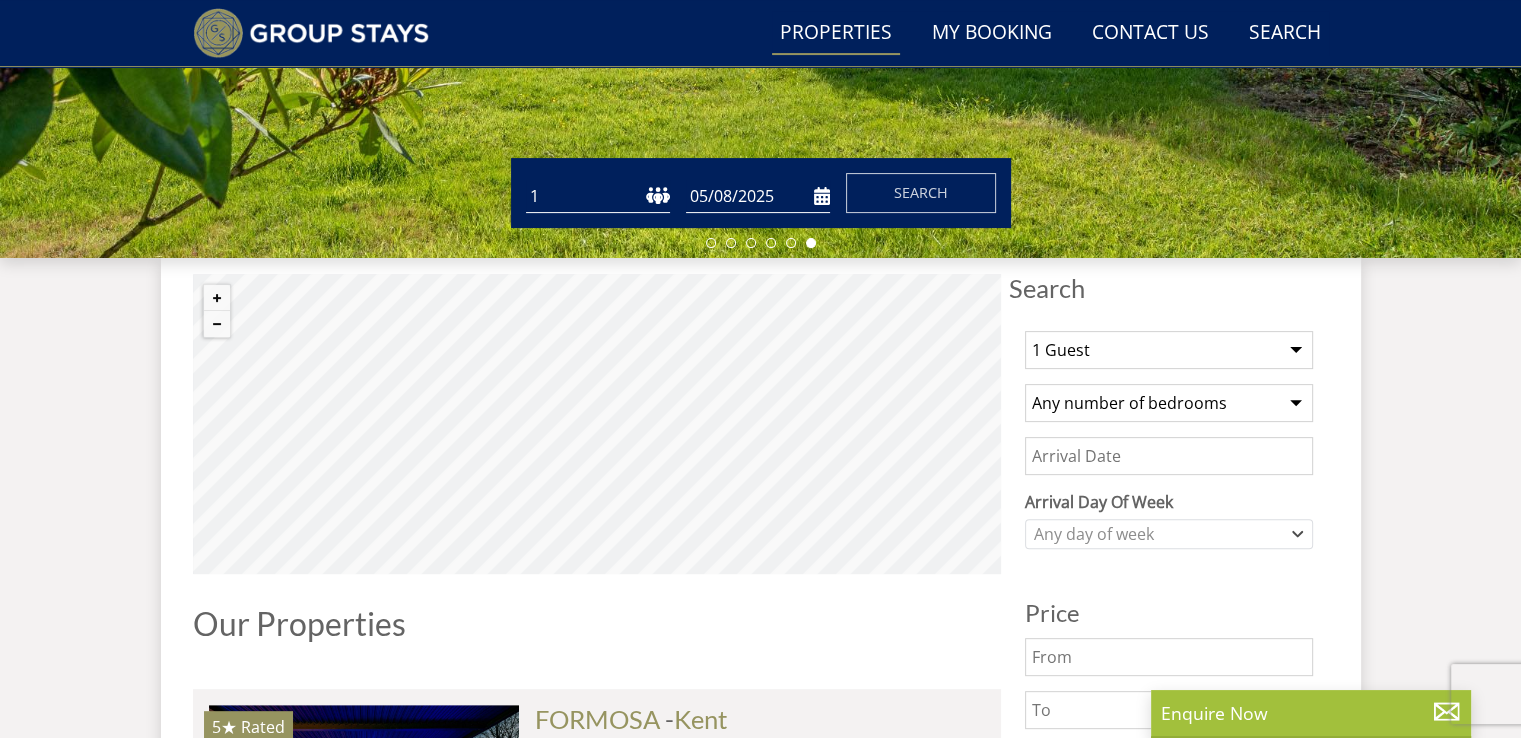 click on "1 Guest
2 Guests
3 Guests
4 Guests
5 Guests
6 Guests
7 Guests
8 Guests
9 Guests
10 Guests
11 Guests
12 Guests
13 Guests
14 Guests
15 Guests
16 Guests
17 Guests
18 Guests
19 Guests
20 Guests
21 Guests
22 Guests
23 Guests
24 Guests
25 Guests
26 Guests
27 Guests
28 Guests
29 Guests
30 Guests
31 Guests
32 Guests" at bounding box center [1169, 350] 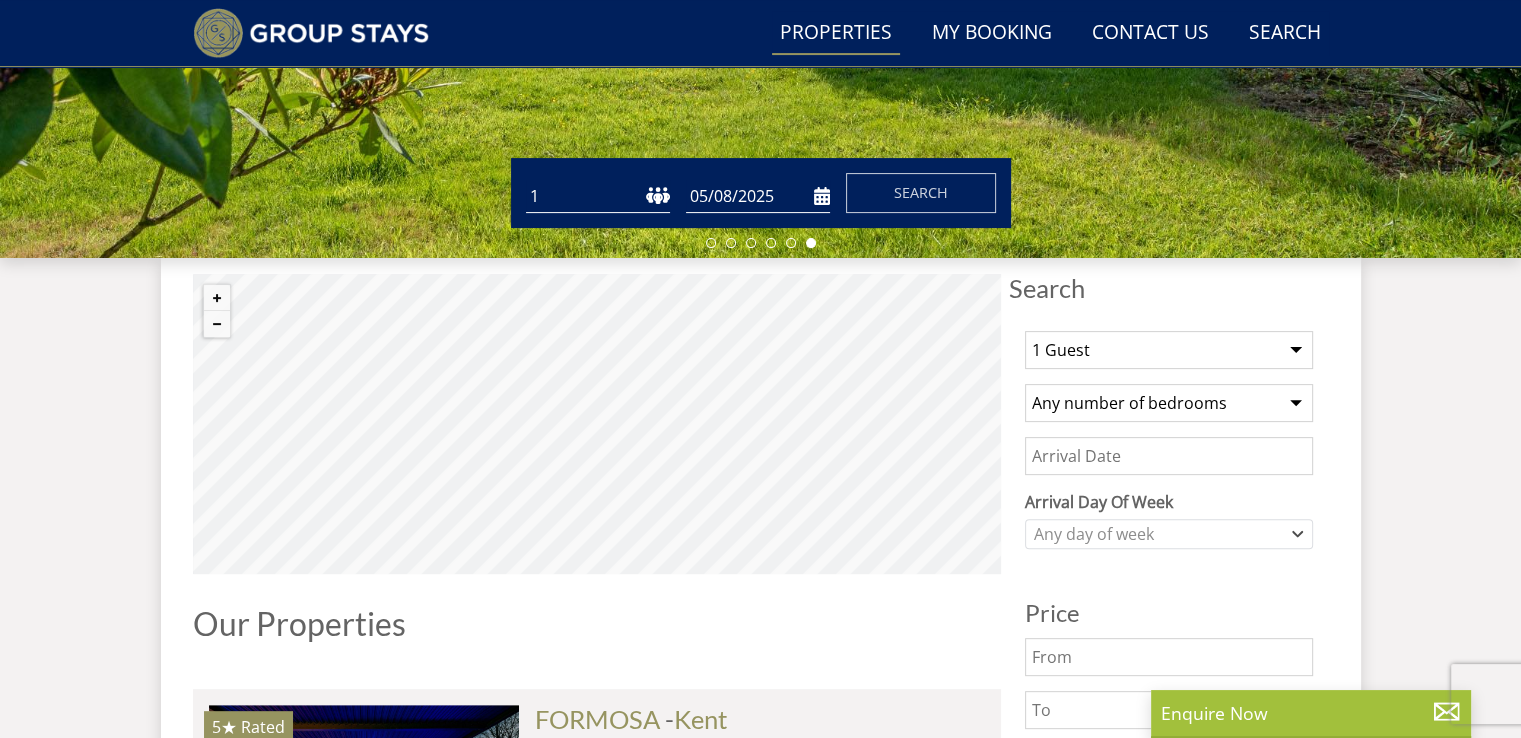 select on "25" 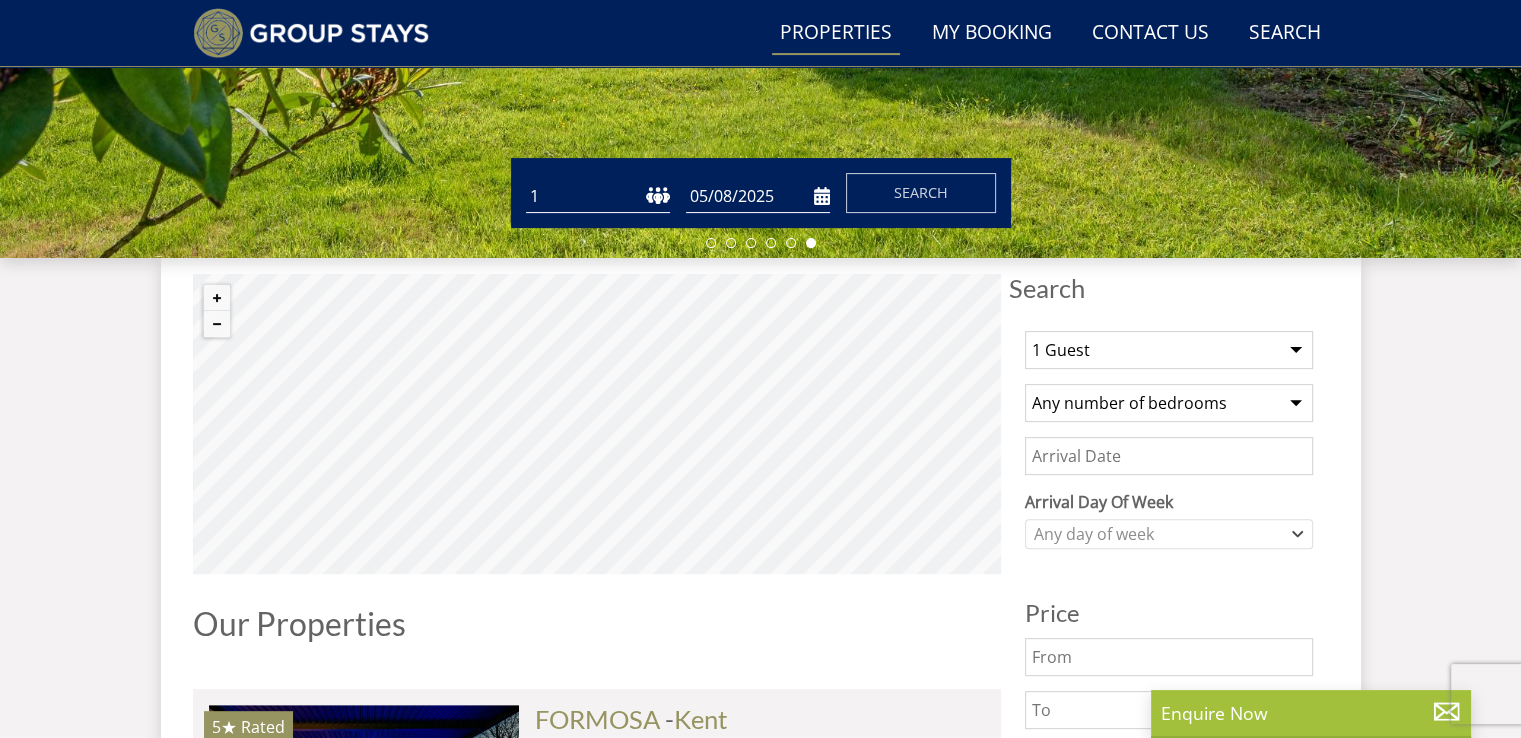 click on "1 Guest
2 Guests
3 Guests
4 Guests
5 Guests
6 Guests
7 Guests
8 Guests
9 Guests
10 Guests
11 Guests
12 Guests
13 Guests
14 Guests
15 Guests
16 Guests
17 Guests
18 Guests
19 Guests
20 Guests
21 Guests
22 Guests
23 Guests
24 Guests
25 Guests
26 Guests
27 Guests
28 Guests
29 Guests
30 Guests
31 Guests
32 Guests" at bounding box center [1169, 350] 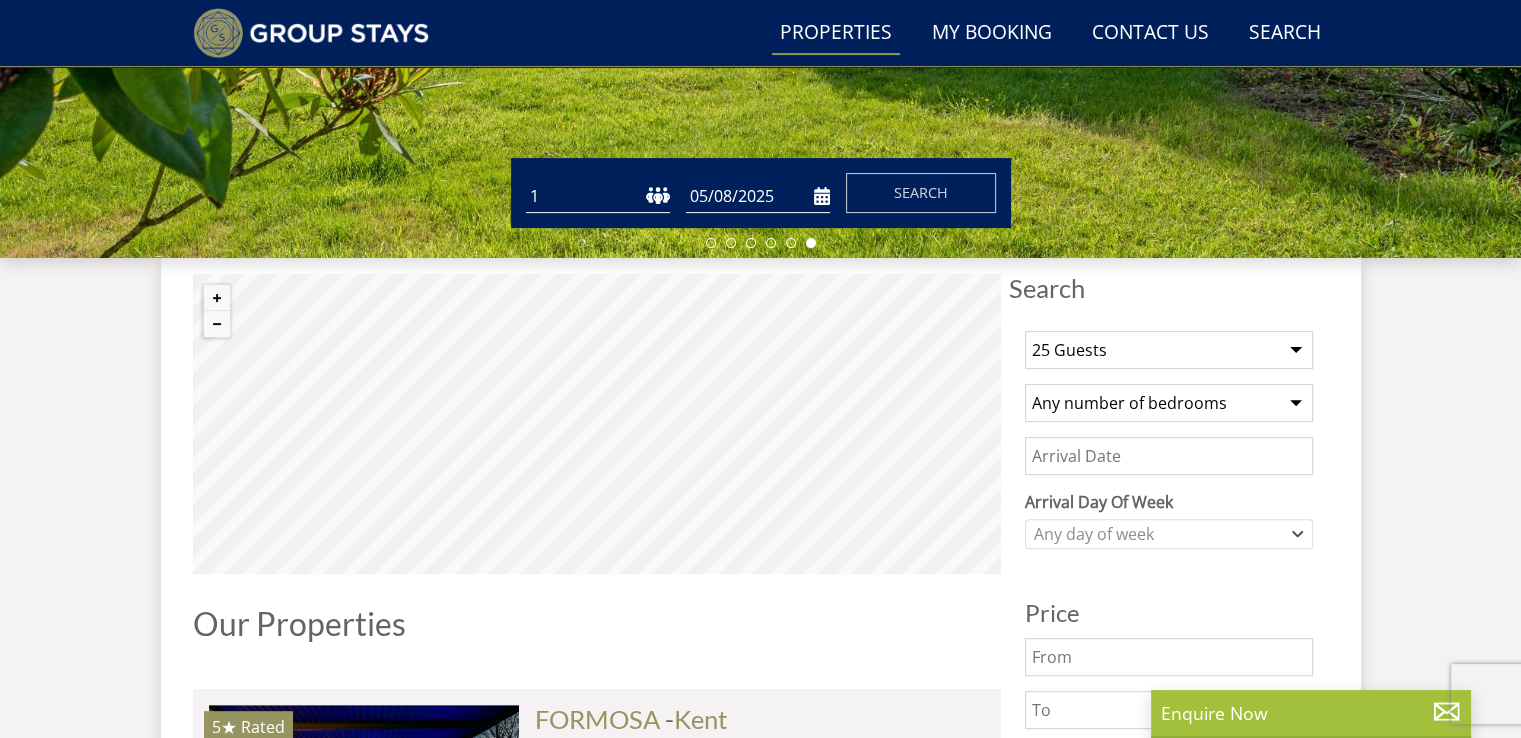 drag, startPoint x: 1128, startPoint y: 403, endPoint x: 1116, endPoint y: 413, distance: 15.6205 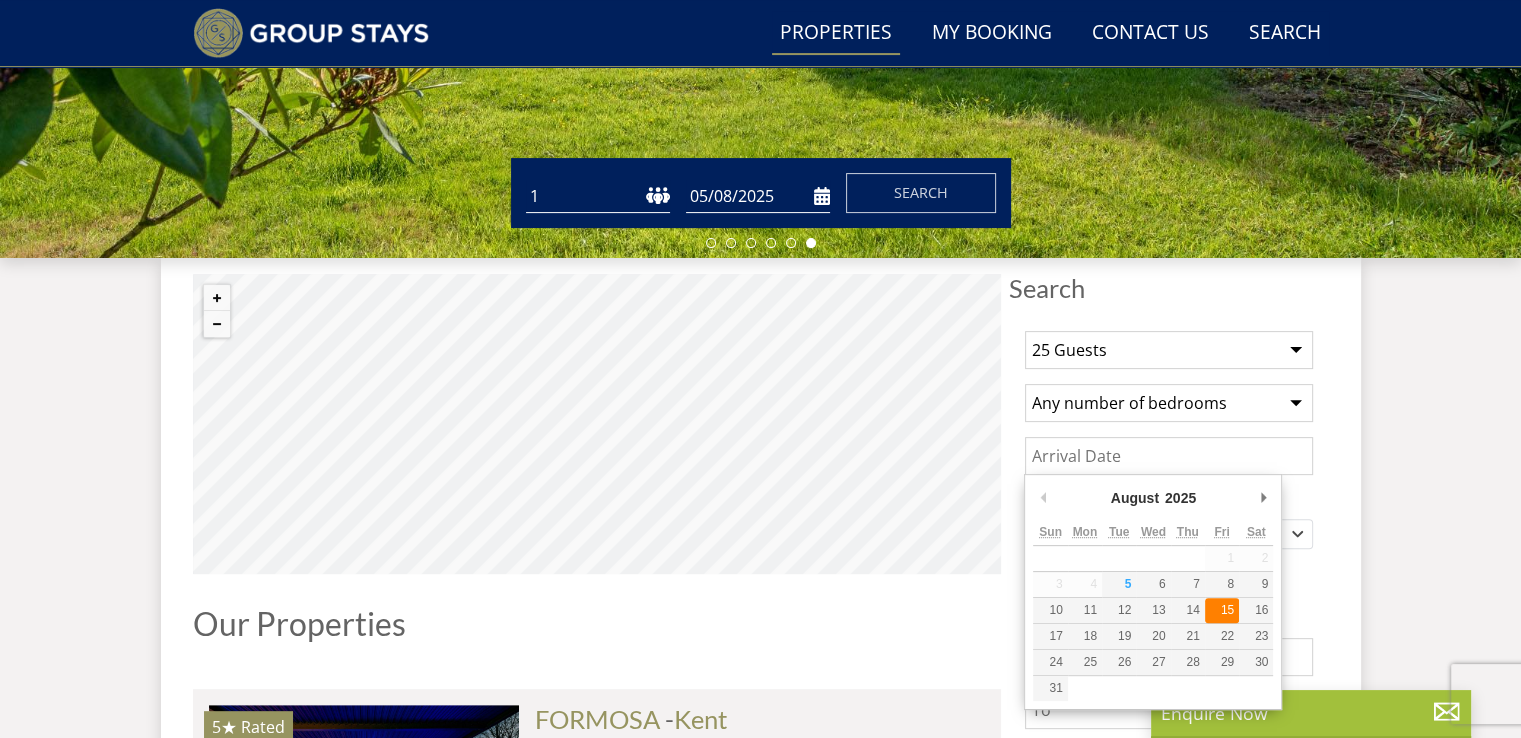 type on "15/08/2025" 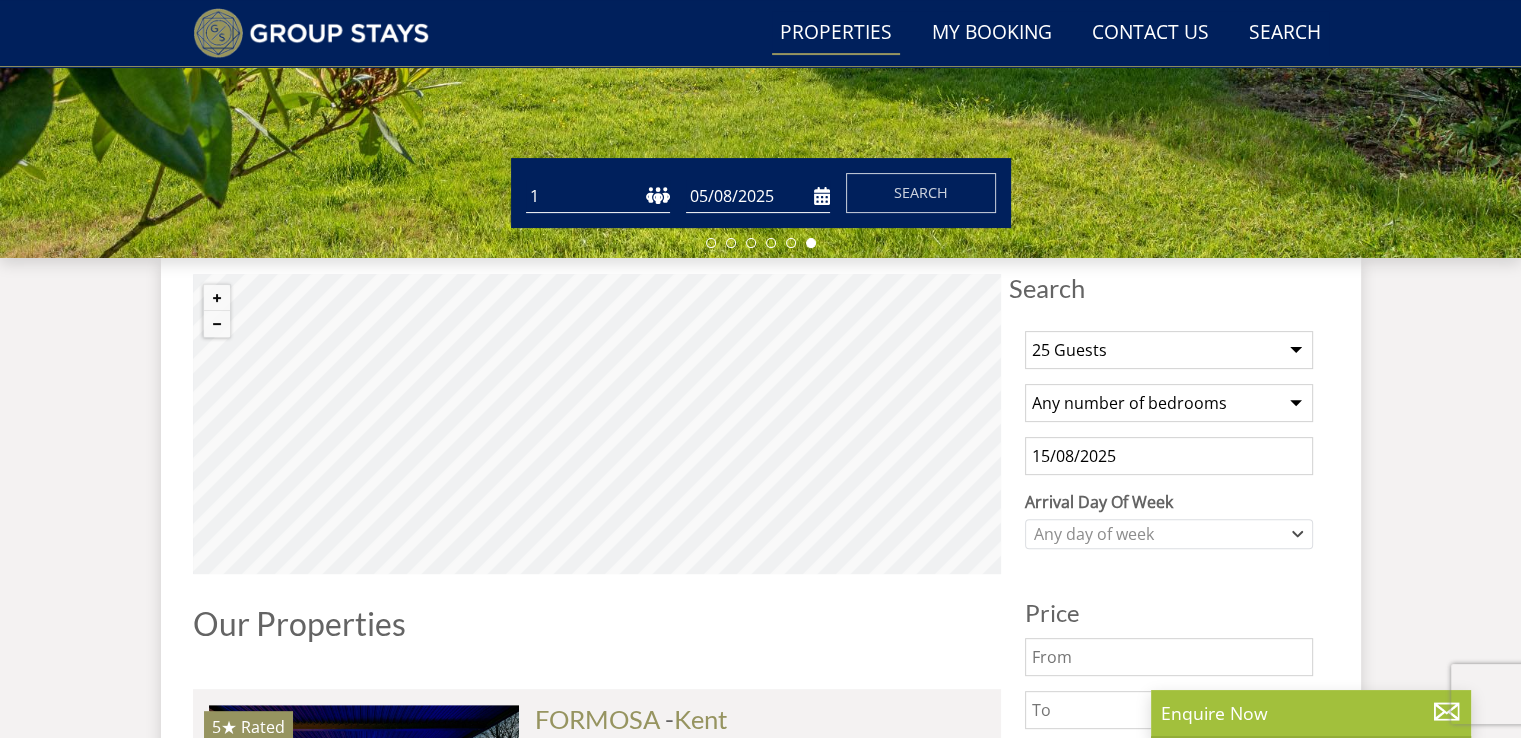 scroll, scrollTop: 753, scrollLeft: 0, axis: vertical 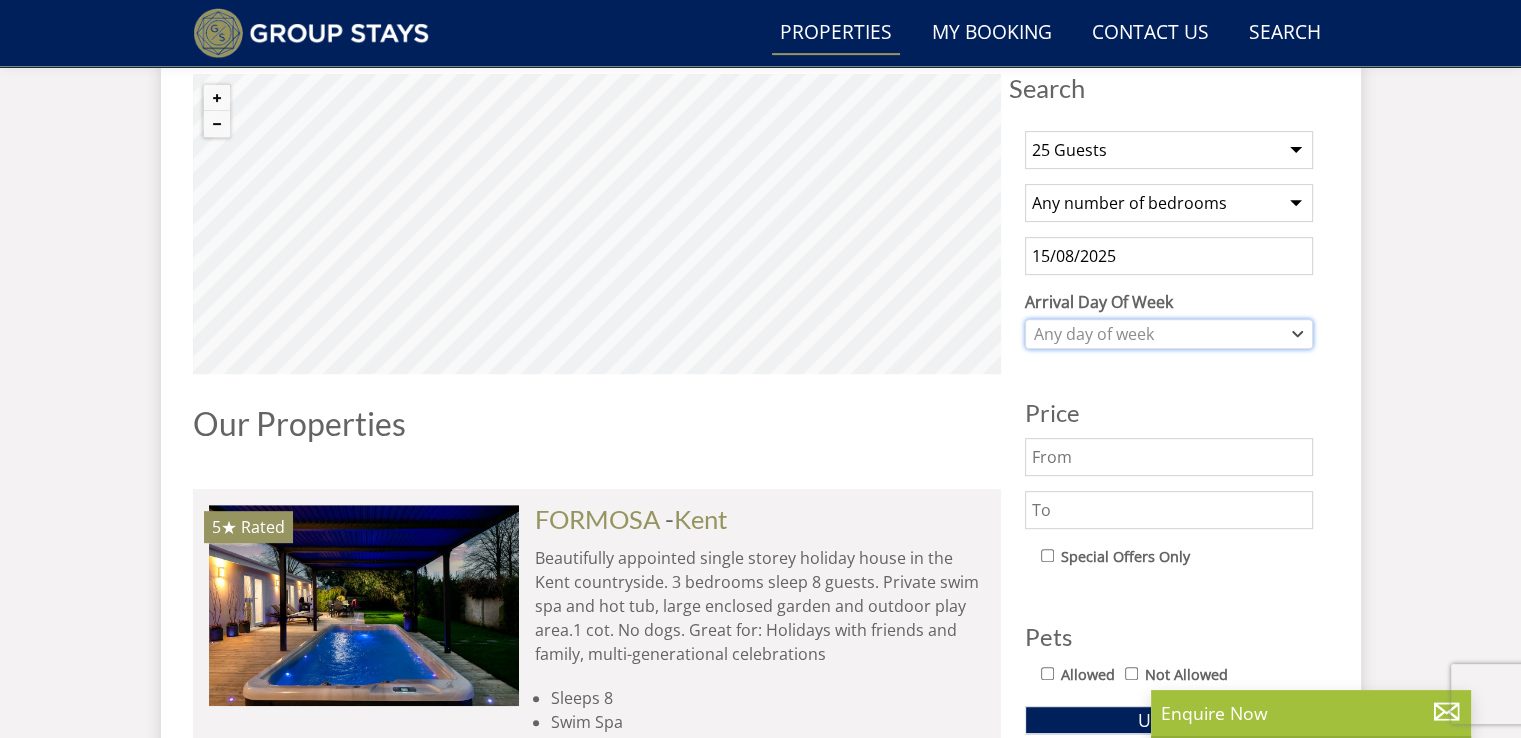 click on "Any day of week" at bounding box center (1158, 334) 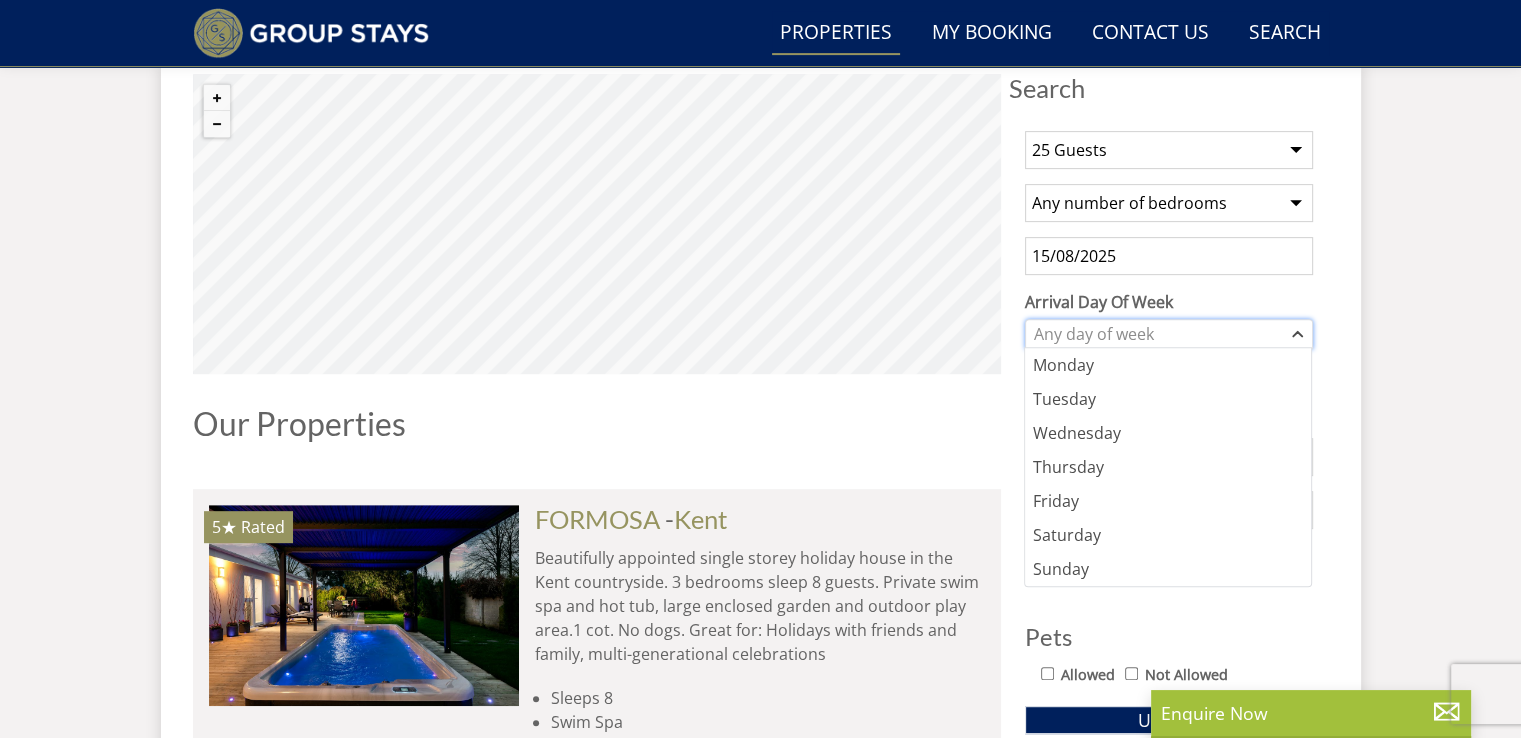 click on "Any day of week" at bounding box center (1158, 334) 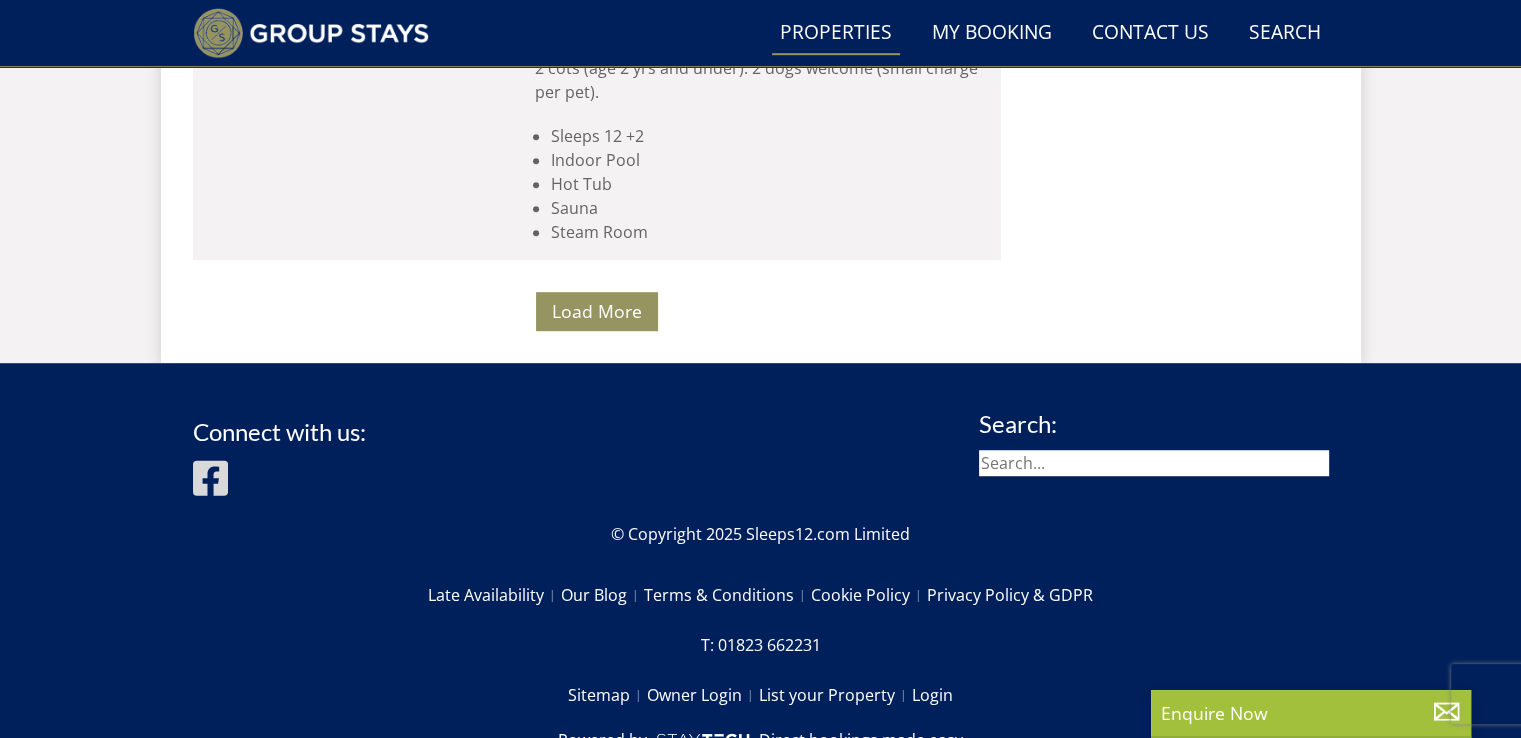 scroll, scrollTop: 8859, scrollLeft: 0, axis: vertical 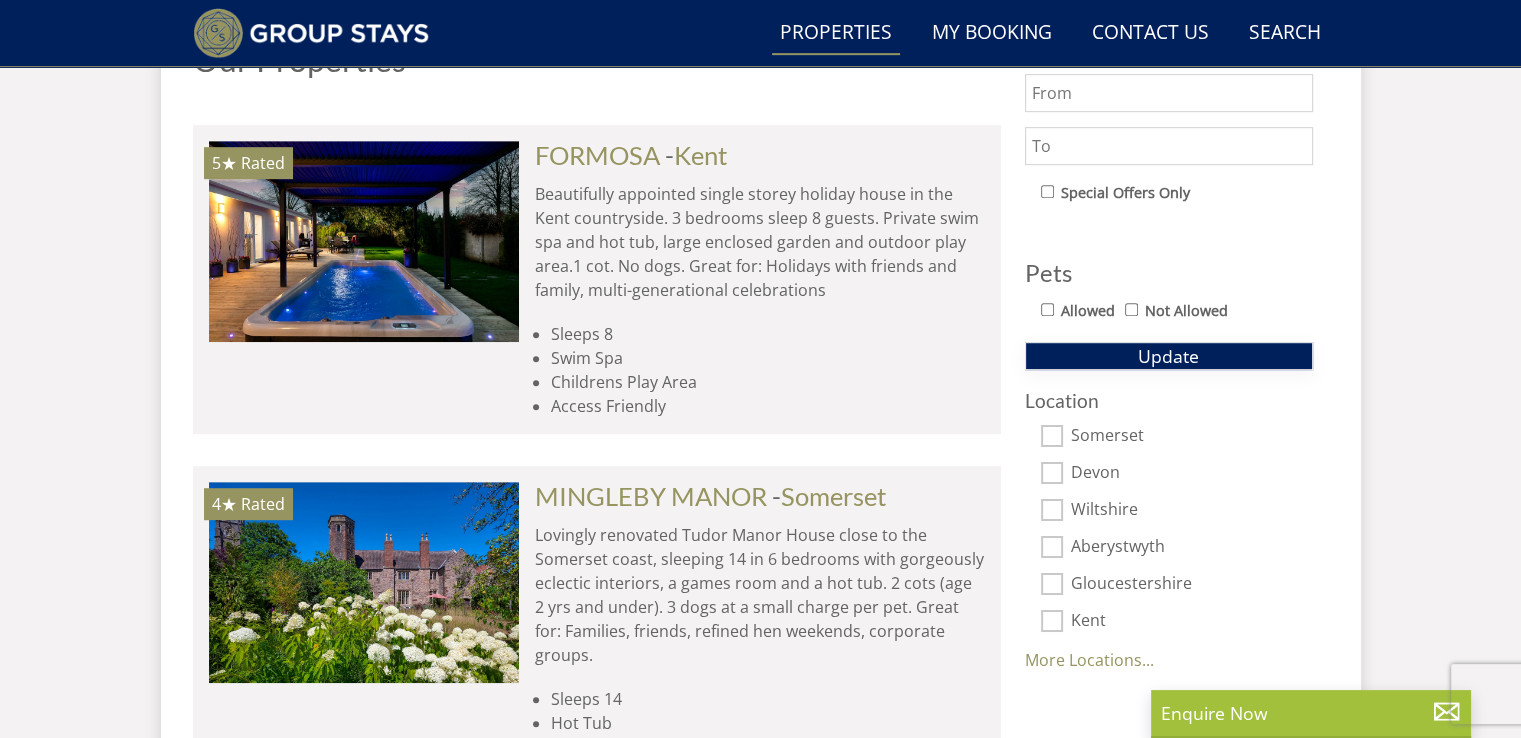 click on "Update" at bounding box center [1169, 356] 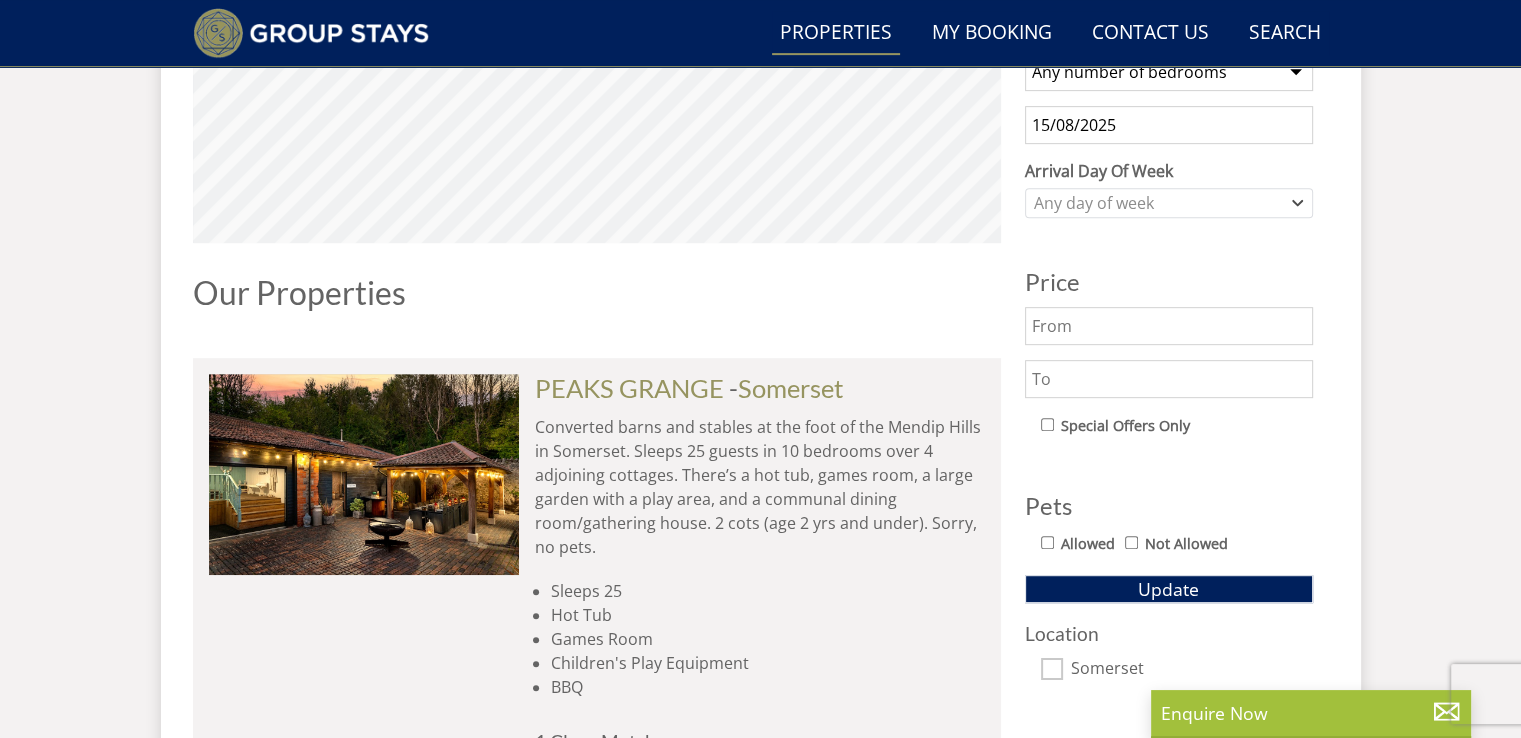 scroll, scrollTop: 1217, scrollLeft: 0, axis: vertical 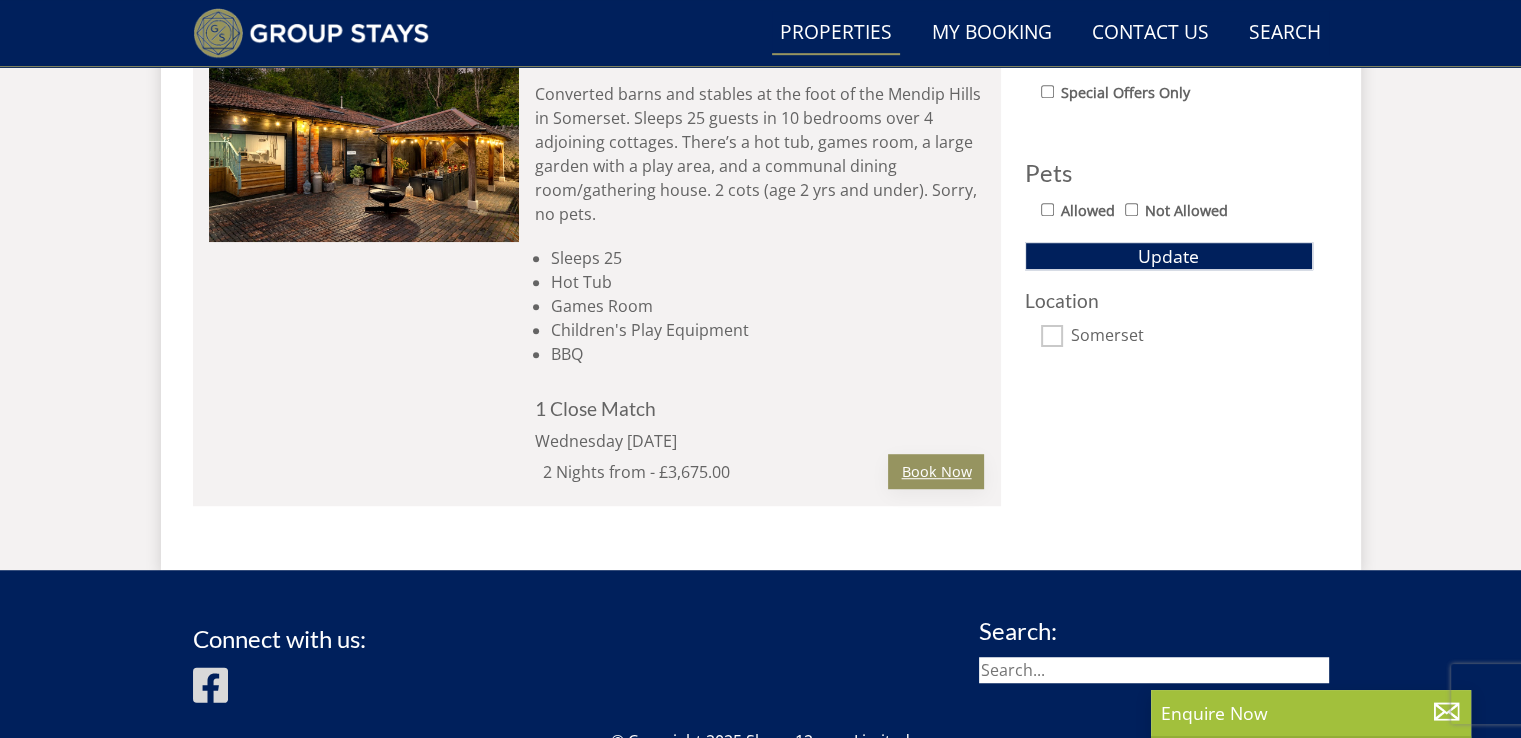 click on "Book Now" at bounding box center [936, 471] 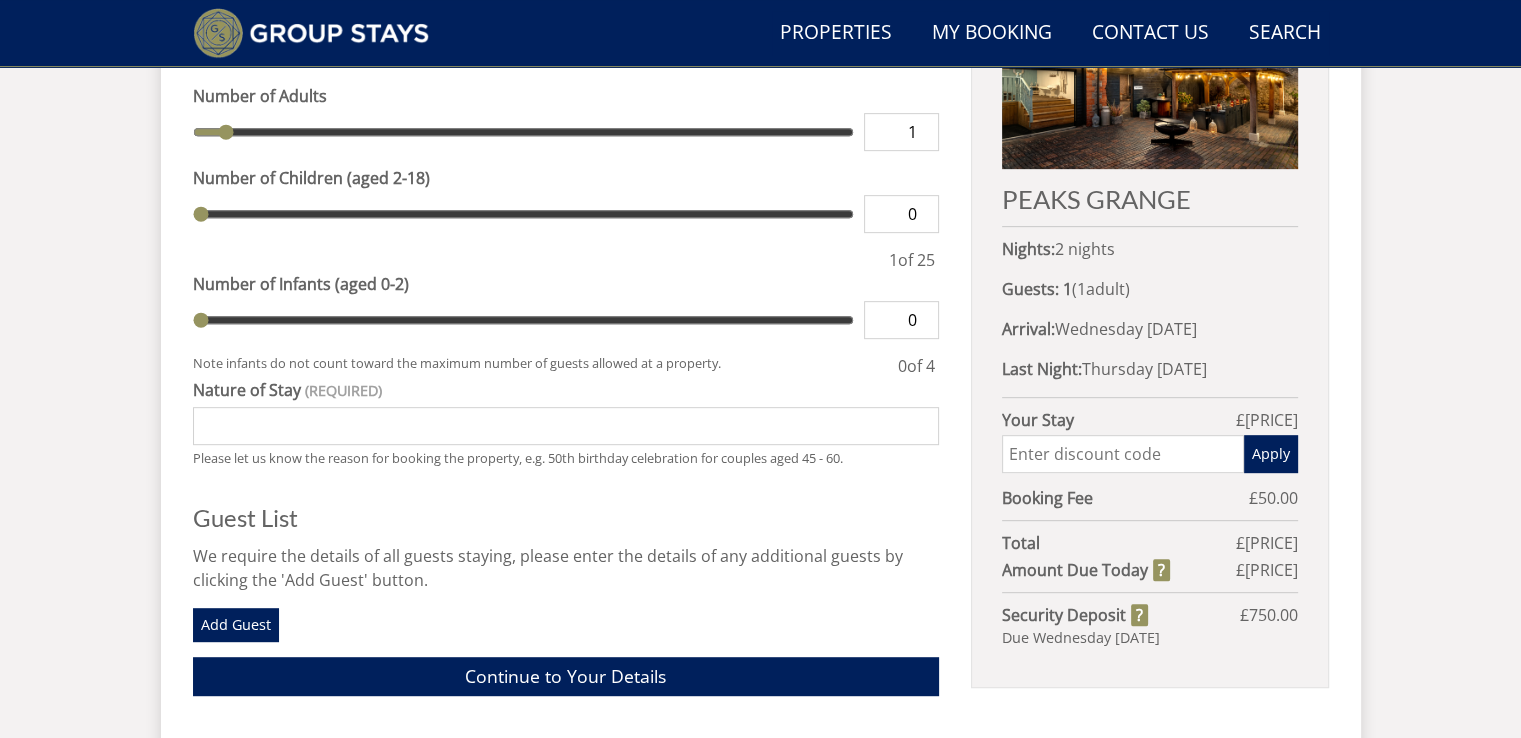 scroll, scrollTop: 900, scrollLeft: 0, axis: vertical 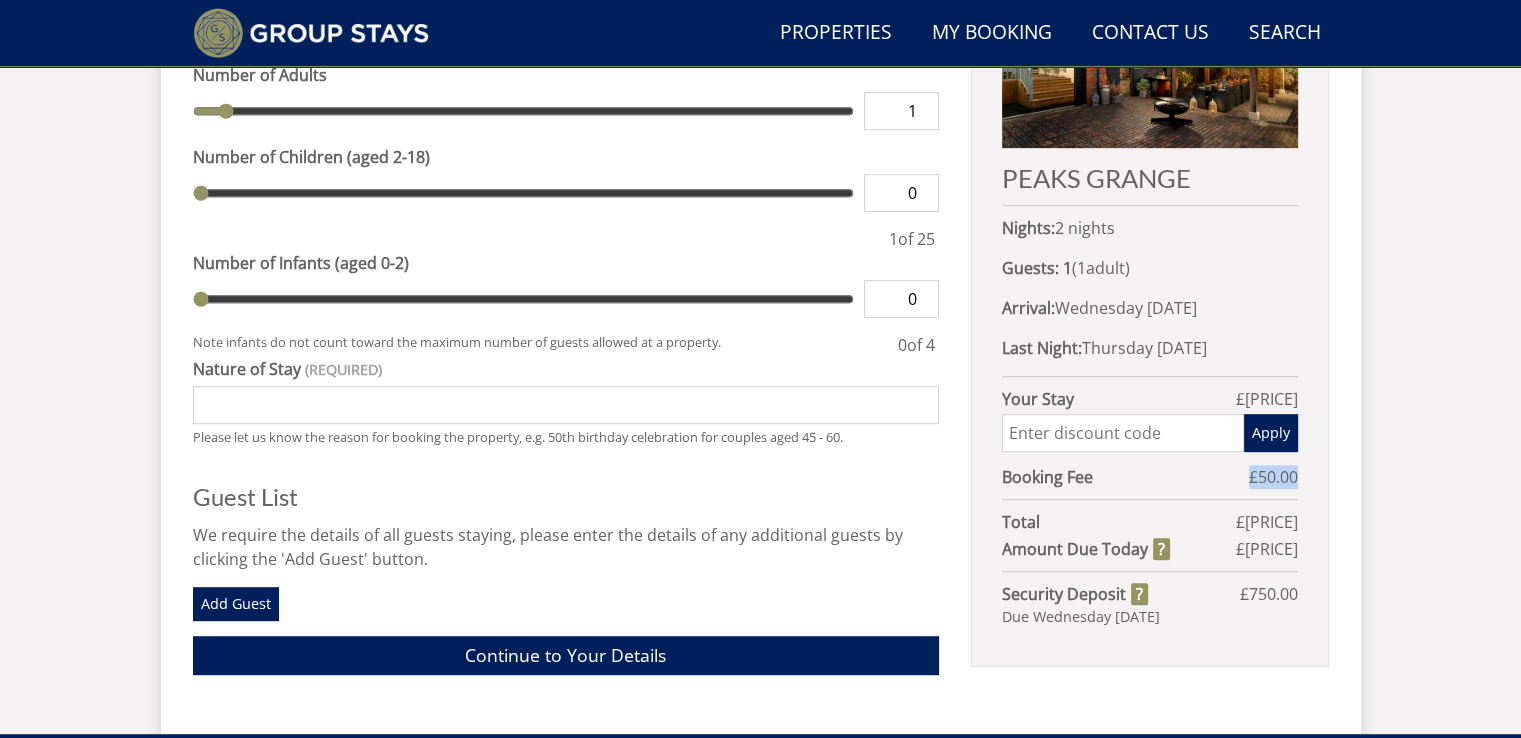 drag, startPoint x: 1233, startPoint y: 477, endPoint x: 1298, endPoint y: 477, distance: 65 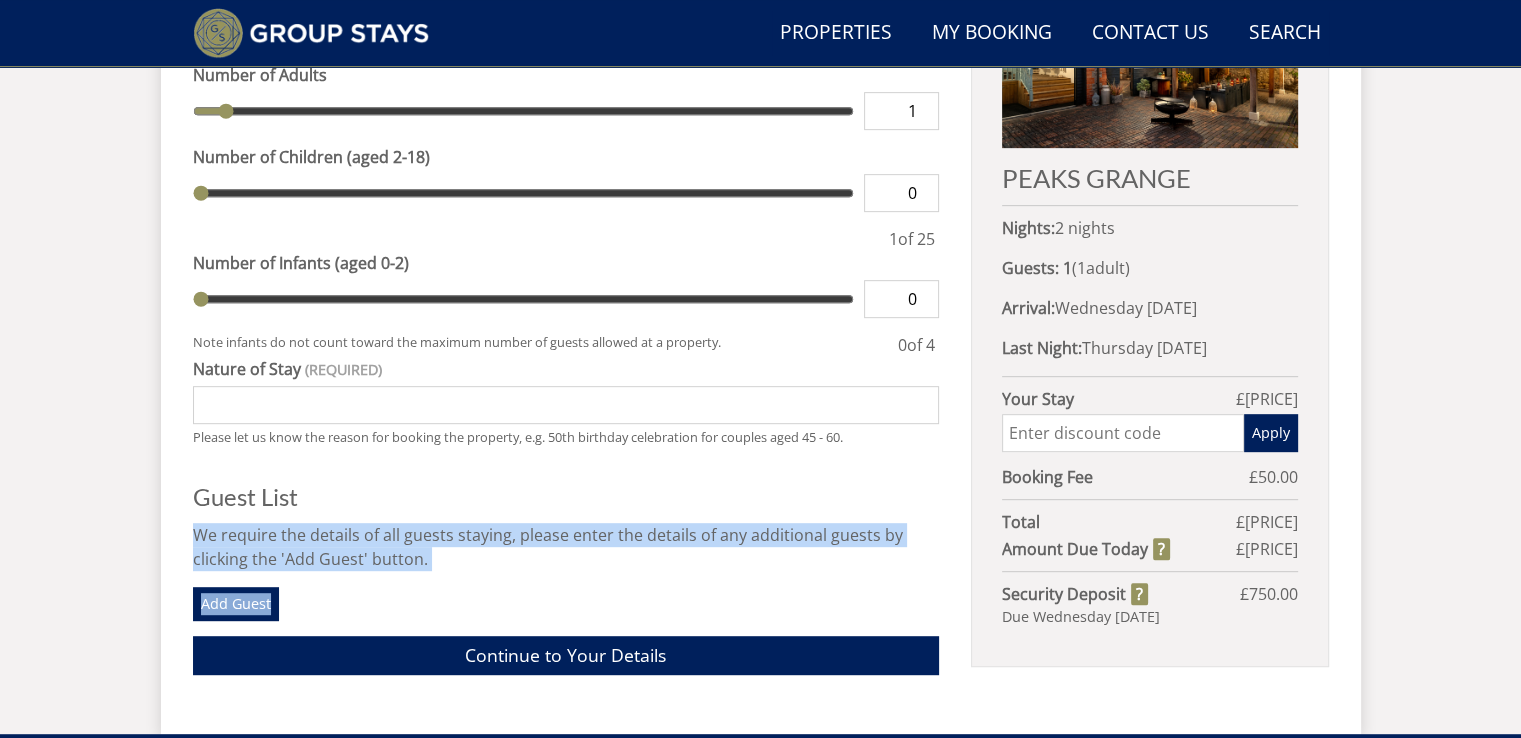 drag, startPoint x: 199, startPoint y: 536, endPoint x: 466, endPoint y: 574, distance: 269.69055 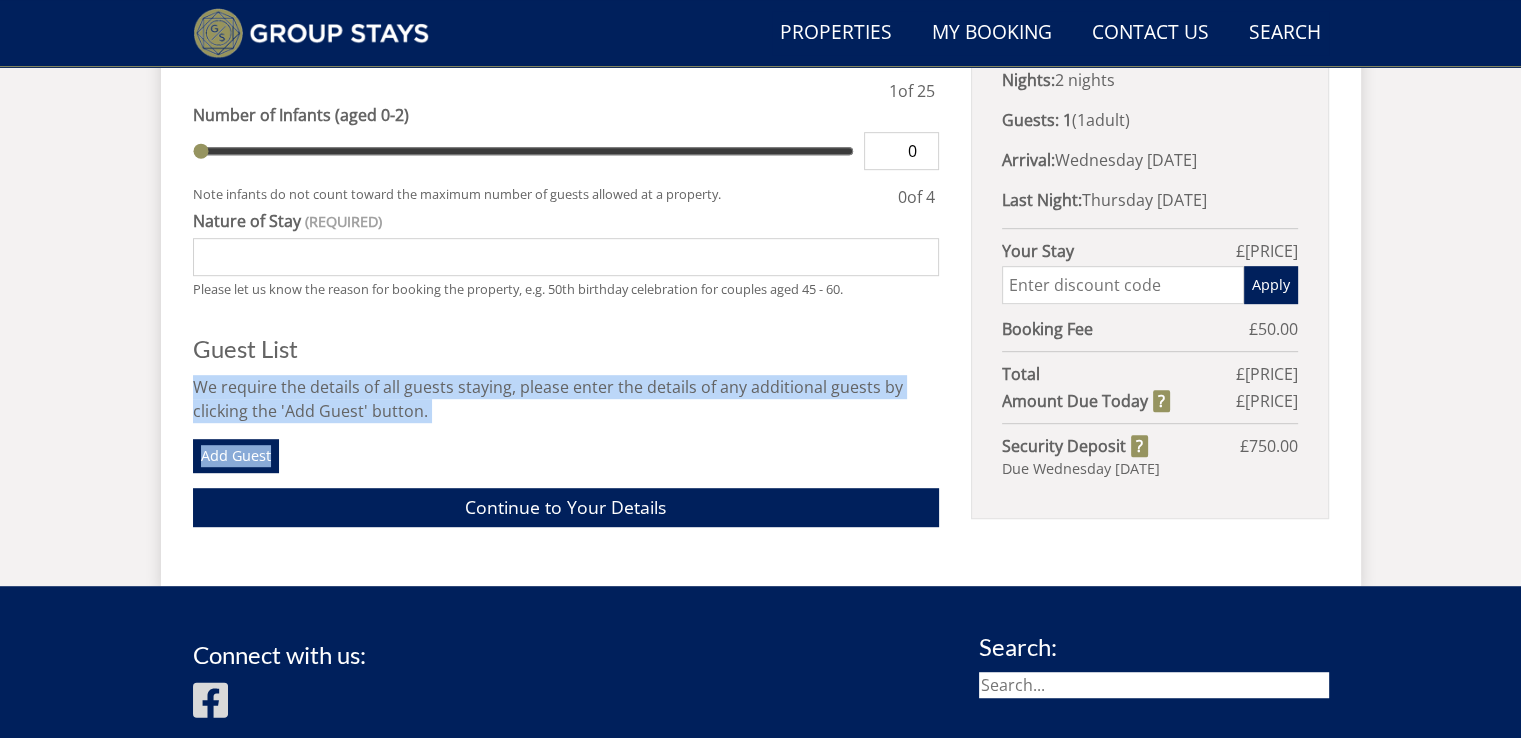 scroll, scrollTop: 1000, scrollLeft: 0, axis: vertical 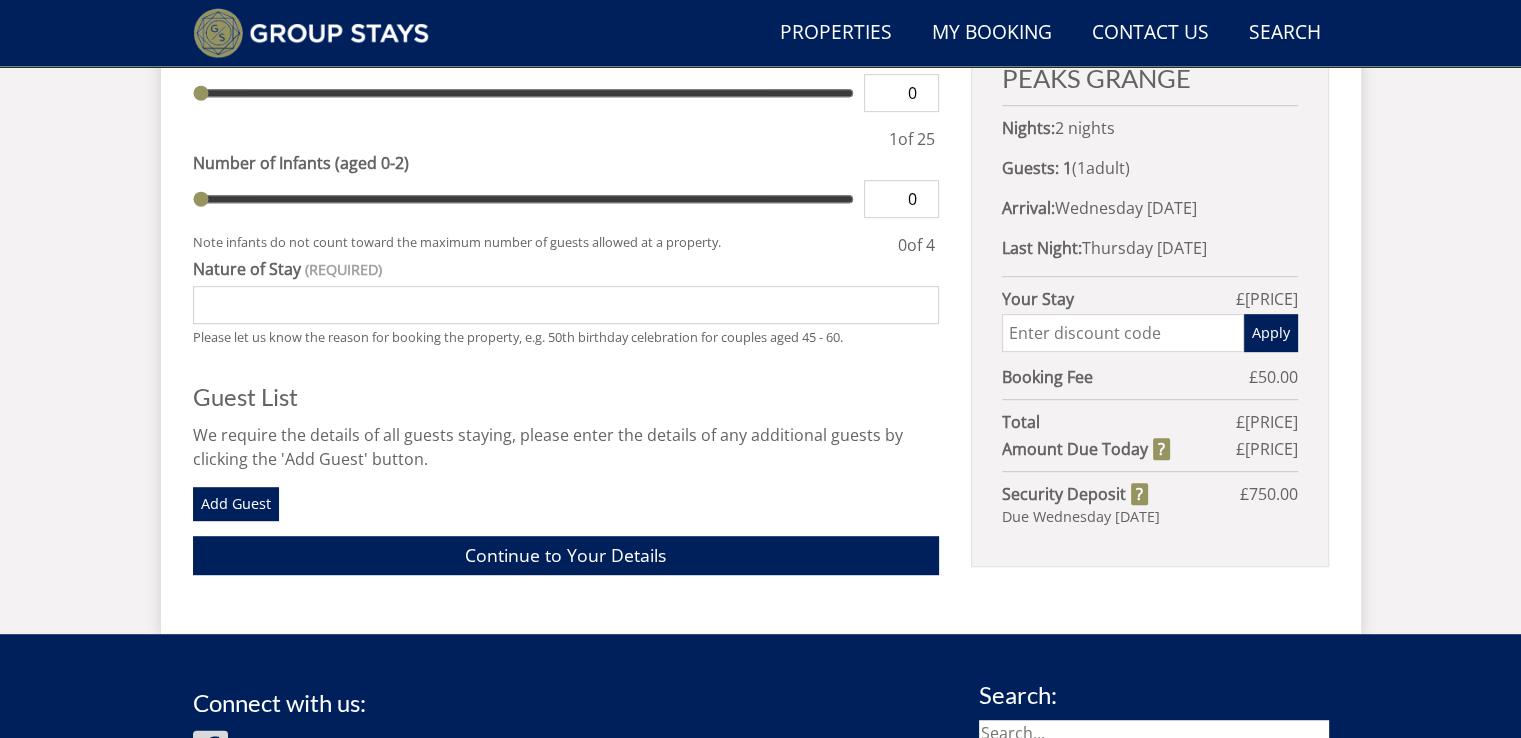 click on "Nature of Stay" at bounding box center [566, 305] 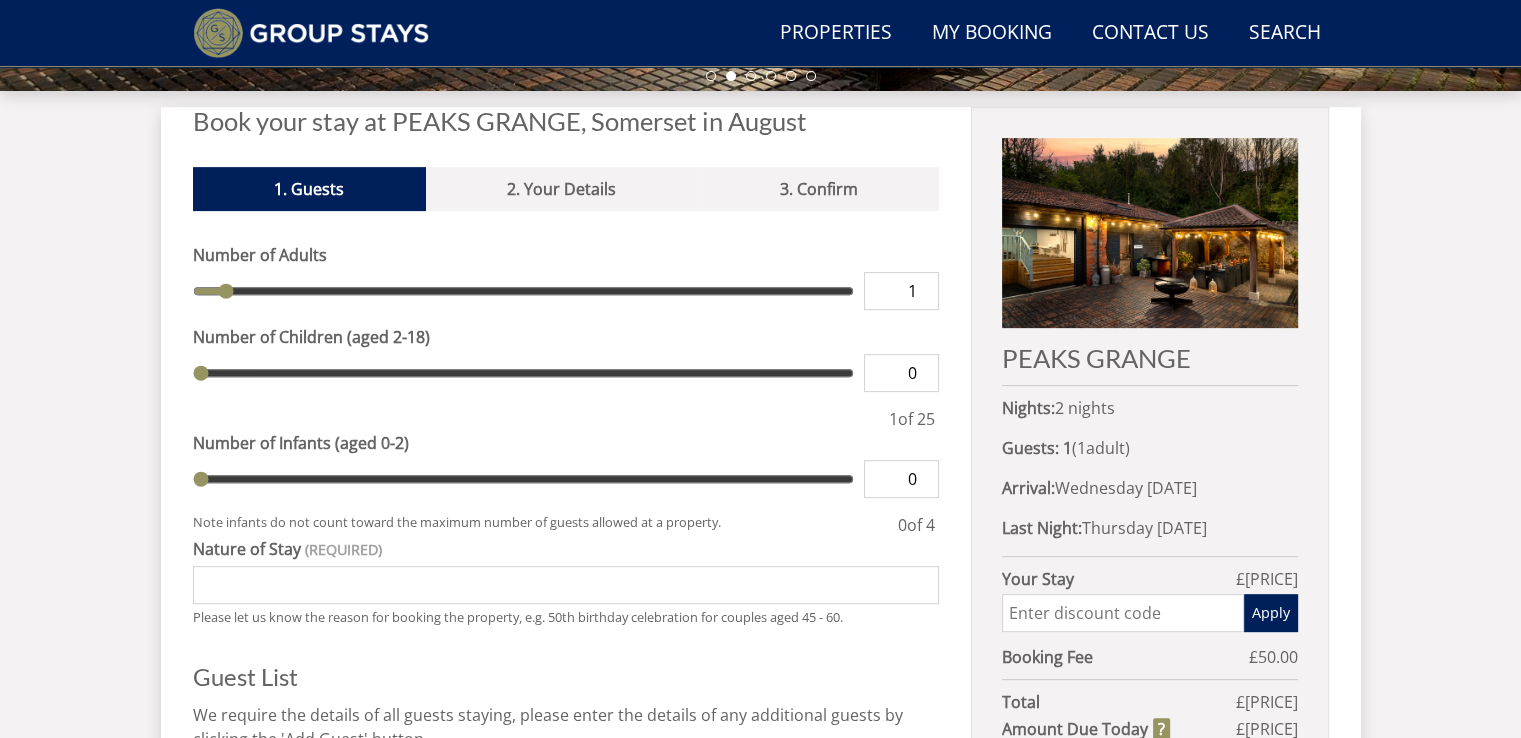 scroll, scrollTop: 600, scrollLeft: 0, axis: vertical 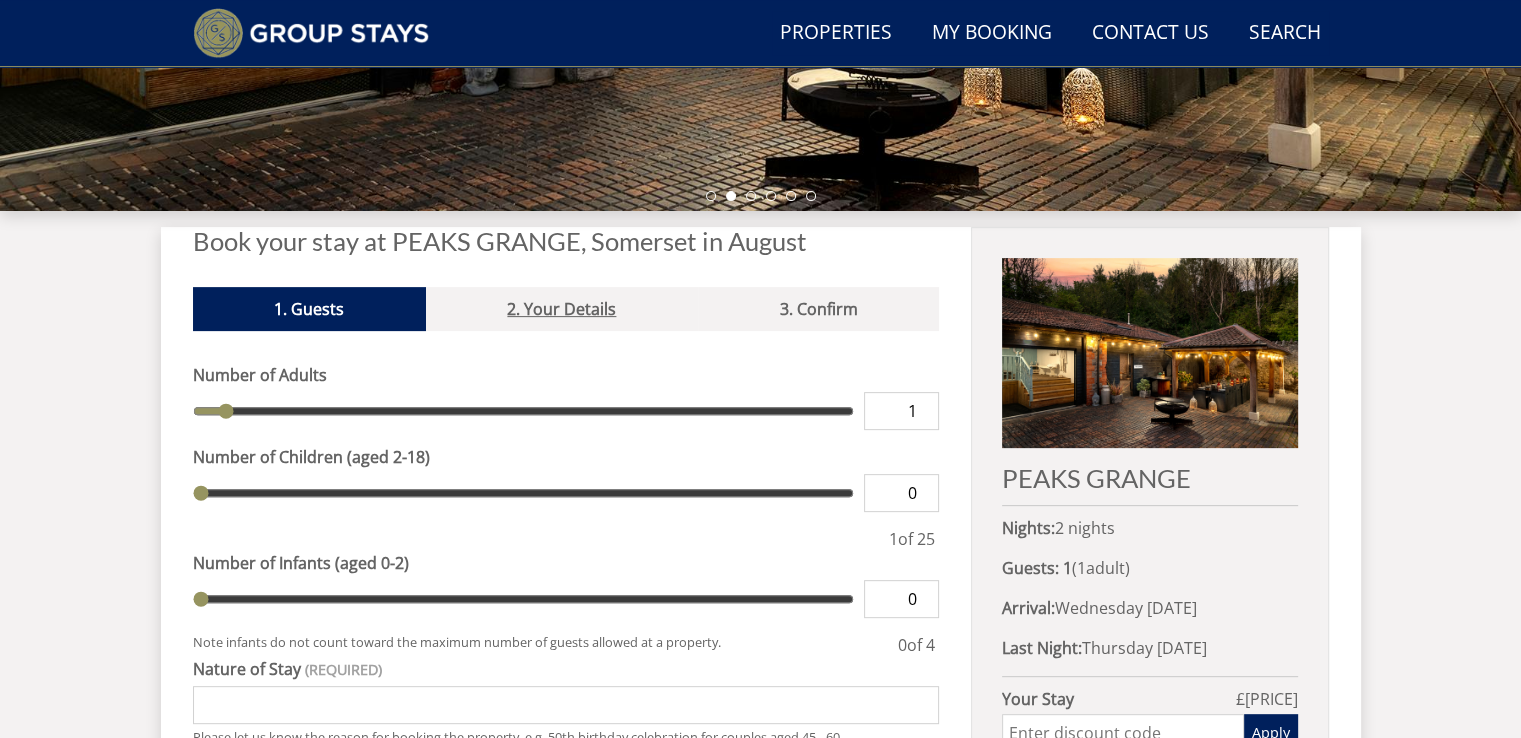 click on "2. Your Details" at bounding box center [562, 309] 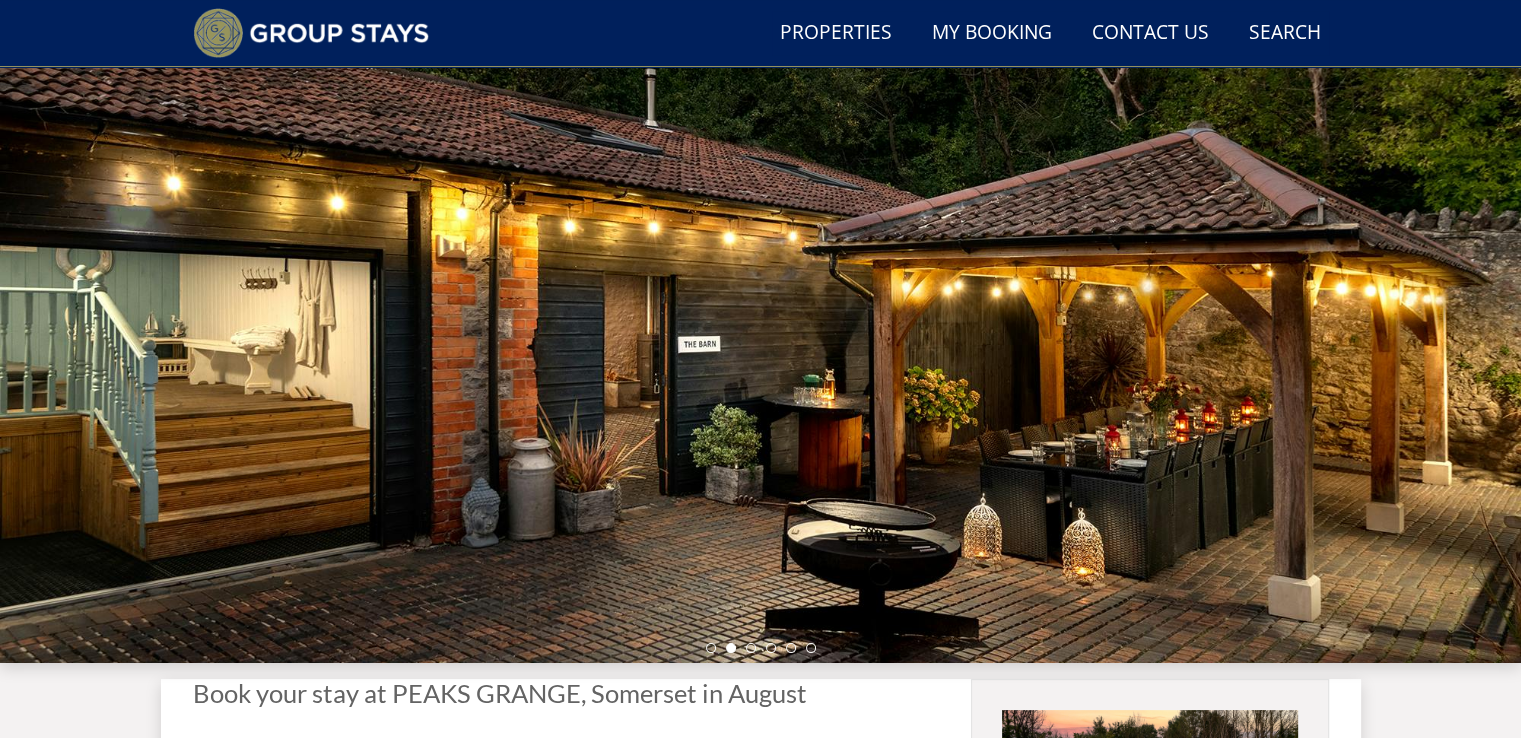 scroll, scrollTop: 376, scrollLeft: 0, axis: vertical 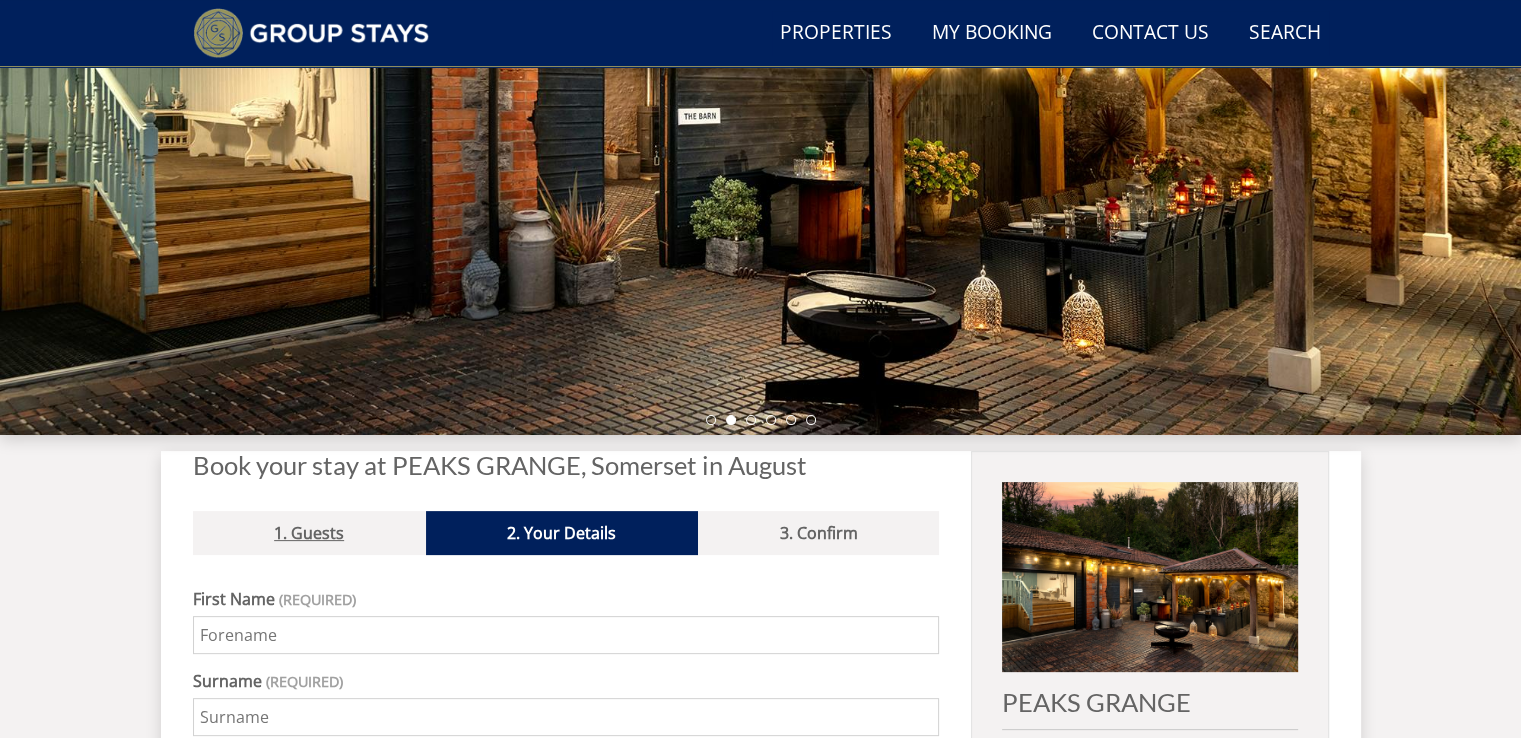 click on "1. Guests" at bounding box center (309, 533) 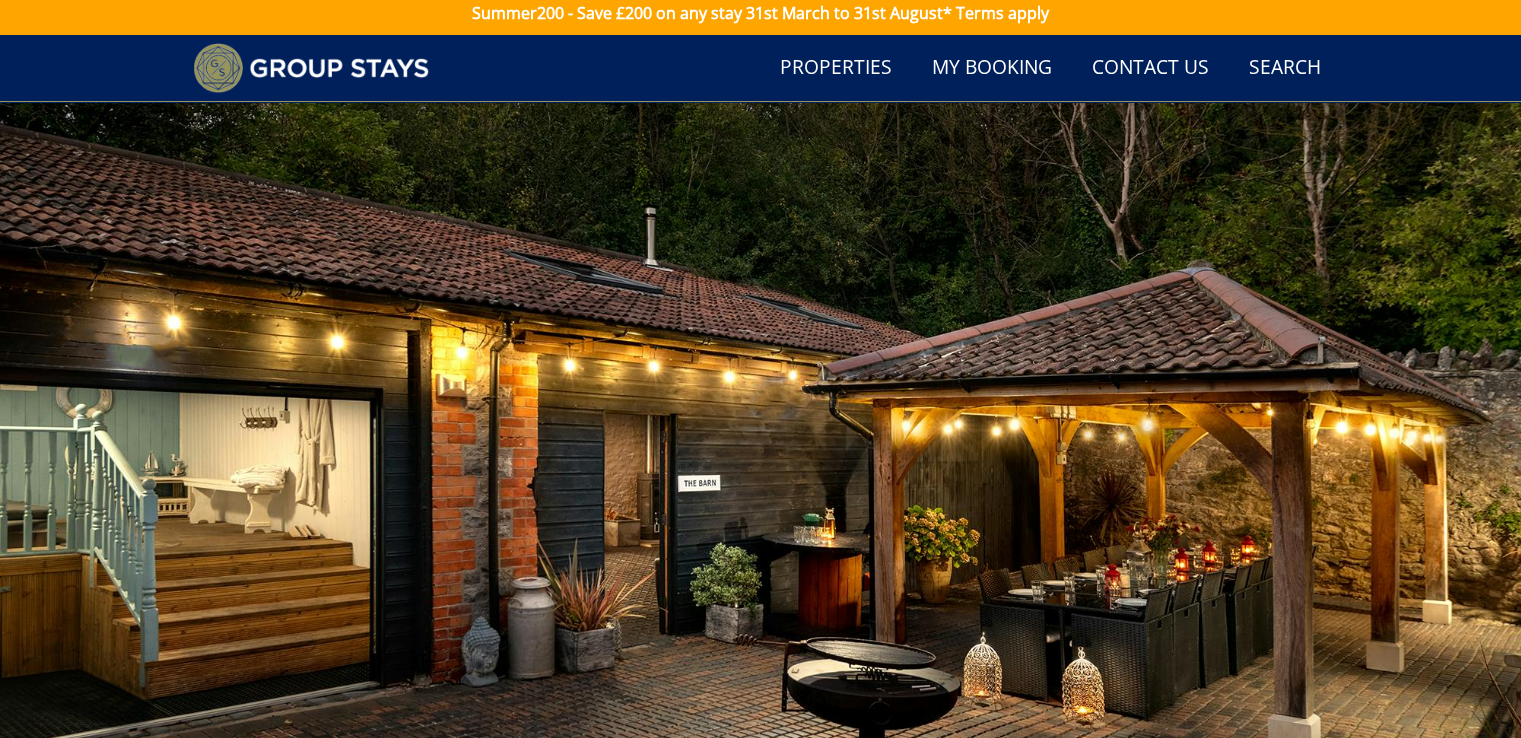 scroll, scrollTop: 0, scrollLeft: 0, axis: both 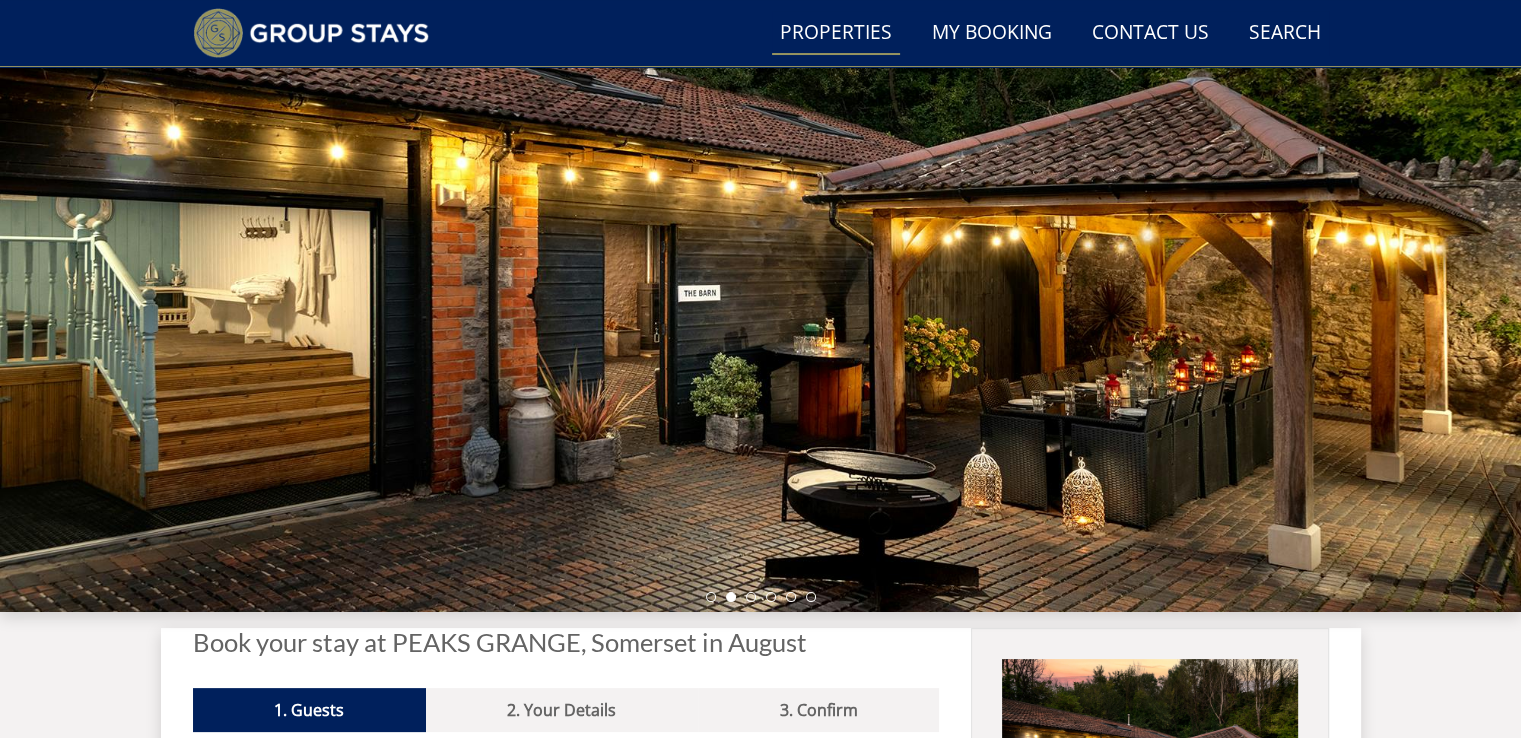 click on "Properties" at bounding box center (836, 33) 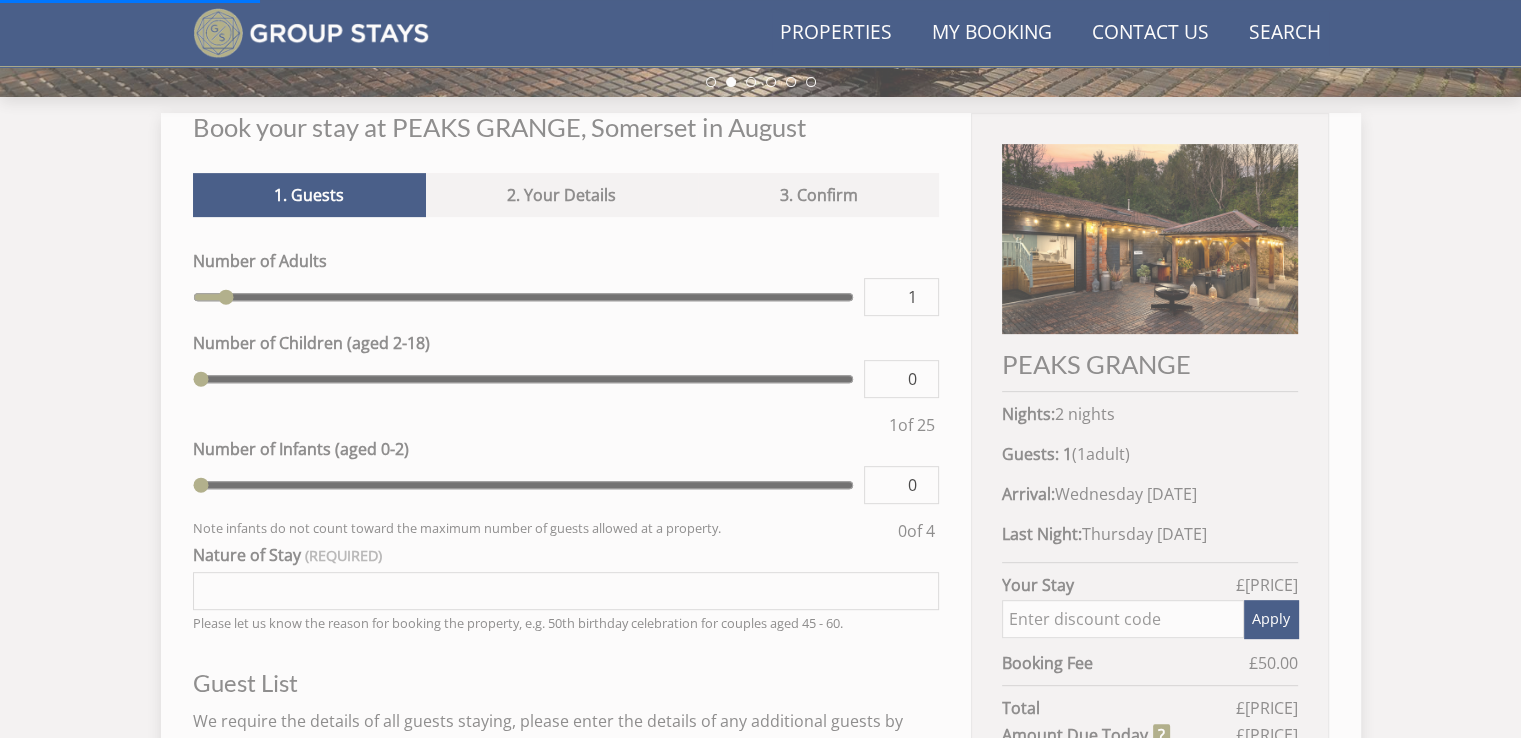 scroll, scrollTop: 999, scrollLeft: 0, axis: vertical 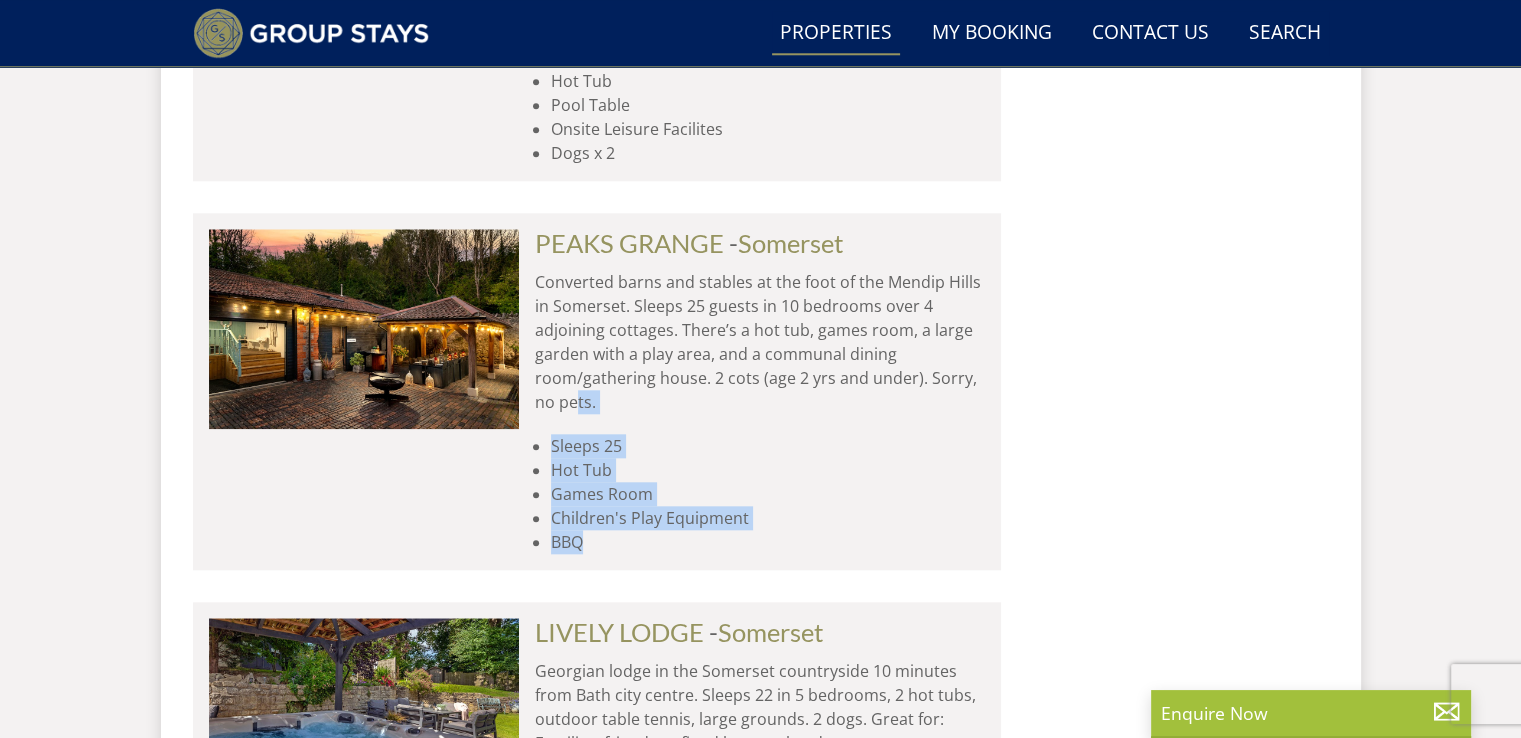 drag, startPoint x: 592, startPoint y: 510, endPoint x: 627, endPoint y: 376, distance: 138.49548 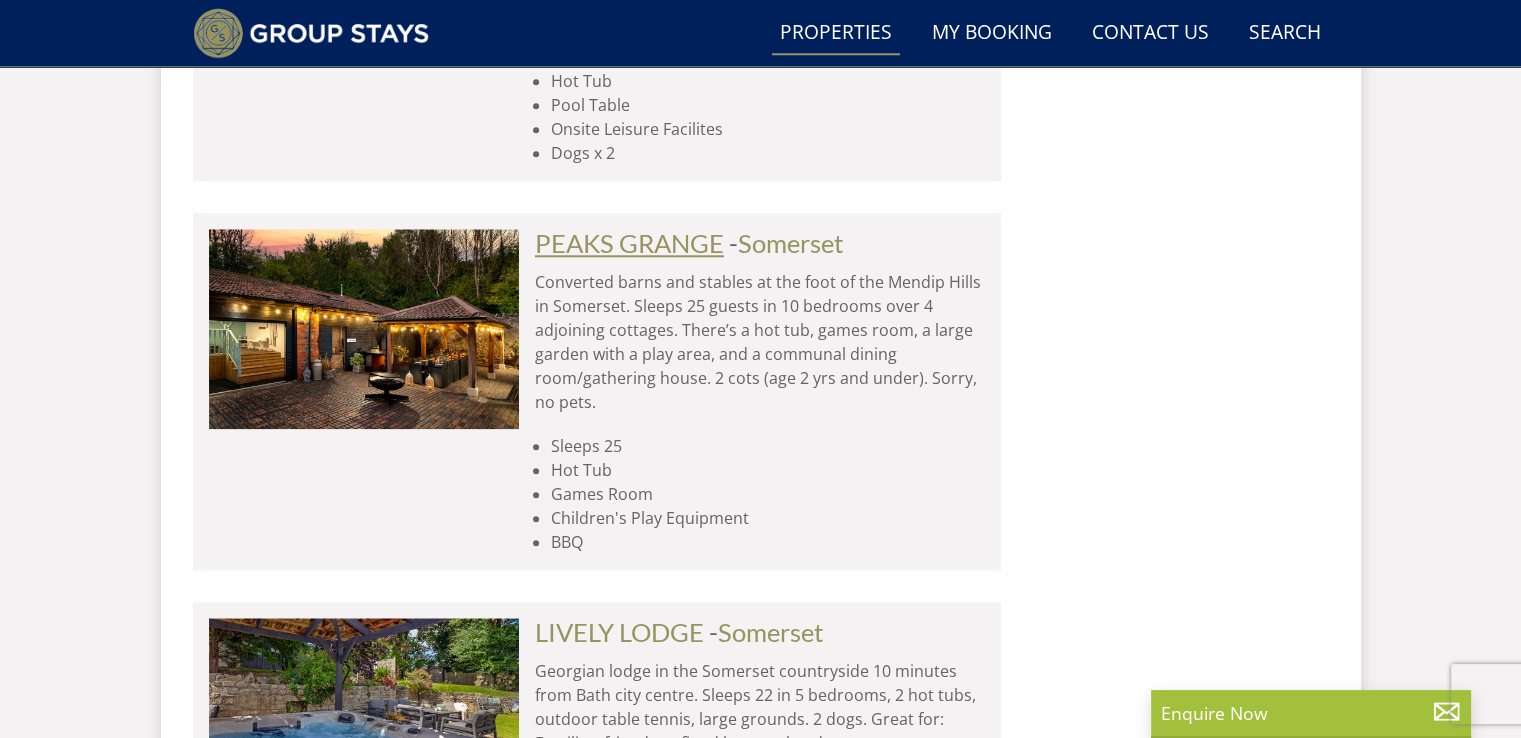 click on "PEAKS GRANGE" at bounding box center (629, 243) 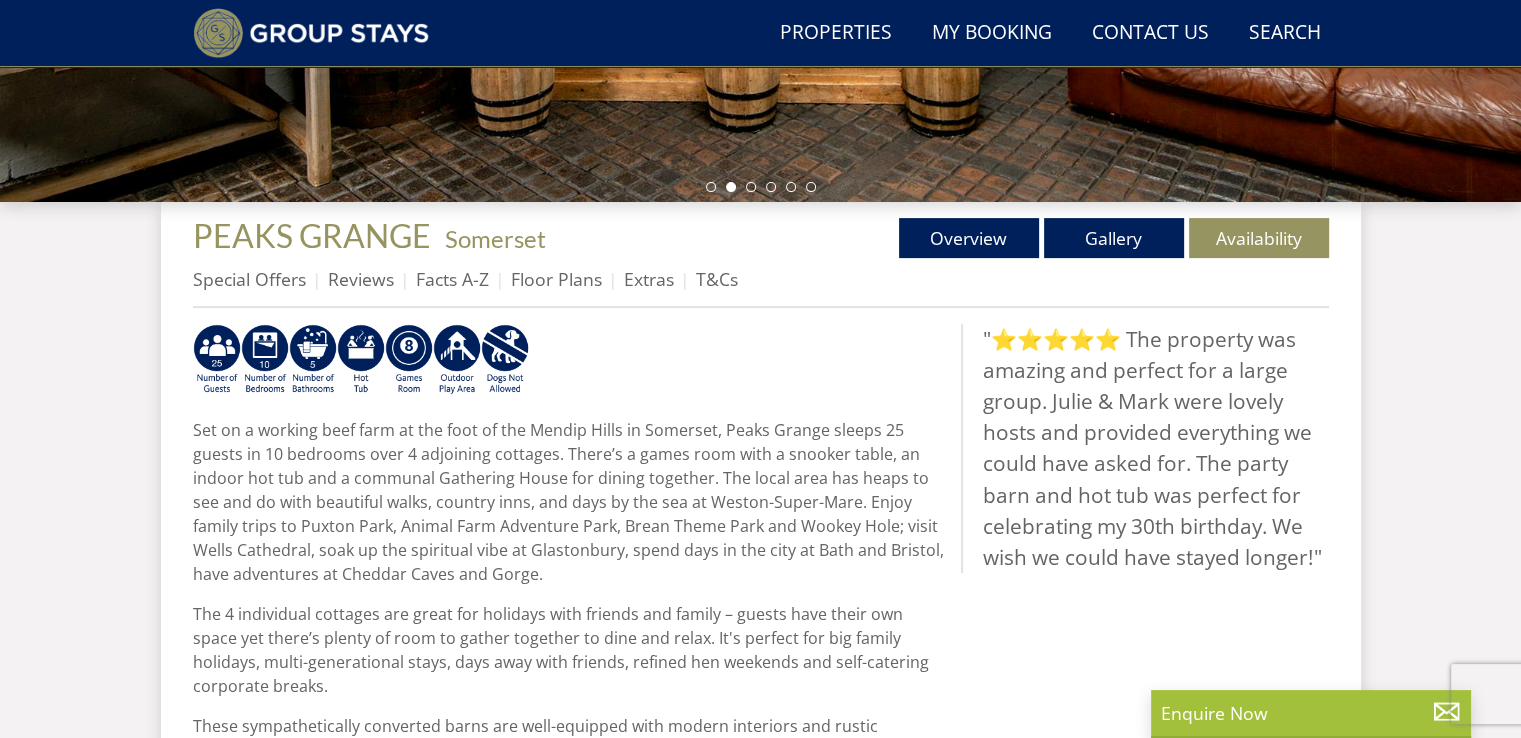scroll, scrollTop: 496, scrollLeft: 0, axis: vertical 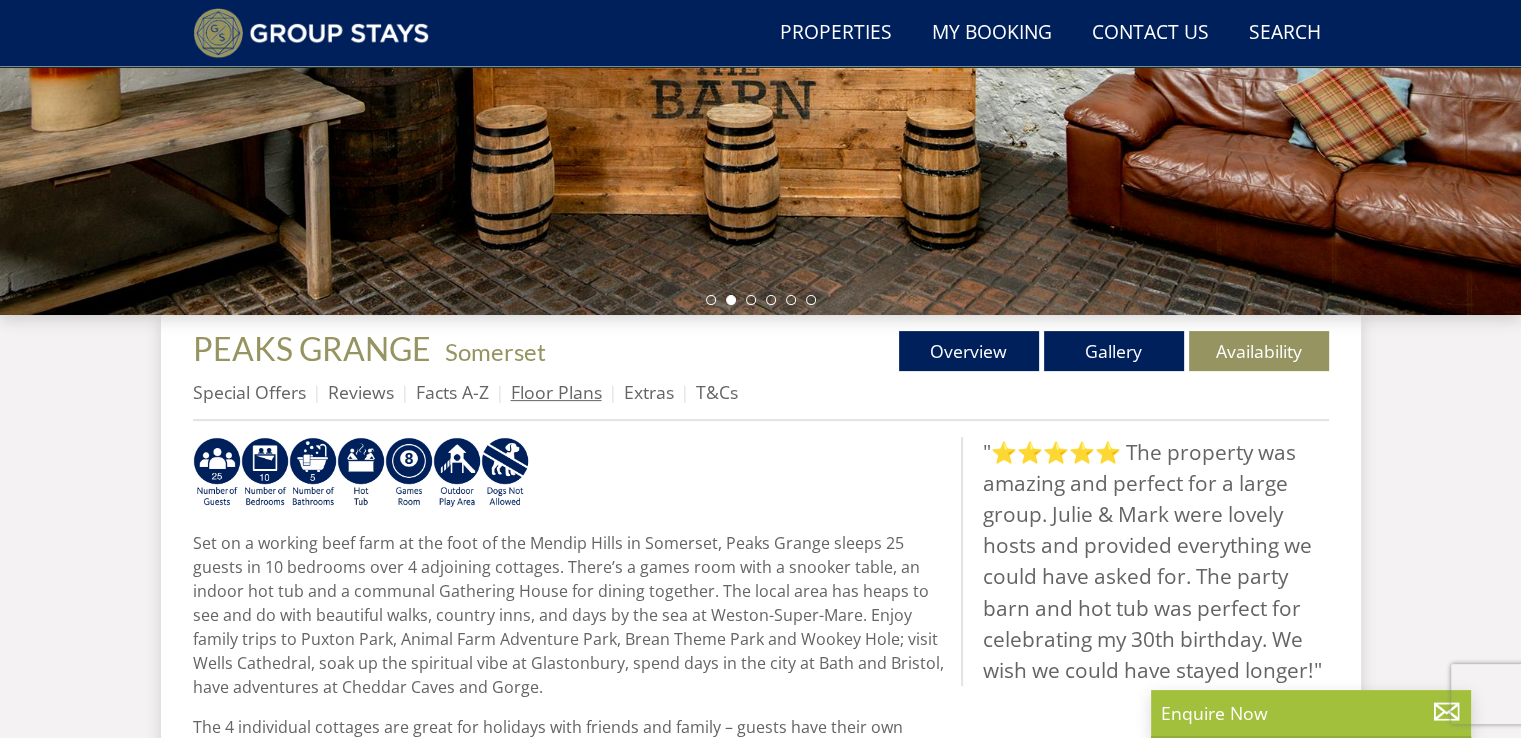click on "Floor Plans" at bounding box center (556, 392) 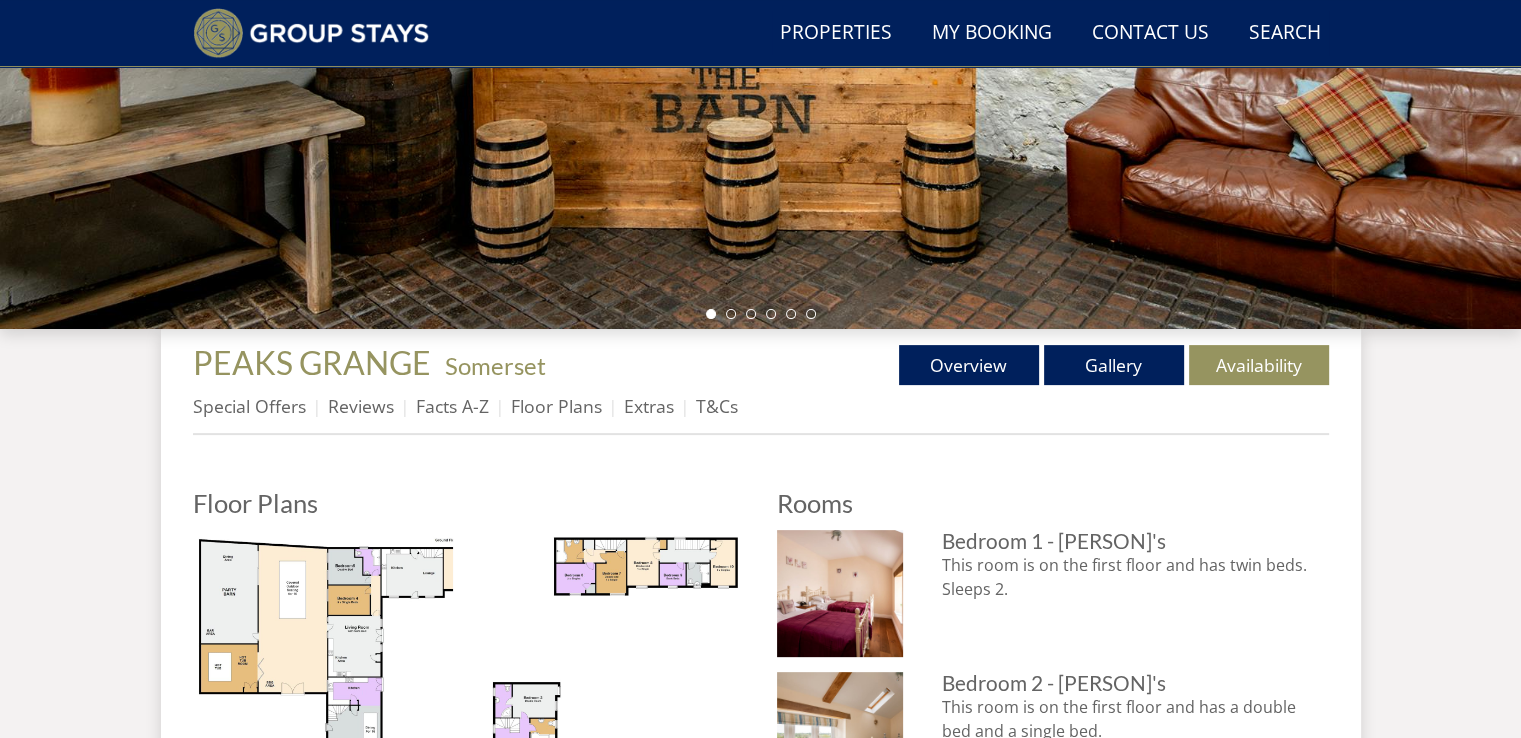 scroll, scrollTop: 700, scrollLeft: 0, axis: vertical 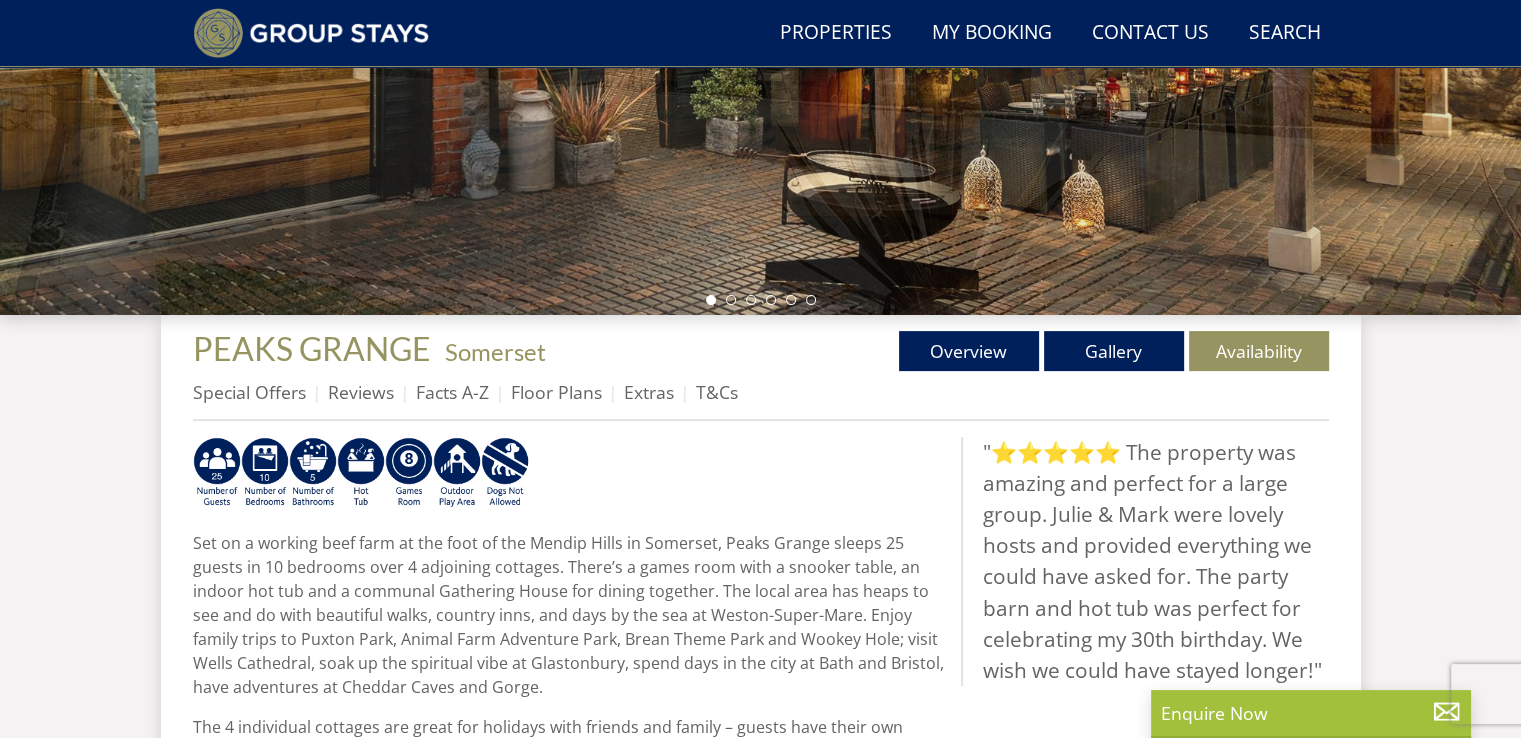 click on "Floor Plans" at bounding box center [567, 392] 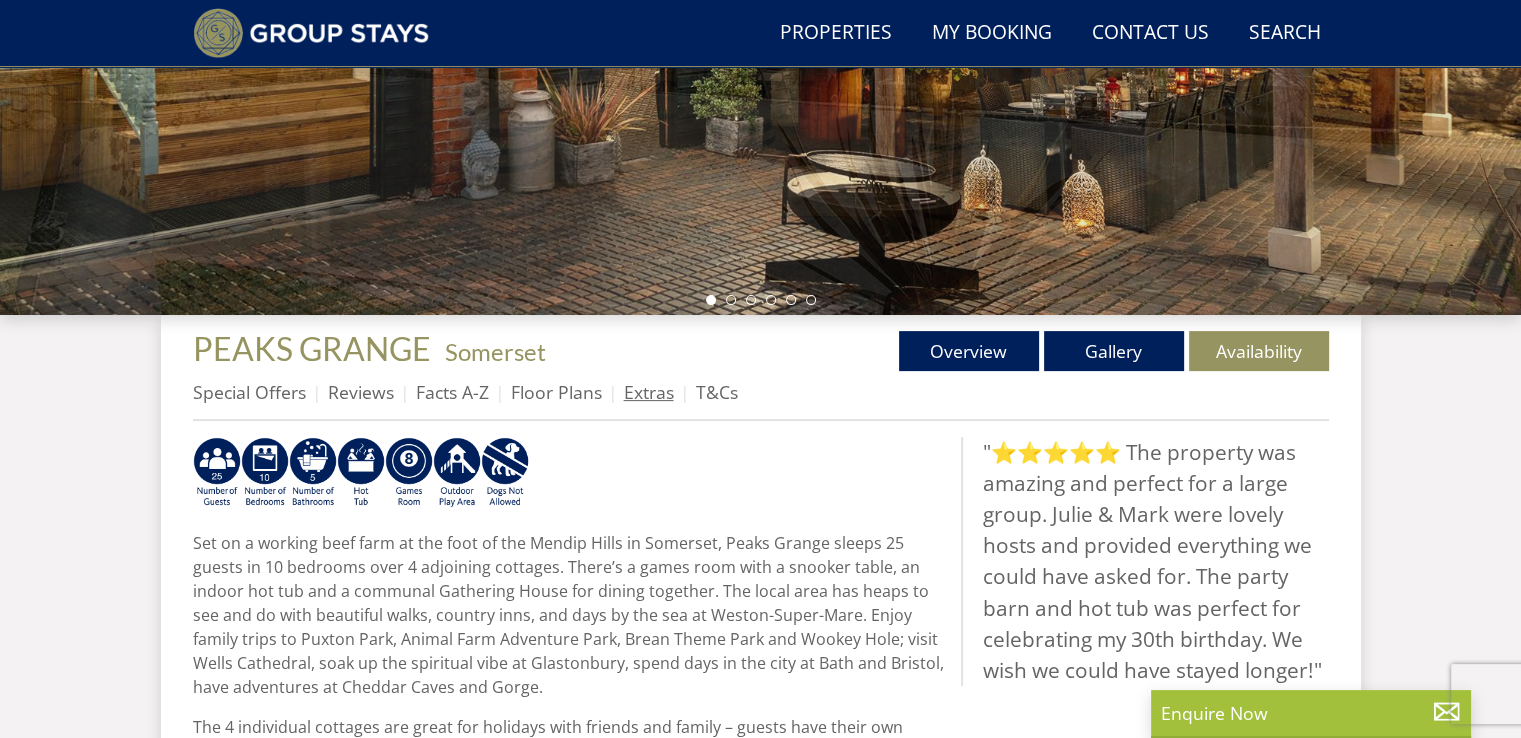click on "Extras" at bounding box center (649, 392) 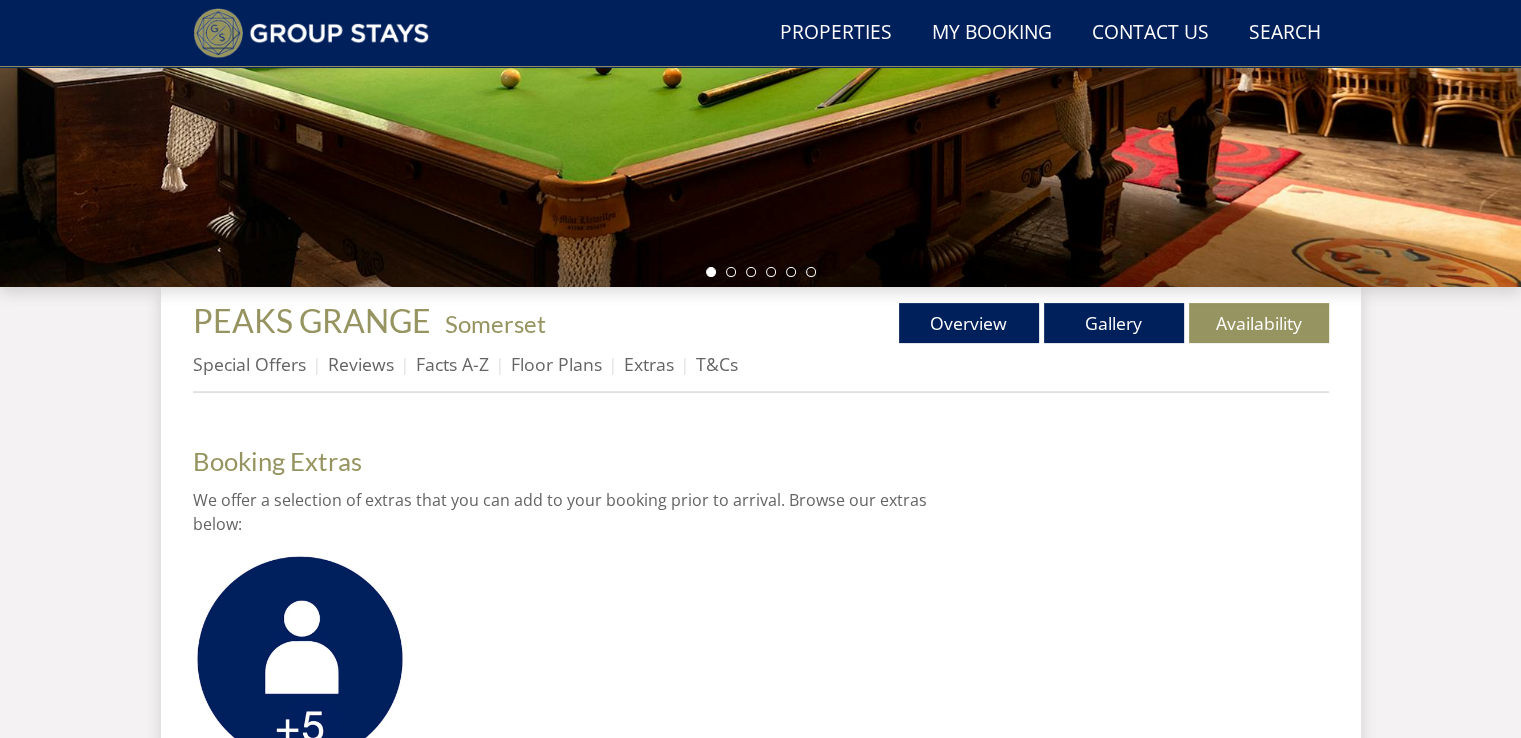 scroll, scrollTop: 400, scrollLeft: 0, axis: vertical 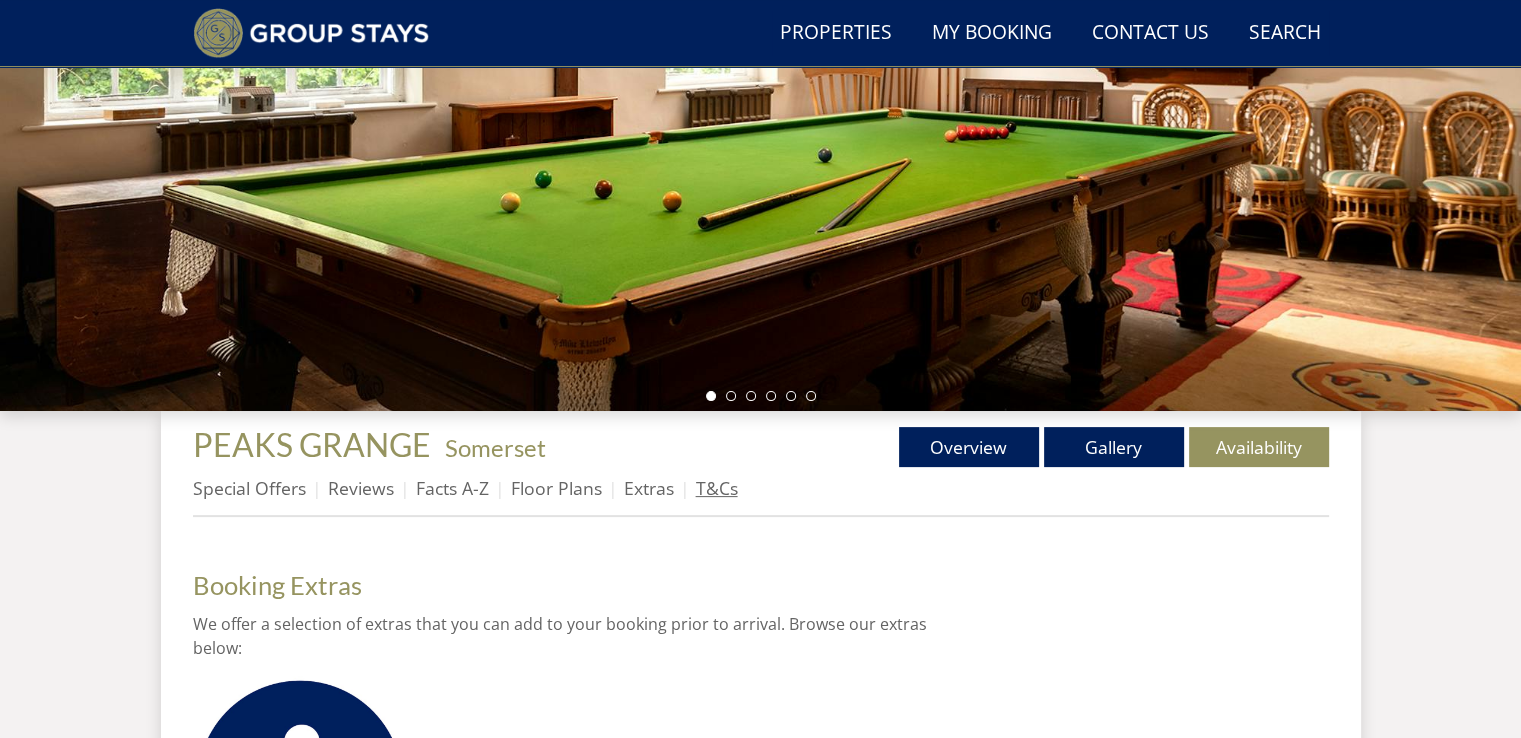 click on "T&Cs" at bounding box center (717, 488) 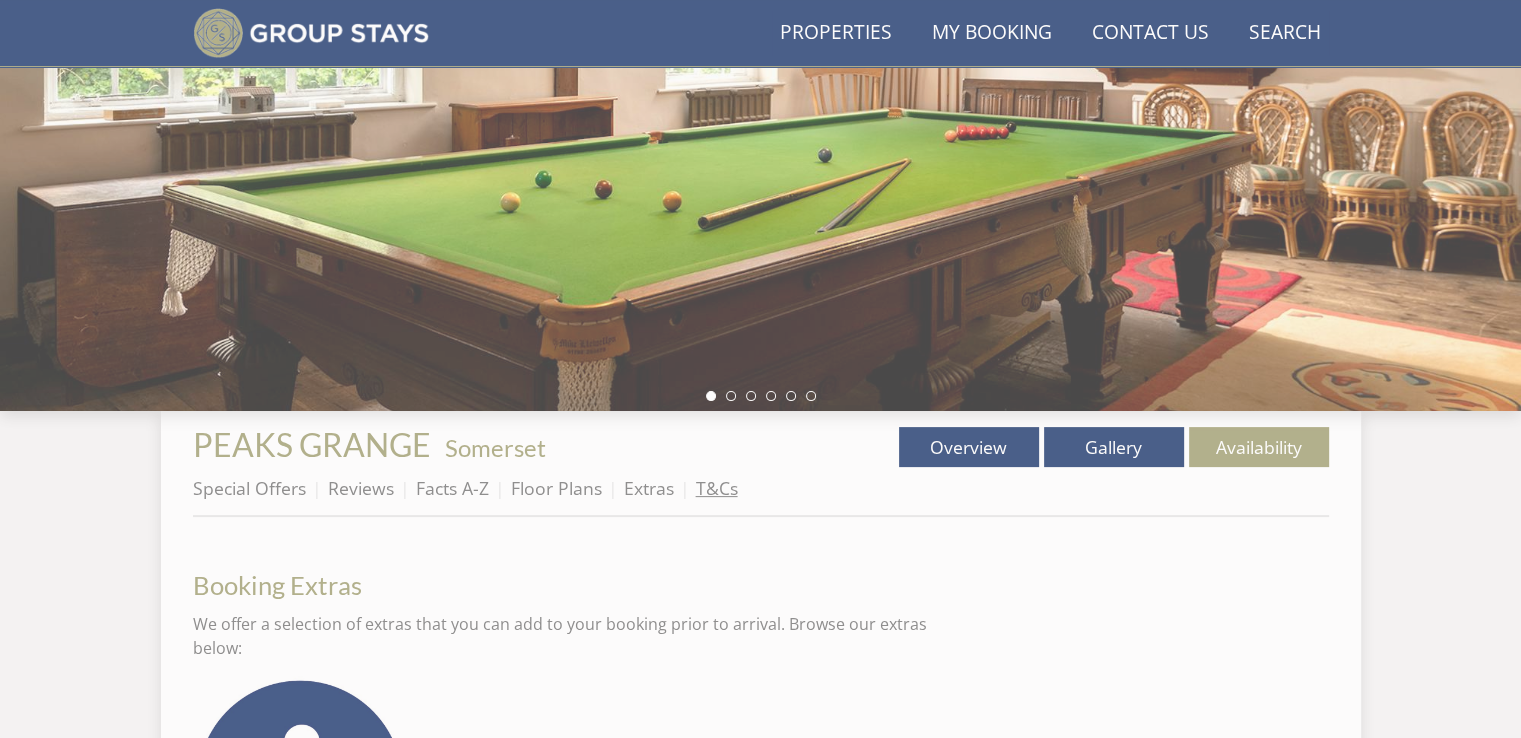 click on "T&Cs" at bounding box center (717, 488) 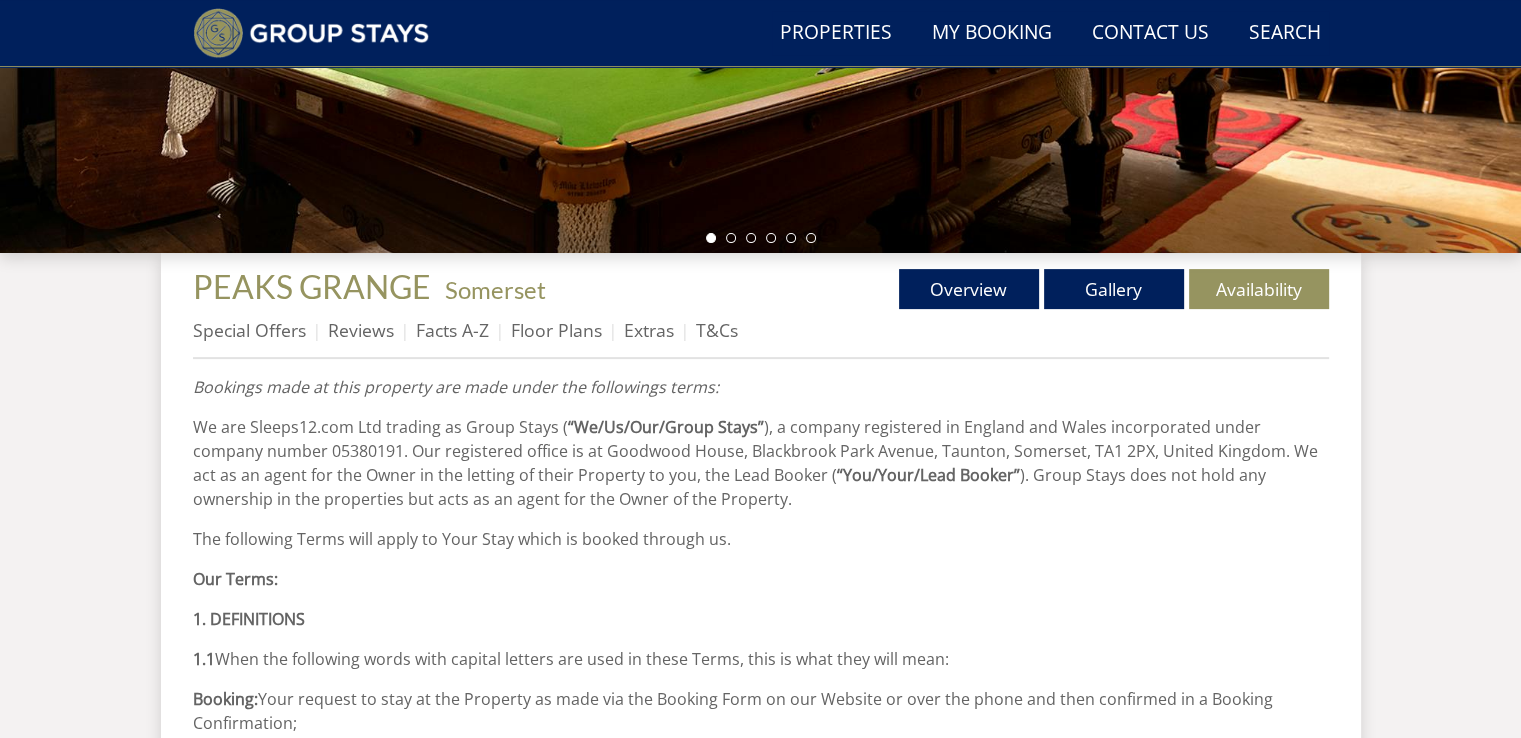 scroll, scrollTop: 600, scrollLeft: 0, axis: vertical 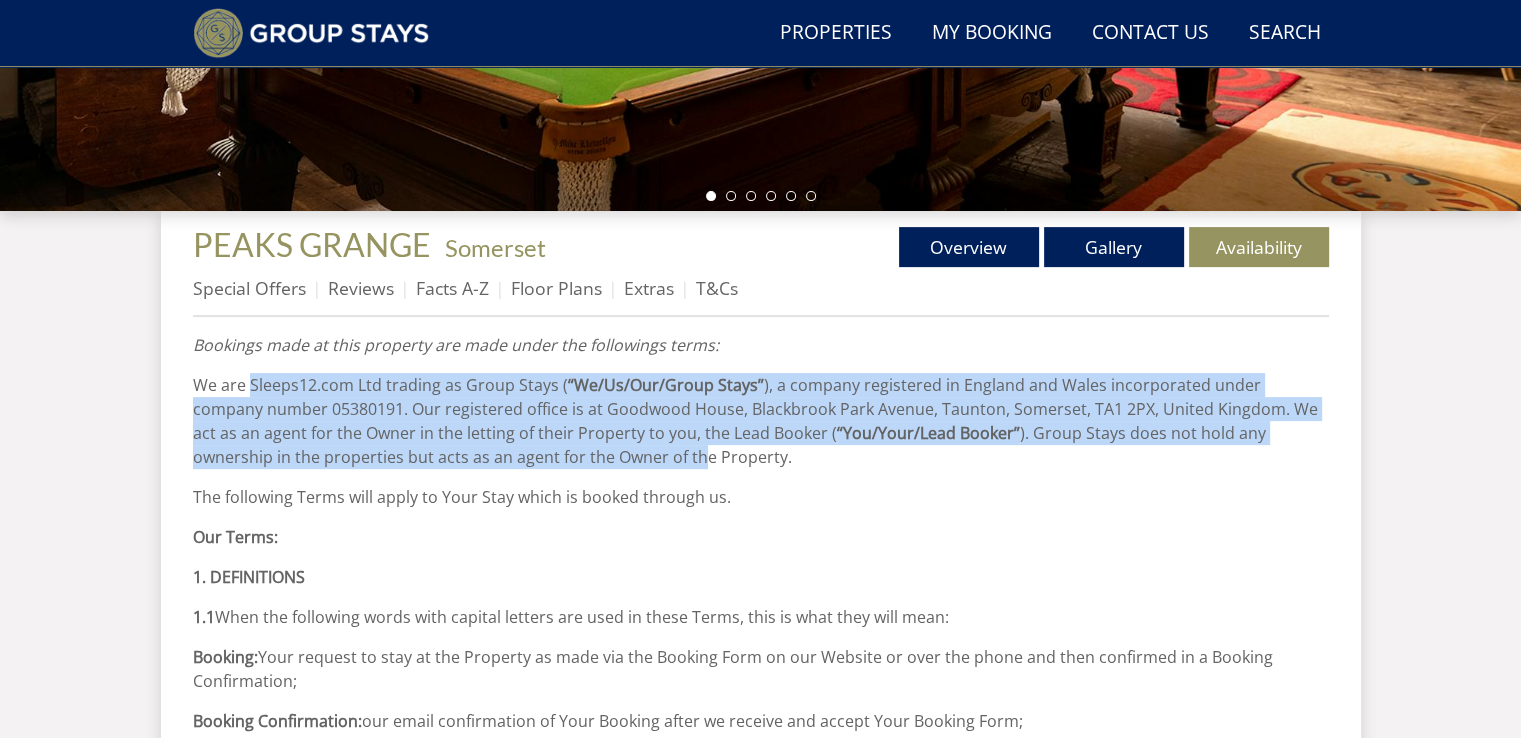 drag, startPoint x: 257, startPoint y: 383, endPoint x: 569, endPoint y: 458, distance: 320.88782 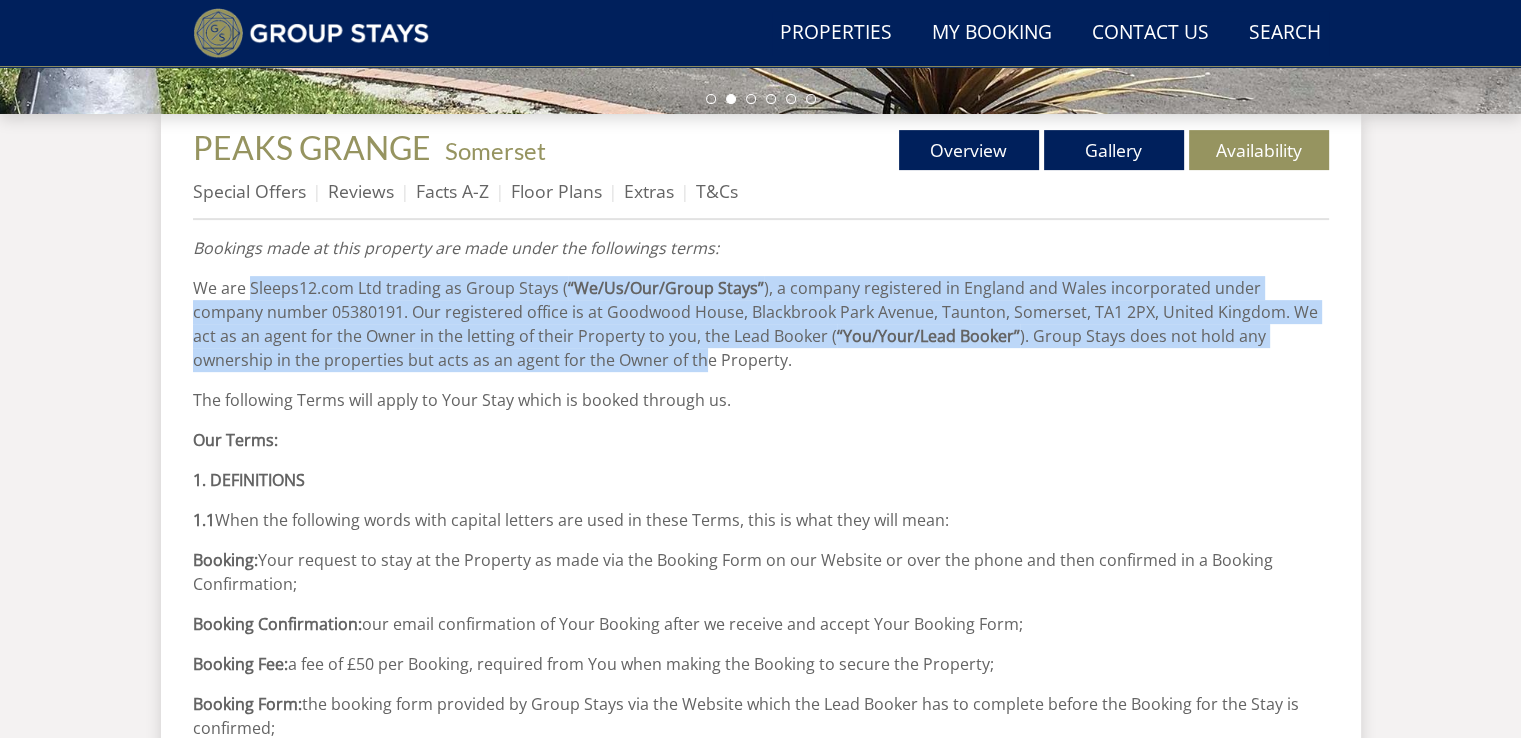 scroll, scrollTop: 300, scrollLeft: 0, axis: vertical 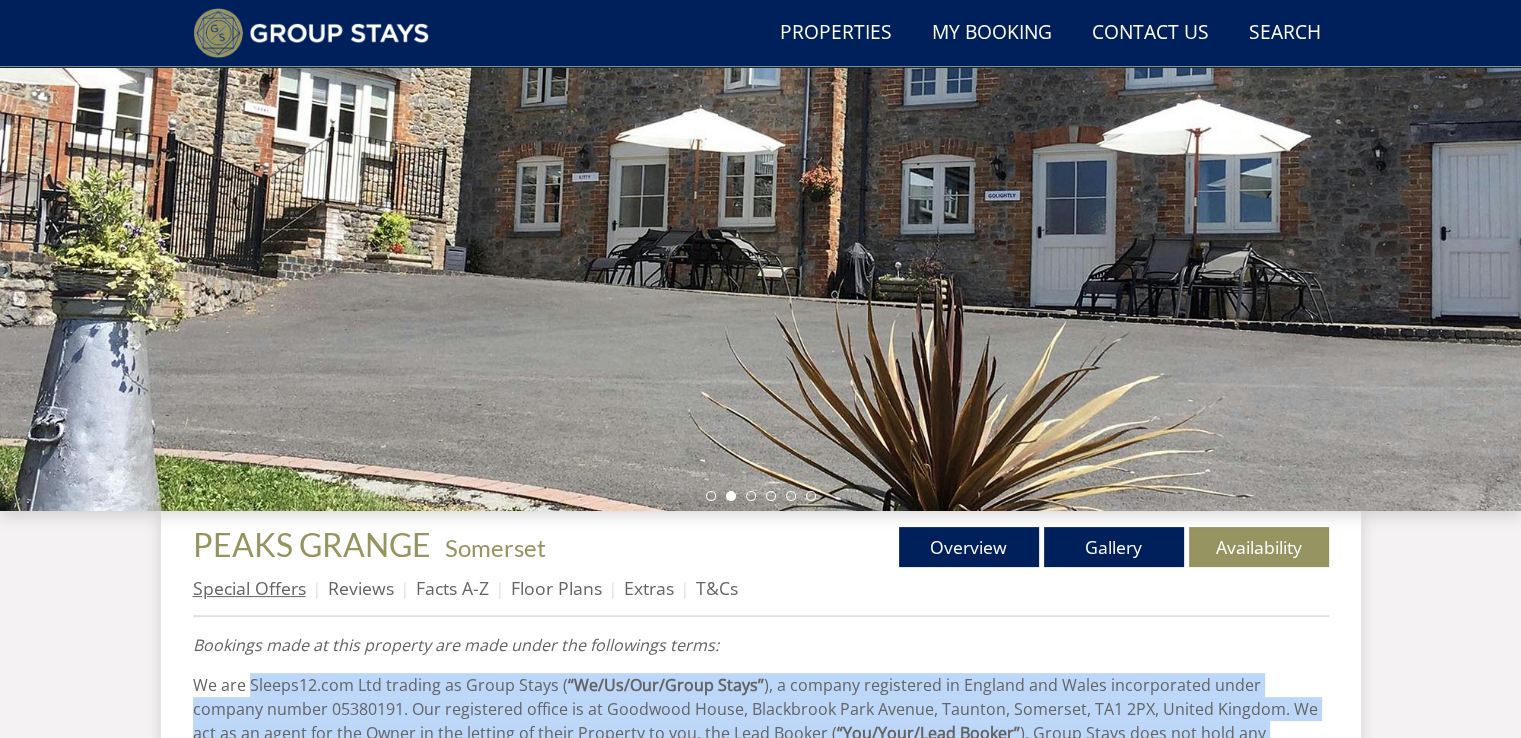 click on "Special Offers" at bounding box center (249, 588) 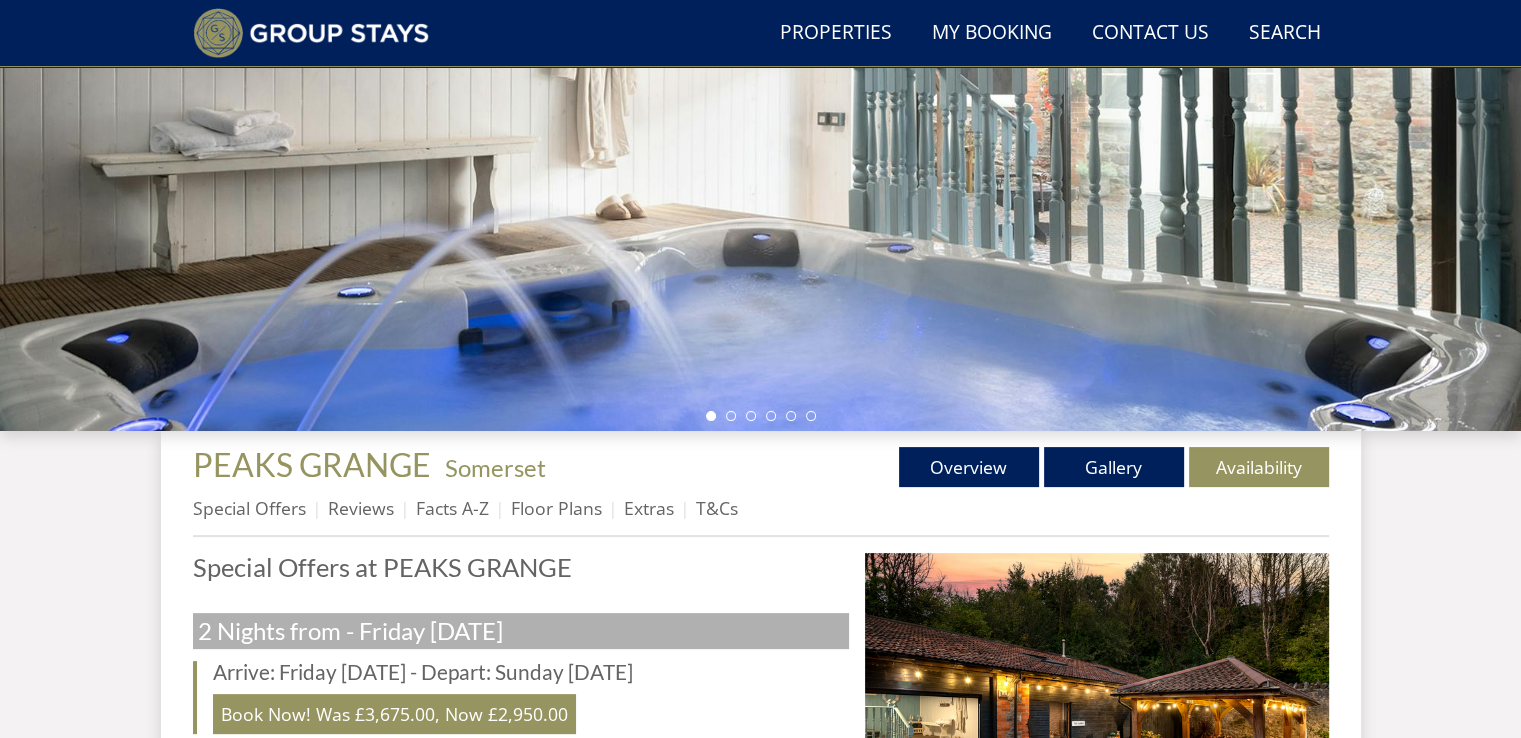 scroll, scrollTop: 488, scrollLeft: 0, axis: vertical 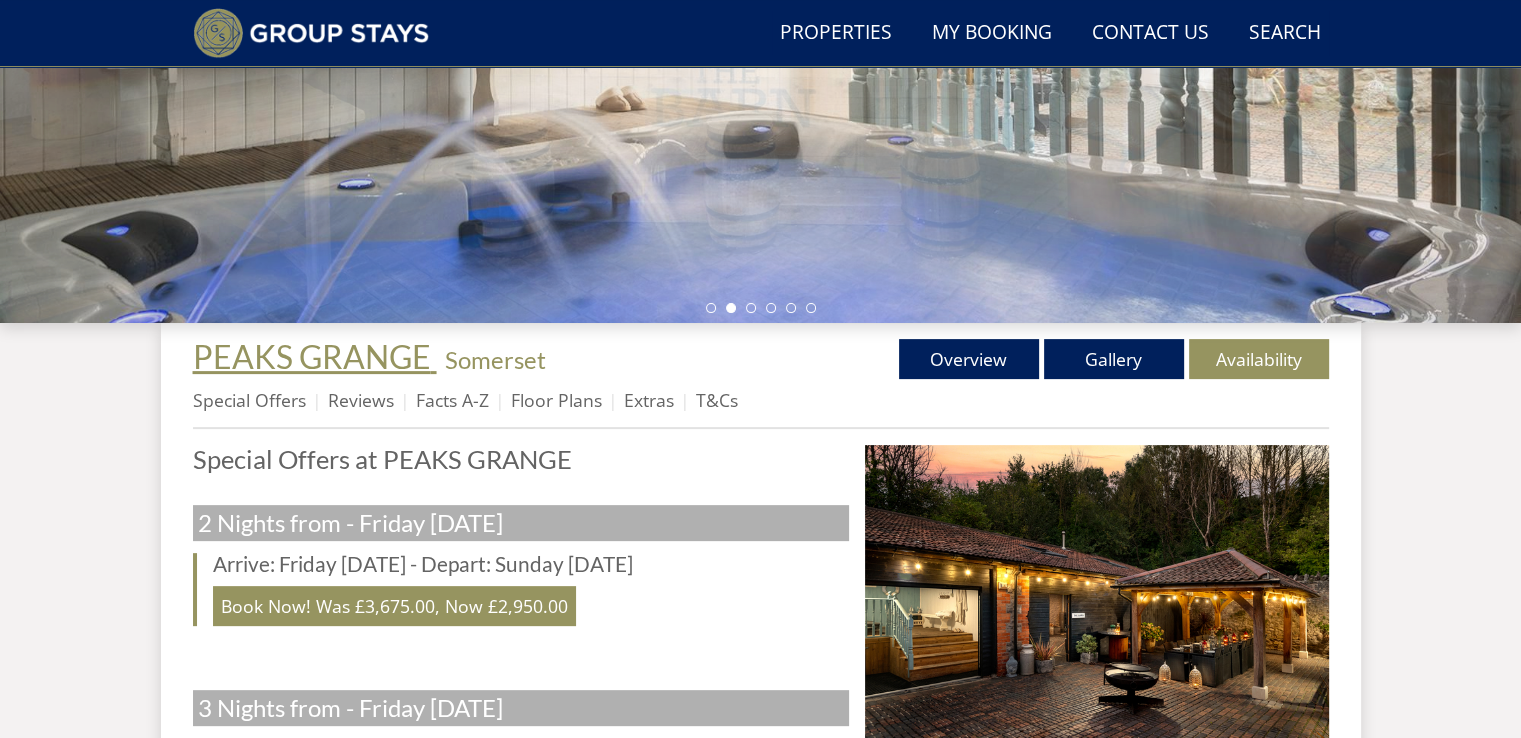 click on "PEAKS GRANGE" at bounding box center [312, 356] 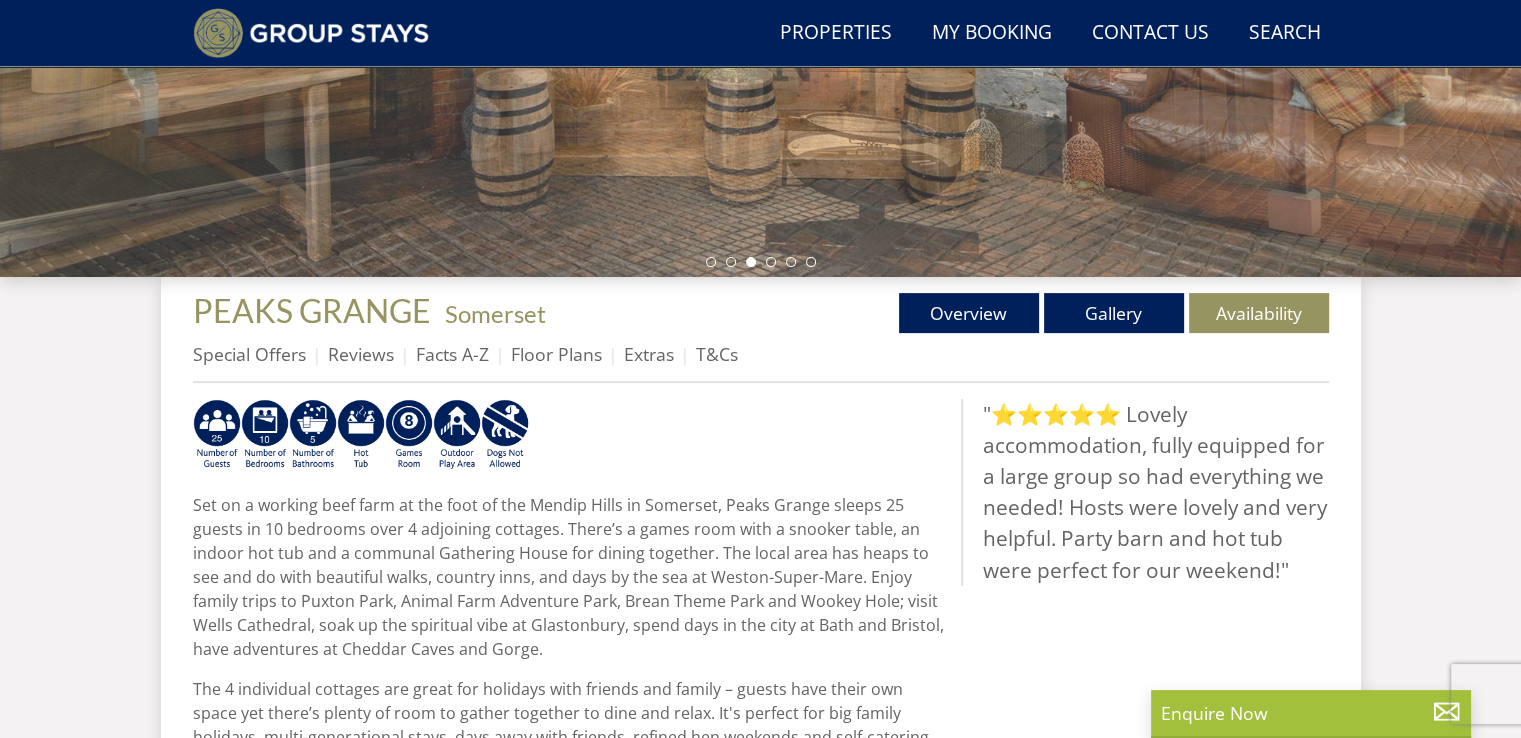 scroll, scrollTop: 500, scrollLeft: 0, axis: vertical 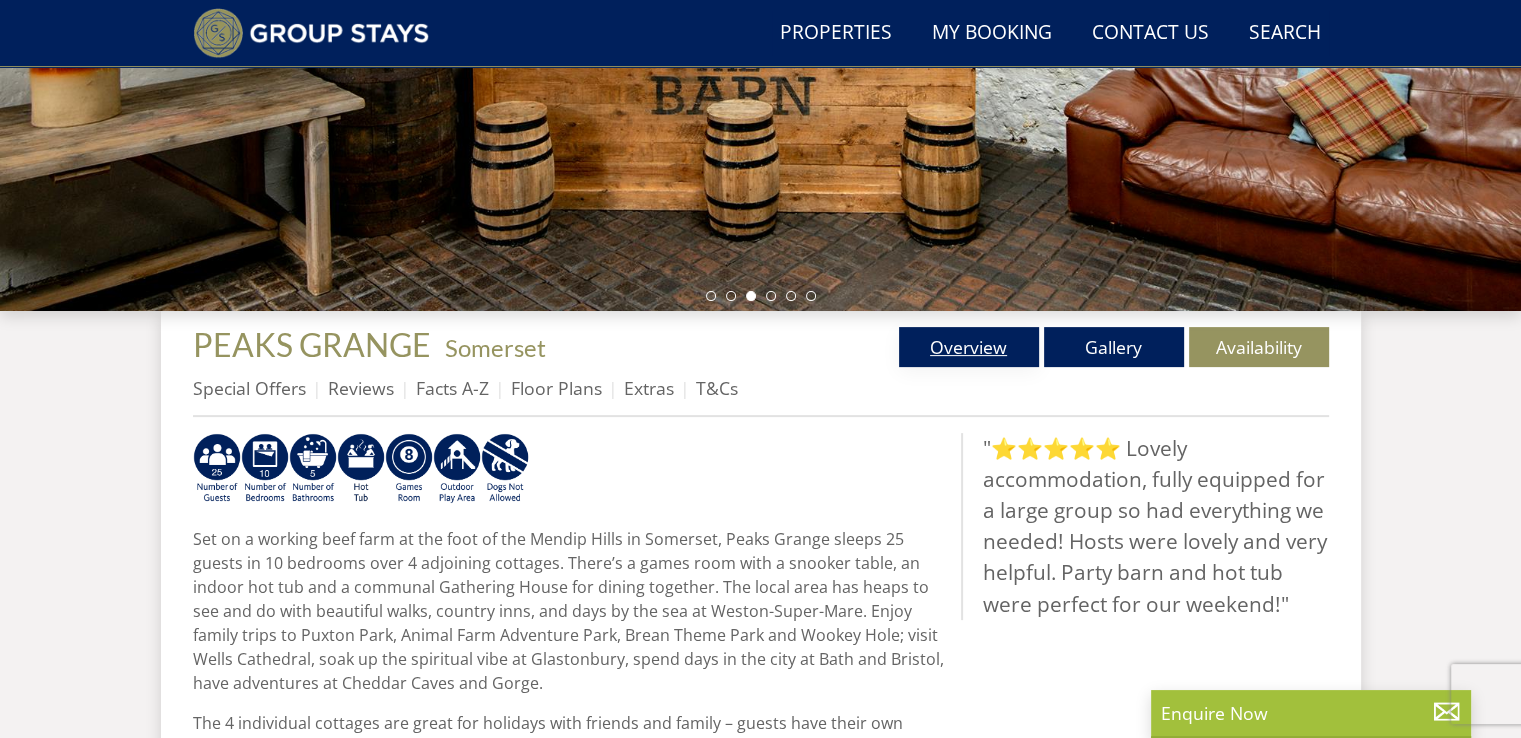 click on "Overview" at bounding box center (969, 347) 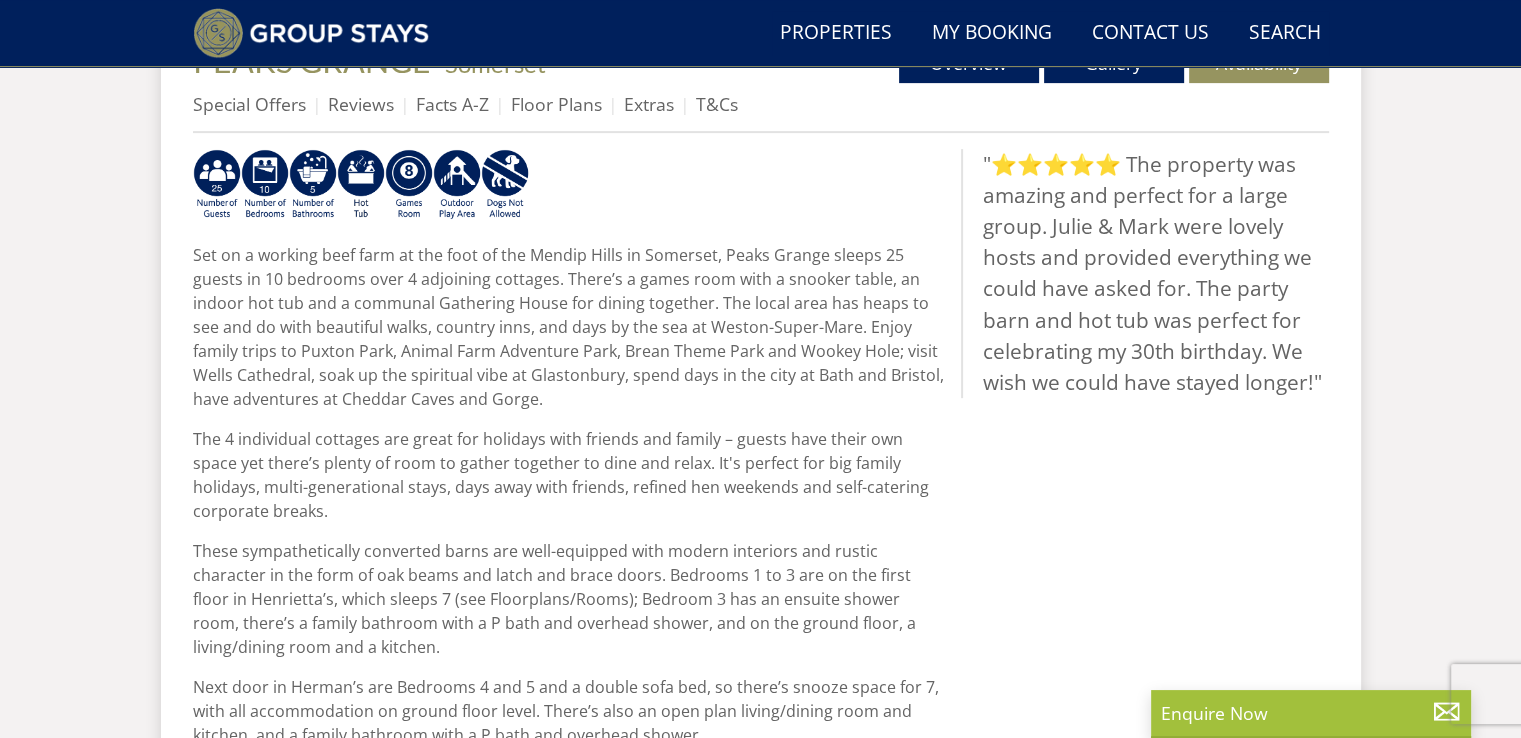 scroll, scrollTop: 484, scrollLeft: 0, axis: vertical 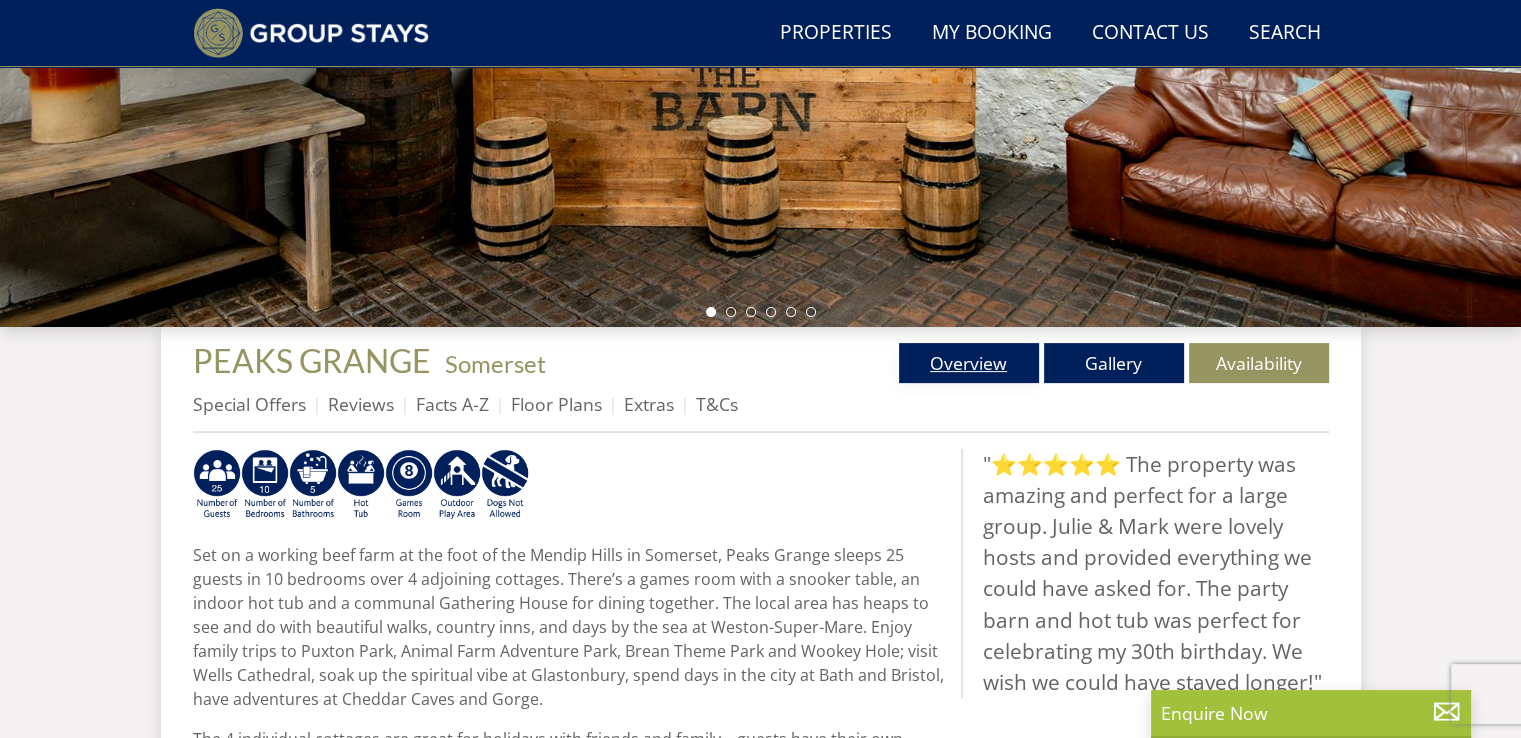 click on "Overview" at bounding box center (969, 363) 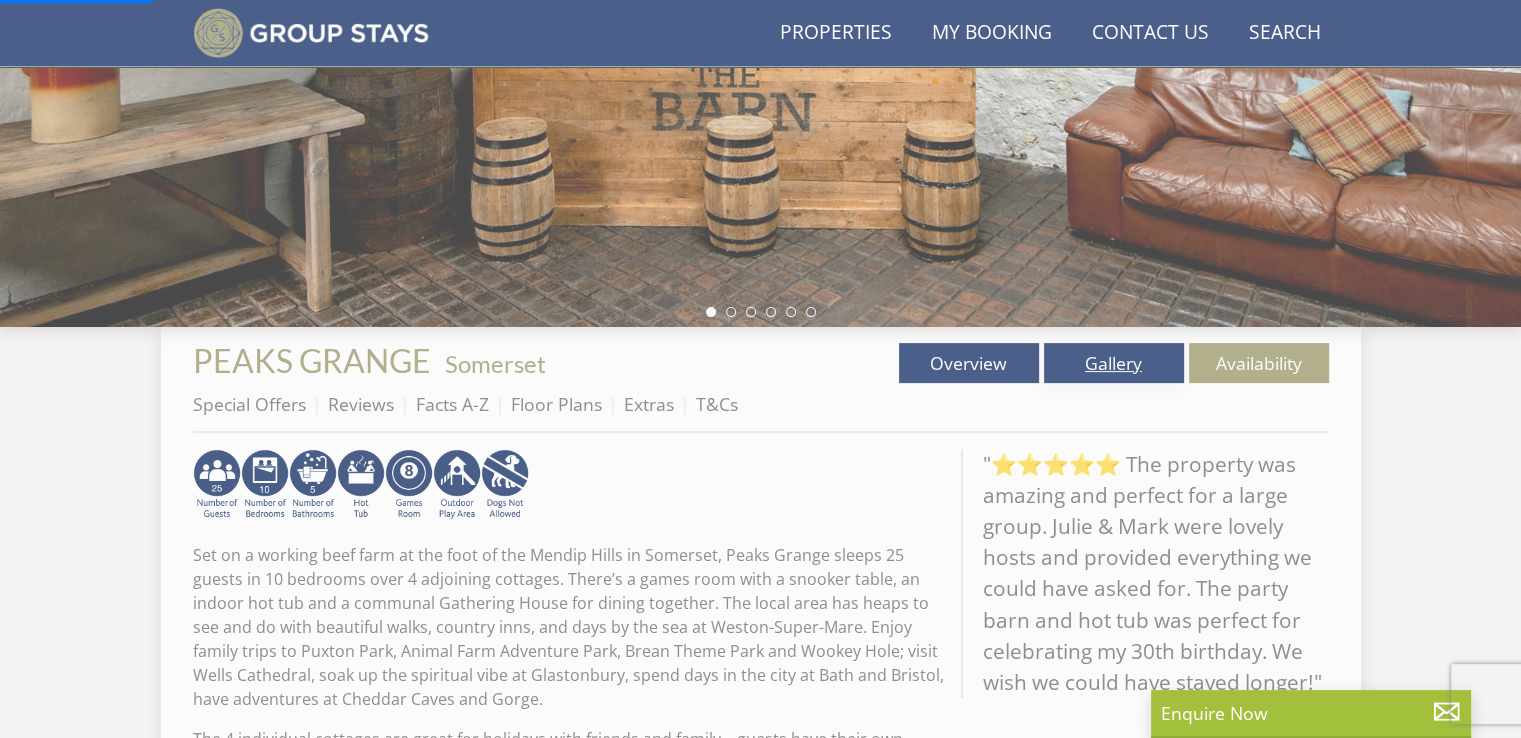 click on "Gallery" at bounding box center (1114, 363) 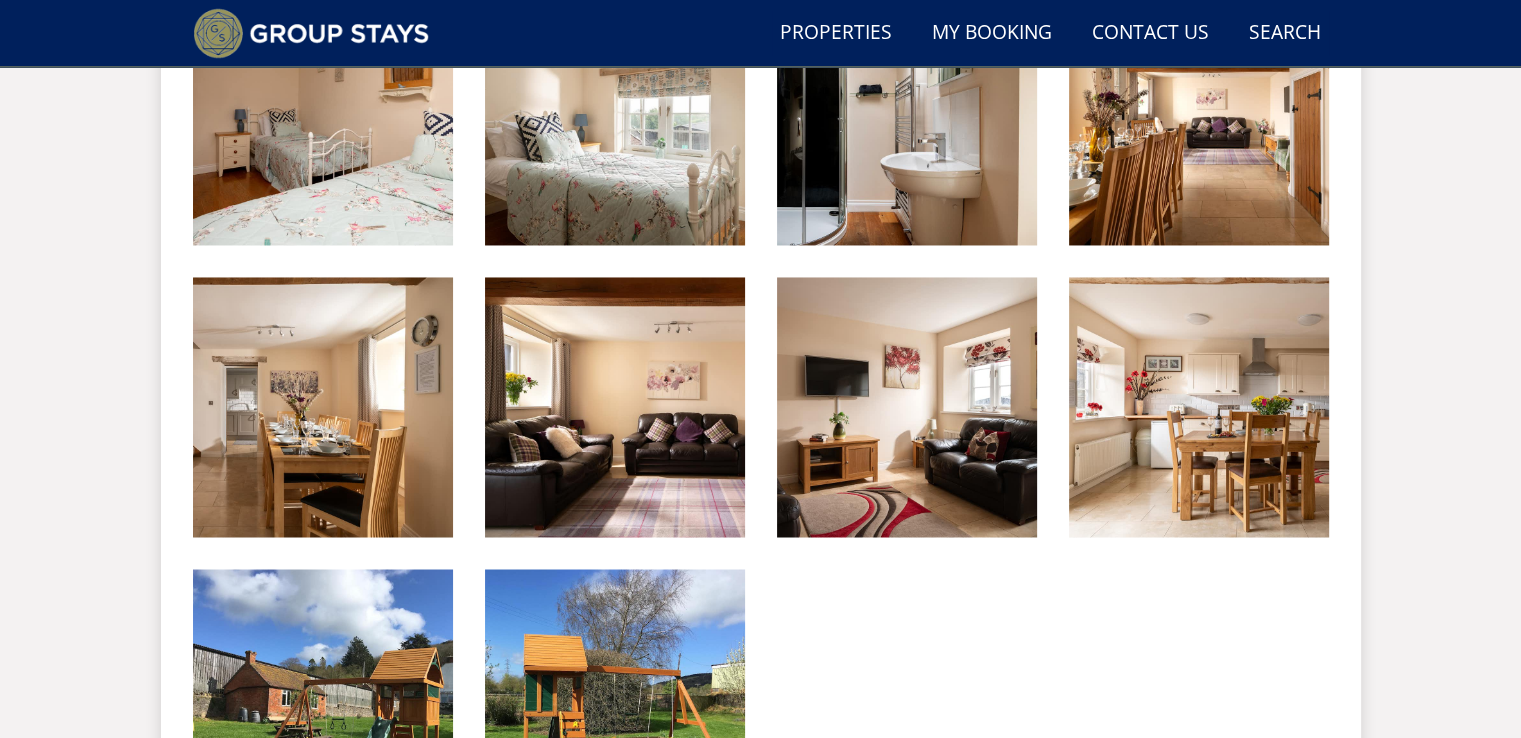 scroll, scrollTop: 3784, scrollLeft: 0, axis: vertical 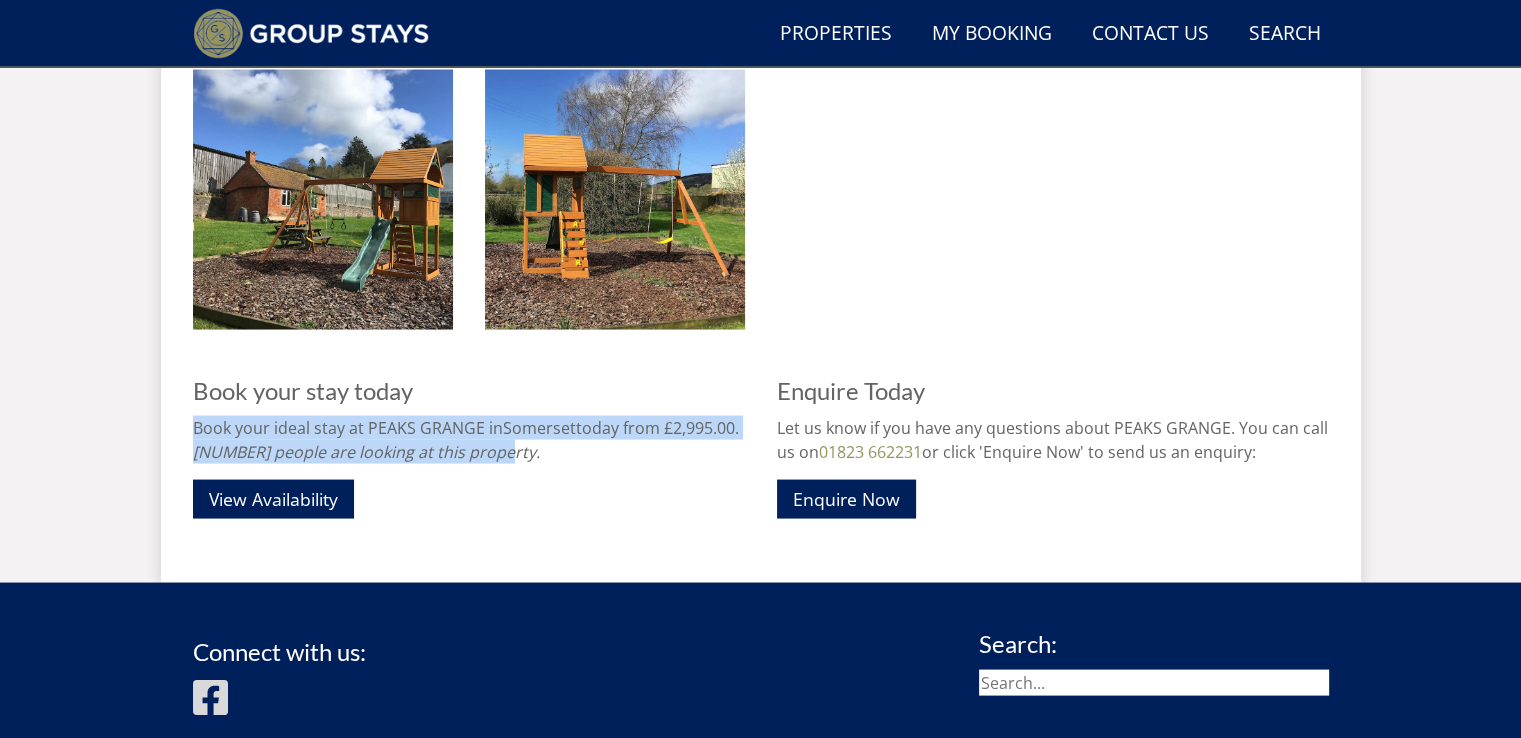 drag, startPoint x: 567, startPoint y: 457, endPoint x: 192, endPoint y: 424, distance: 376.4492 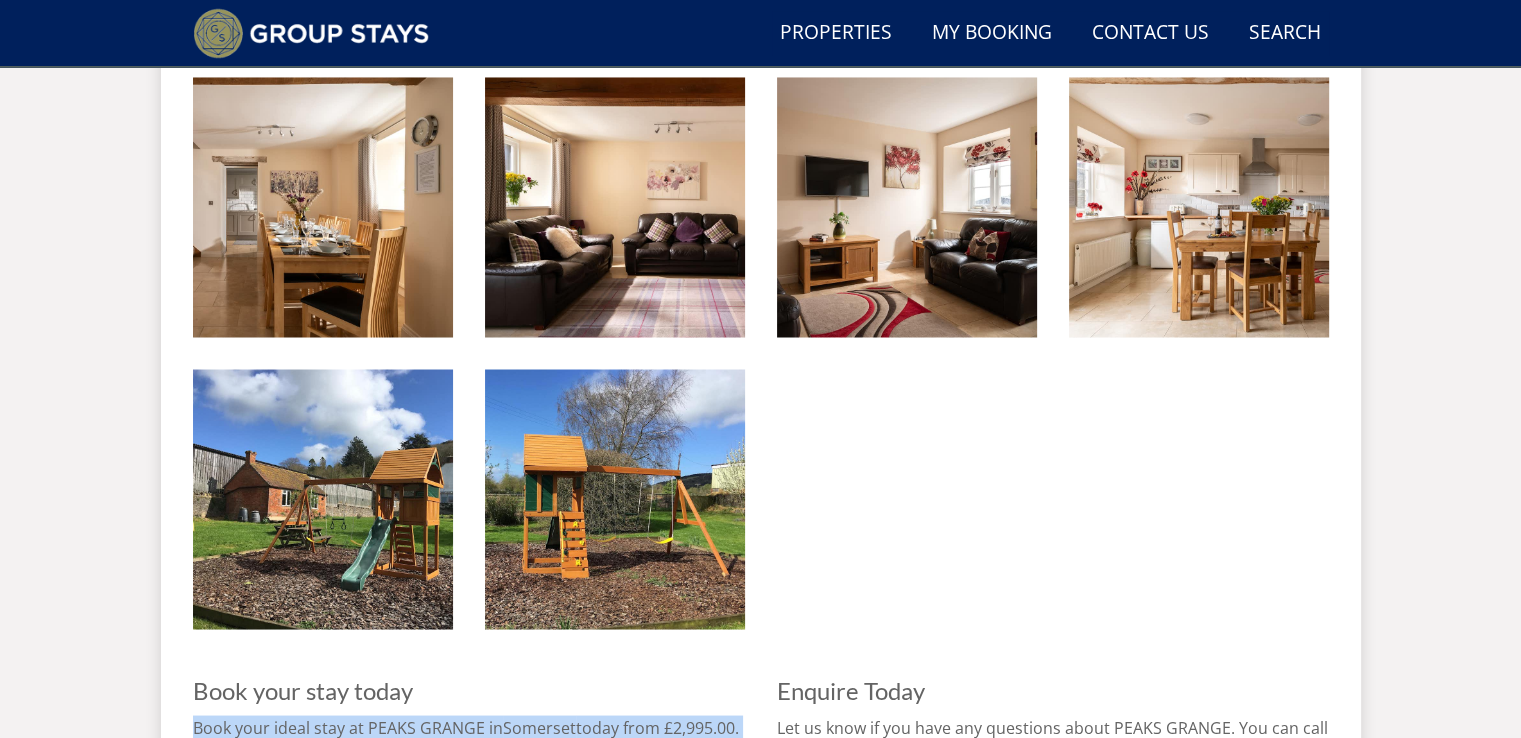 scroll, scrollTop: 4080, scrollLeft: 0, axis: vertical 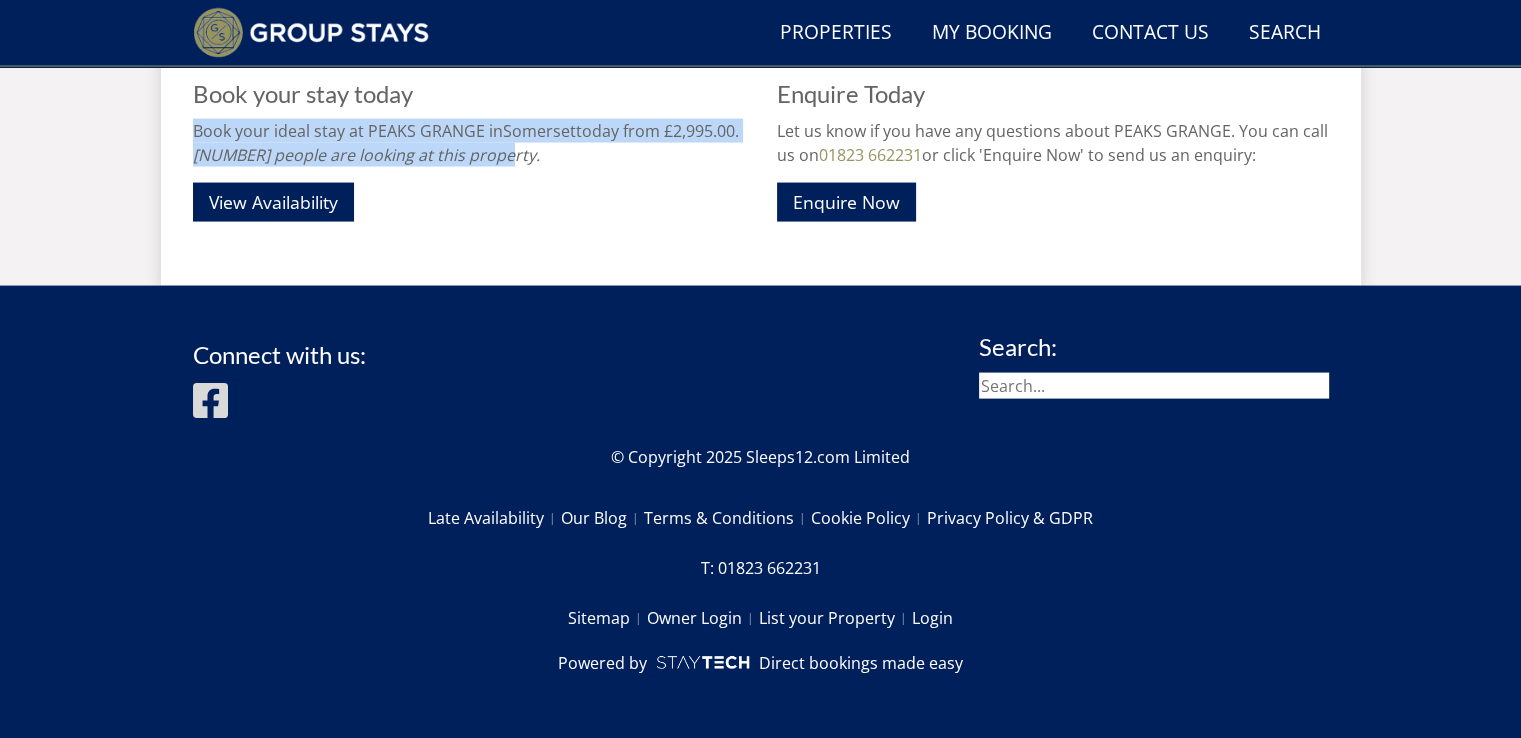 drag, startPoint x: 815, startPoint y: 151, endPoint x: 928, endPoint y: 165, distance: 113.86395 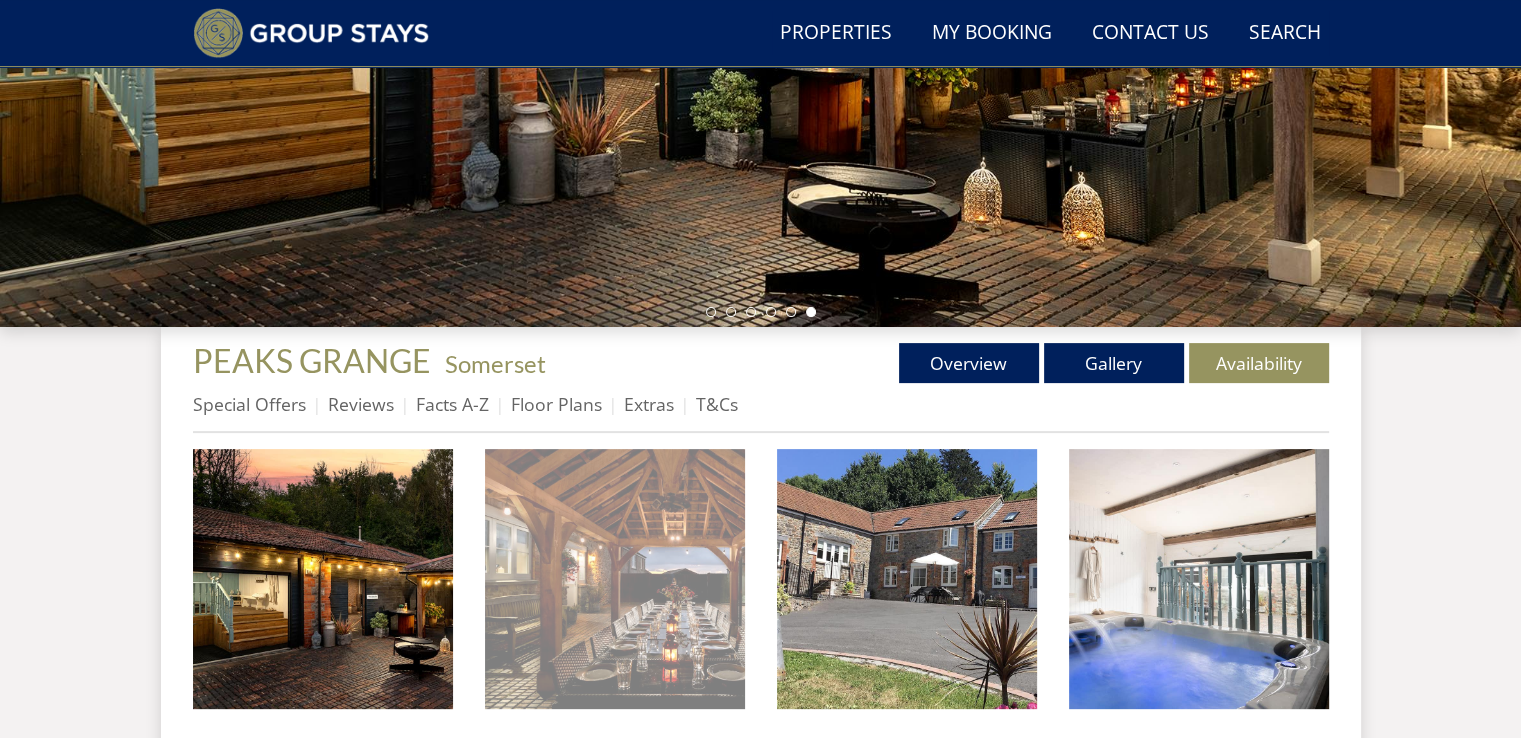 scroll, scrollTop: 496, scrollLeft: 0, axis: vertical 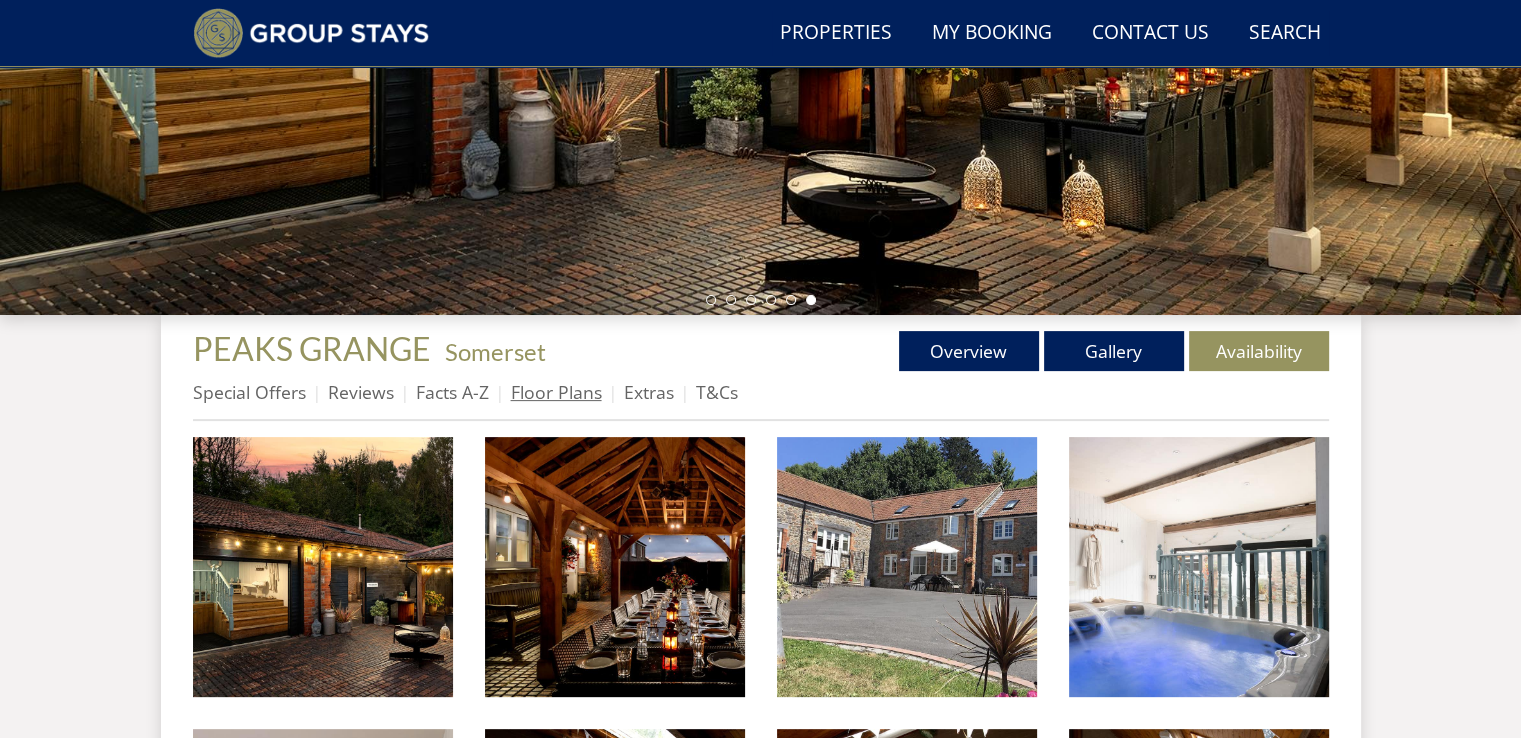 click on "Floor Plans" at bounding box center [556, 392] 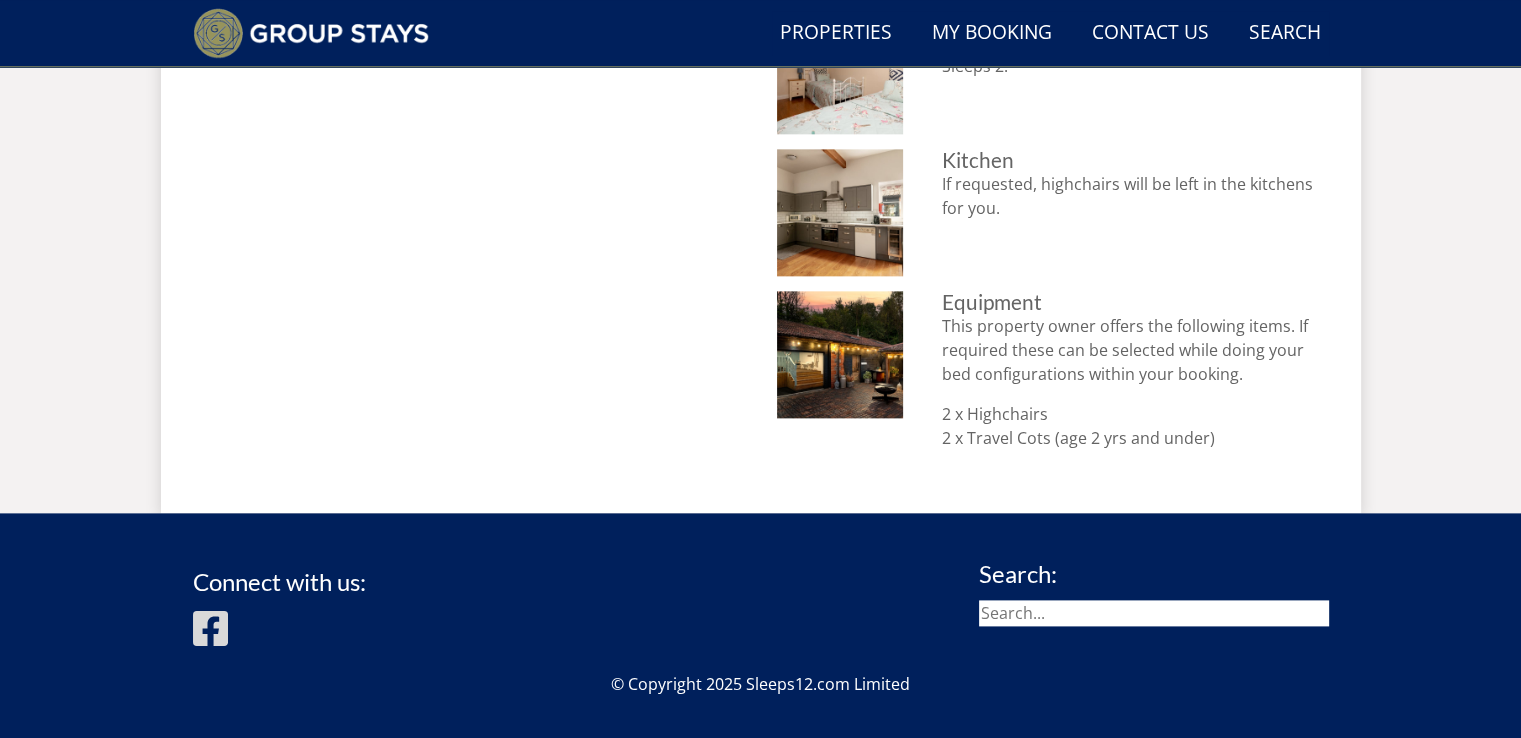 scroll, scrollTop: 2251, scrollLeft: 0, axis: vertical 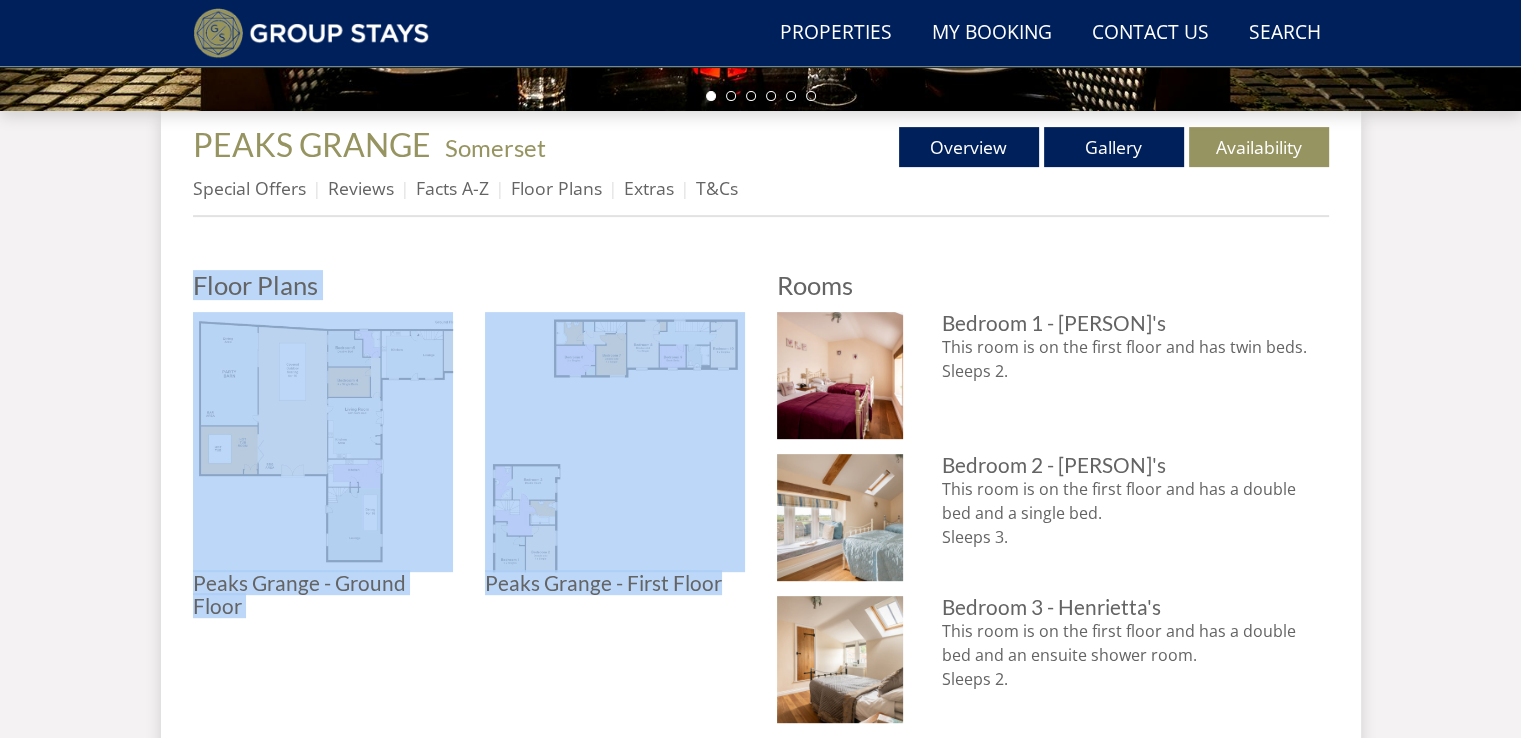 drag, startPoint x: 192, startPoint y: 289, endPoint x: 732, endPoint y: 624, distance: 635.4723 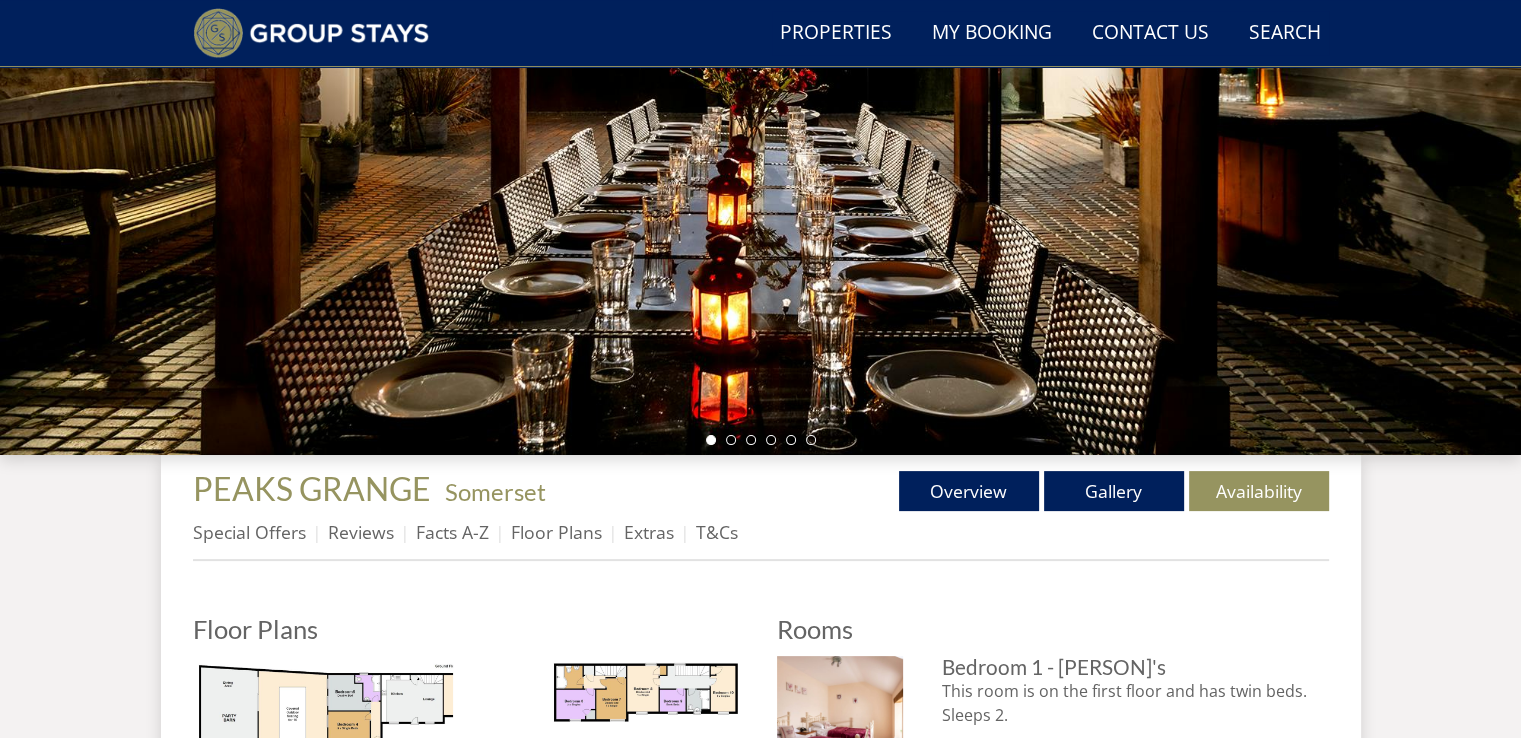 scroll, scrollTop: 376, scrollLeft: 0, axis: vertical 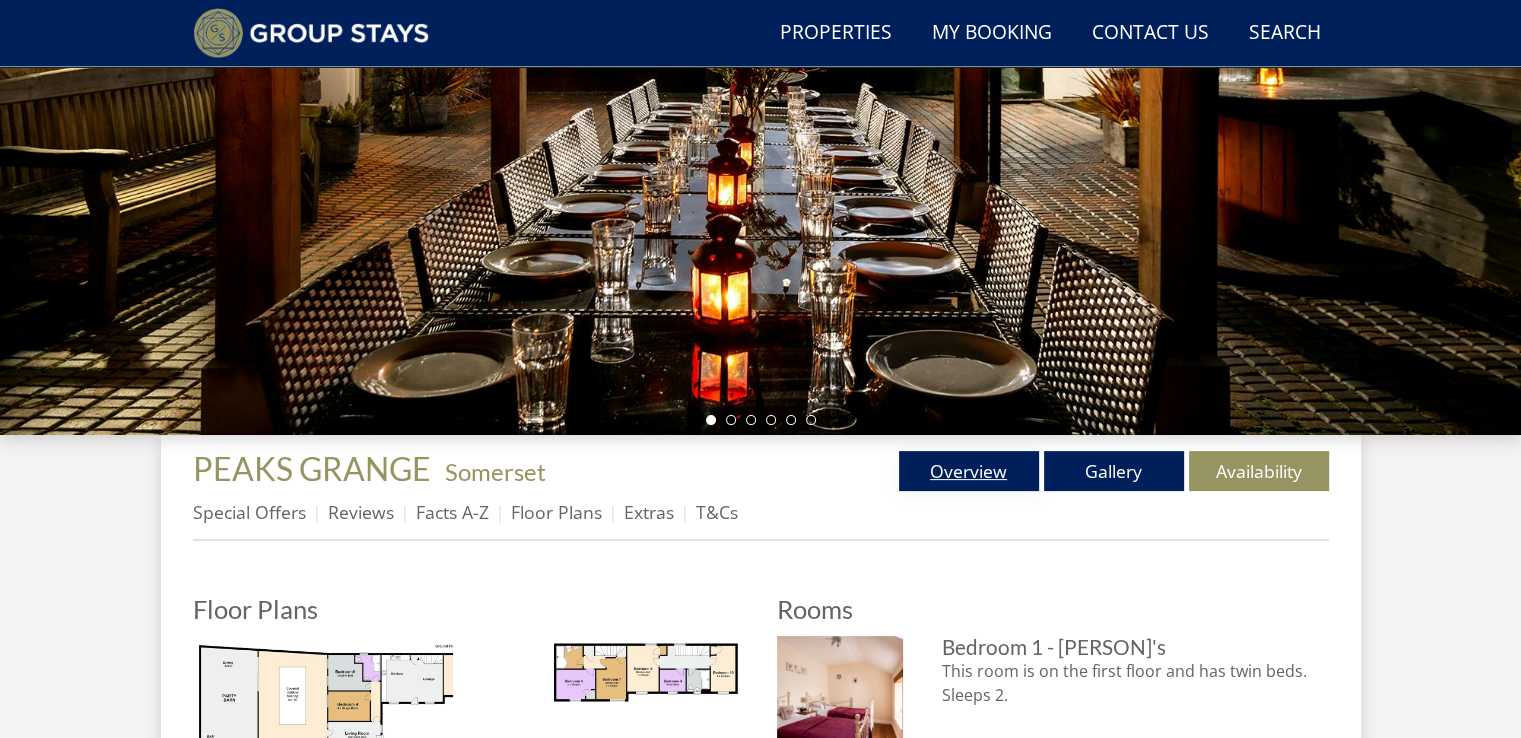 click on "Overview" at bounding box center [969, 471] 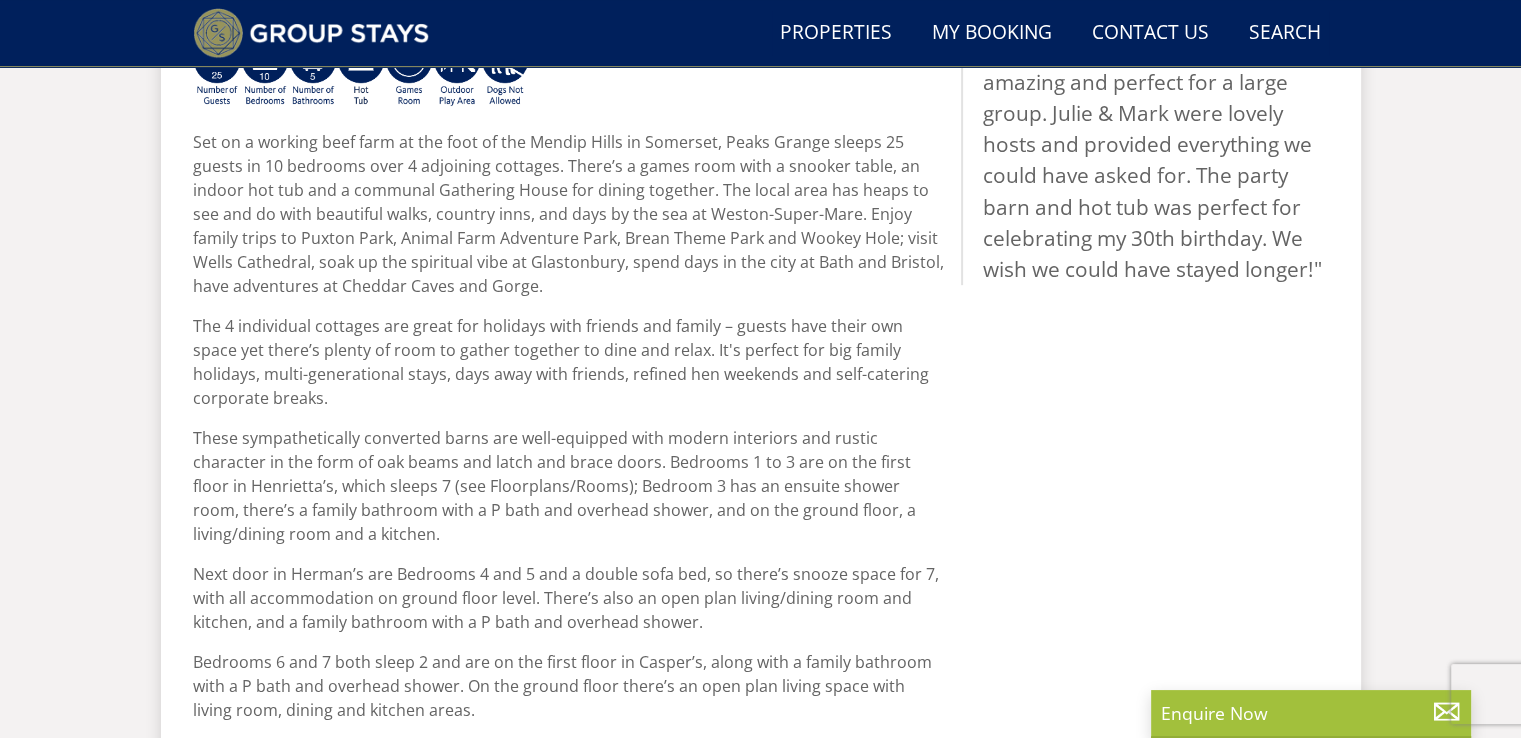 scroll, scrollTop: 900, scrollLeft: 0, axis: vertical 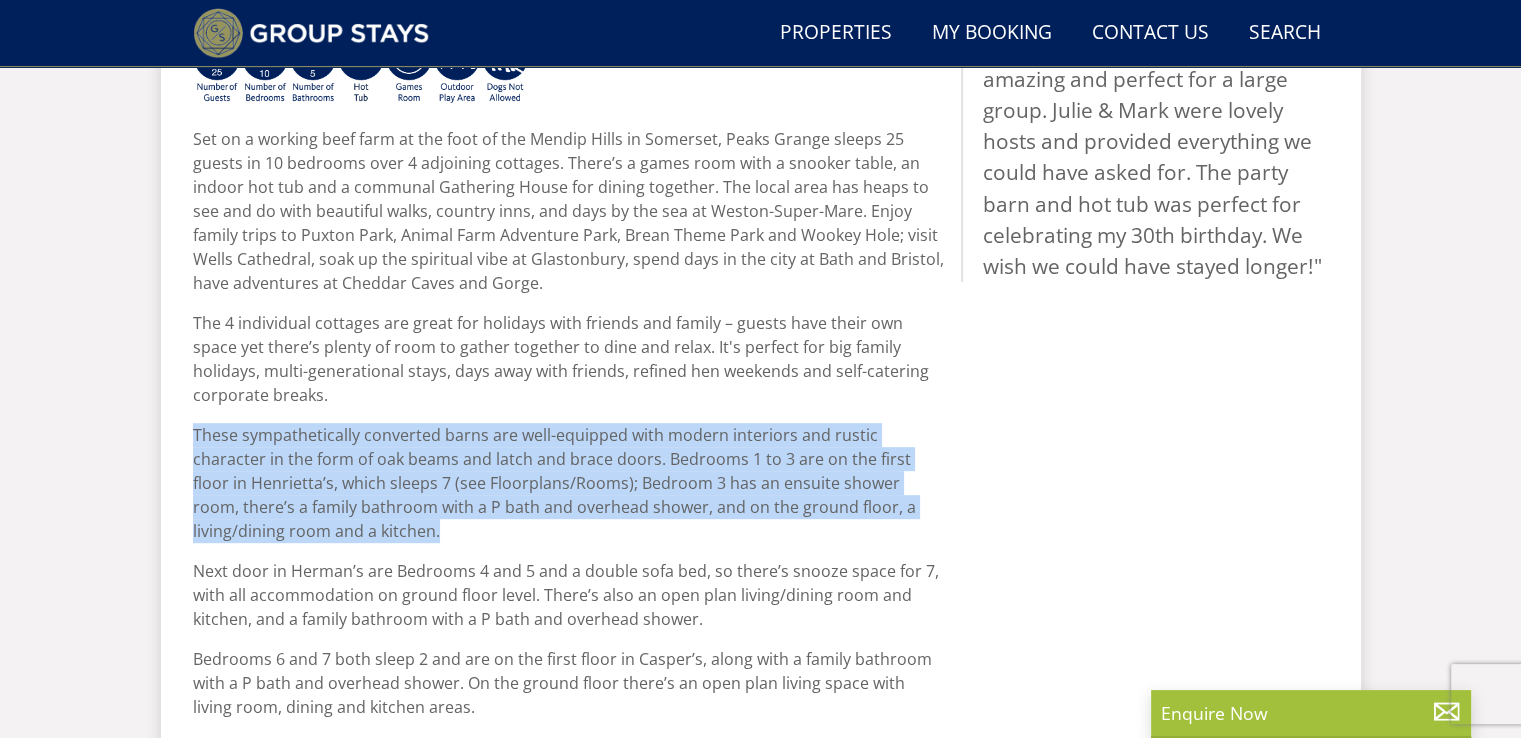 drag, startPoint x: 196, startPoint y: 428, endPoint x: 345, endPoint y: 527, distance: 178.89102 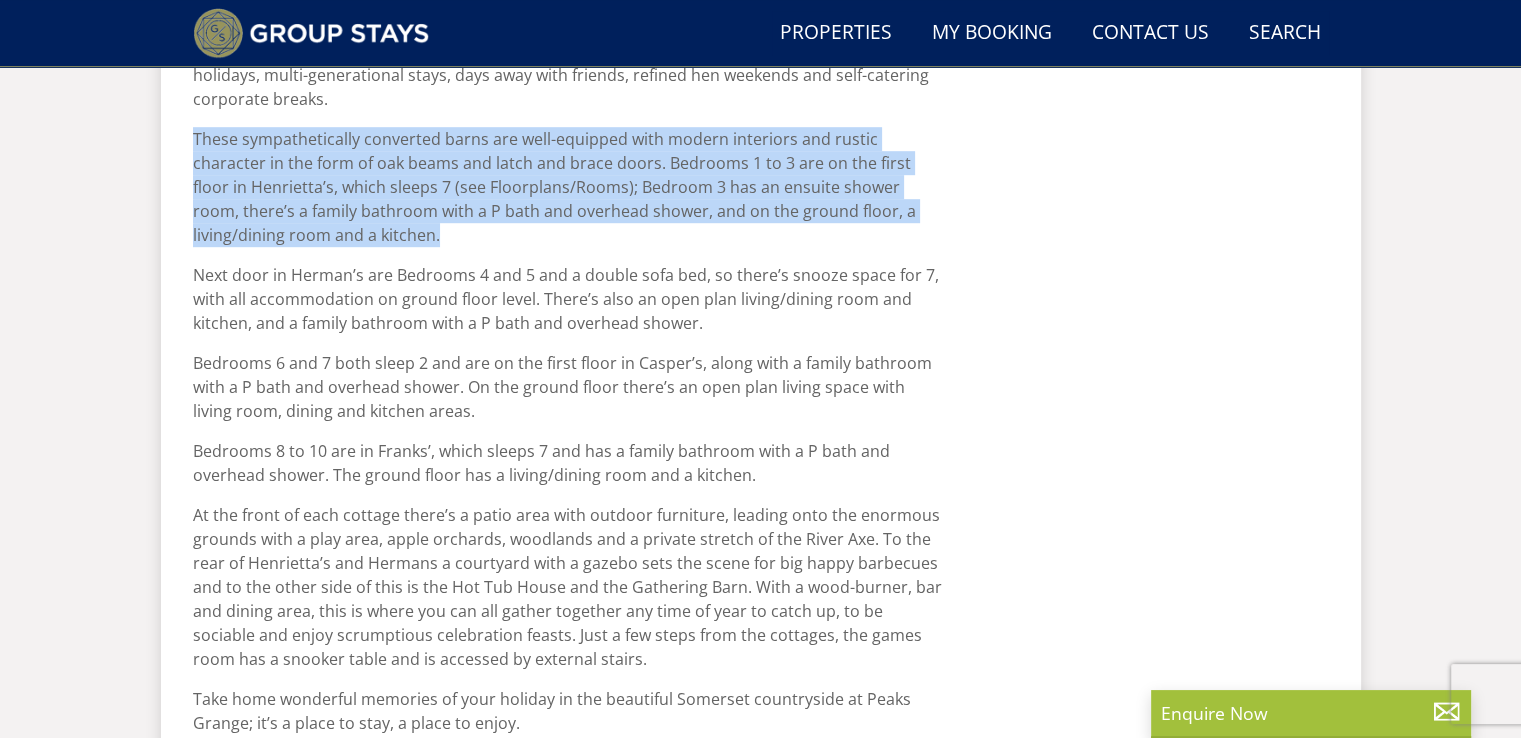 scroll, scrollTop: 1200, scrollLeft: 0, axis: vertical 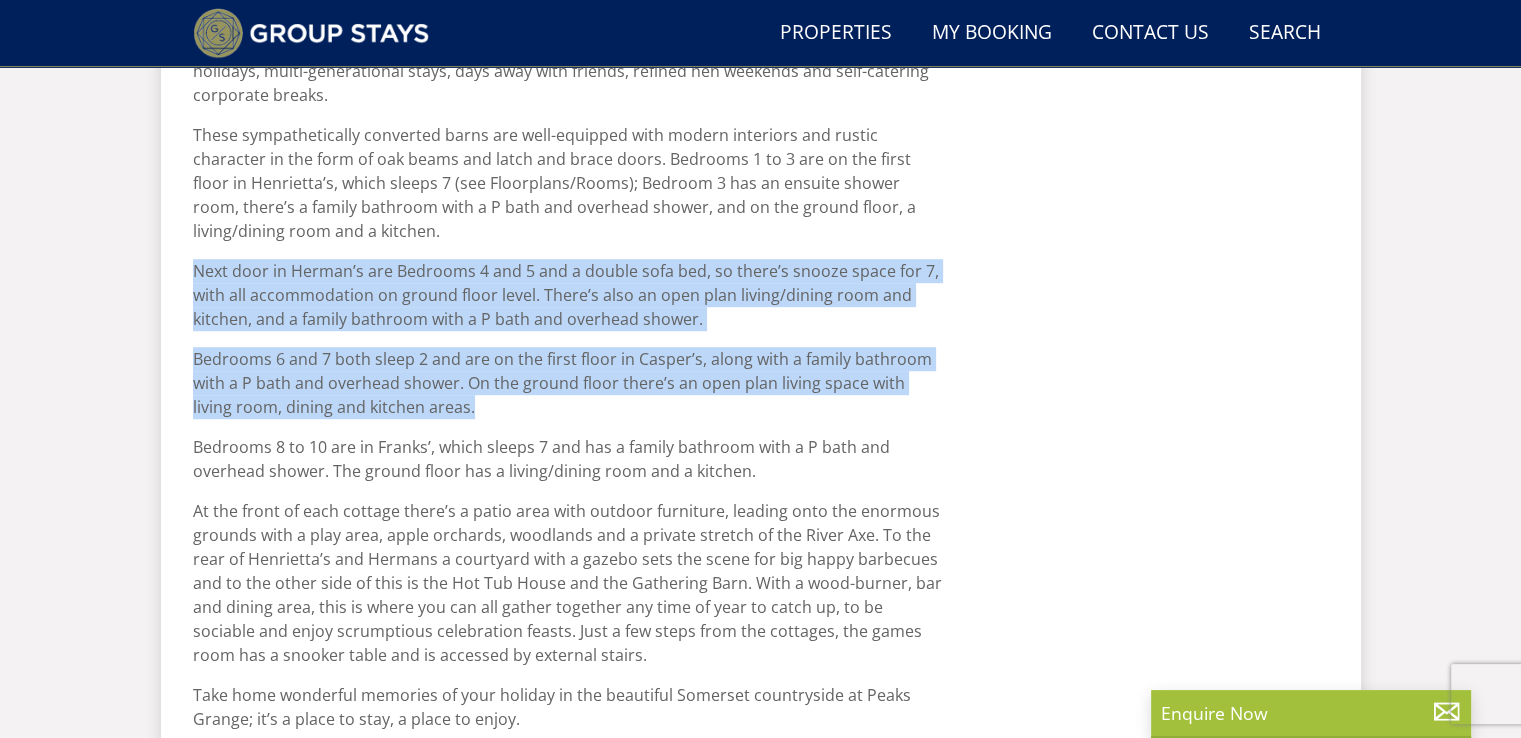 drag, startPoint x: 448, startPoint y: 404, endPoint x: 187, endPoint y: 270, distance: 293.38882 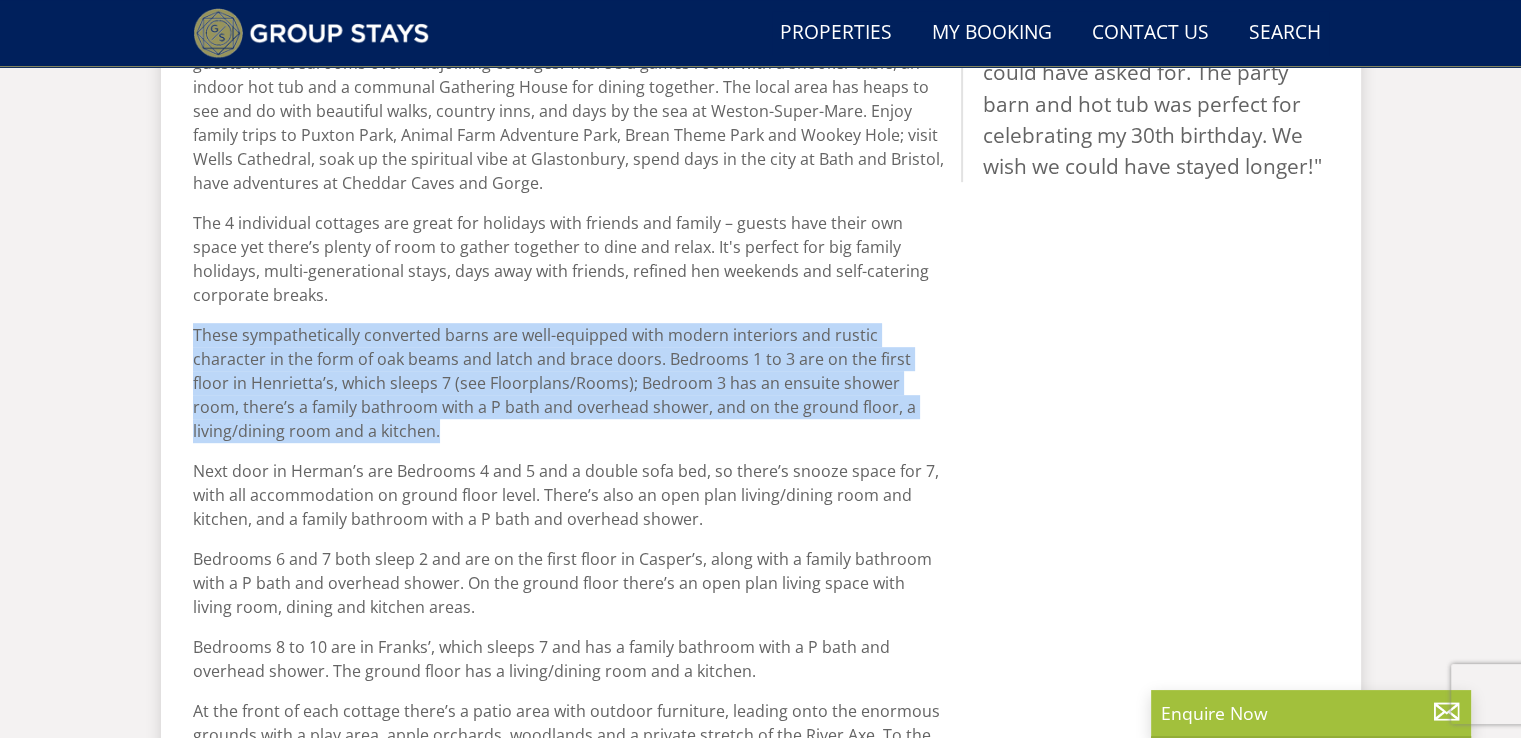 drag, startPoint x: 194, startPoint y: 329, endPoint x: 302, endPoint y: 435, distance: 151.32745 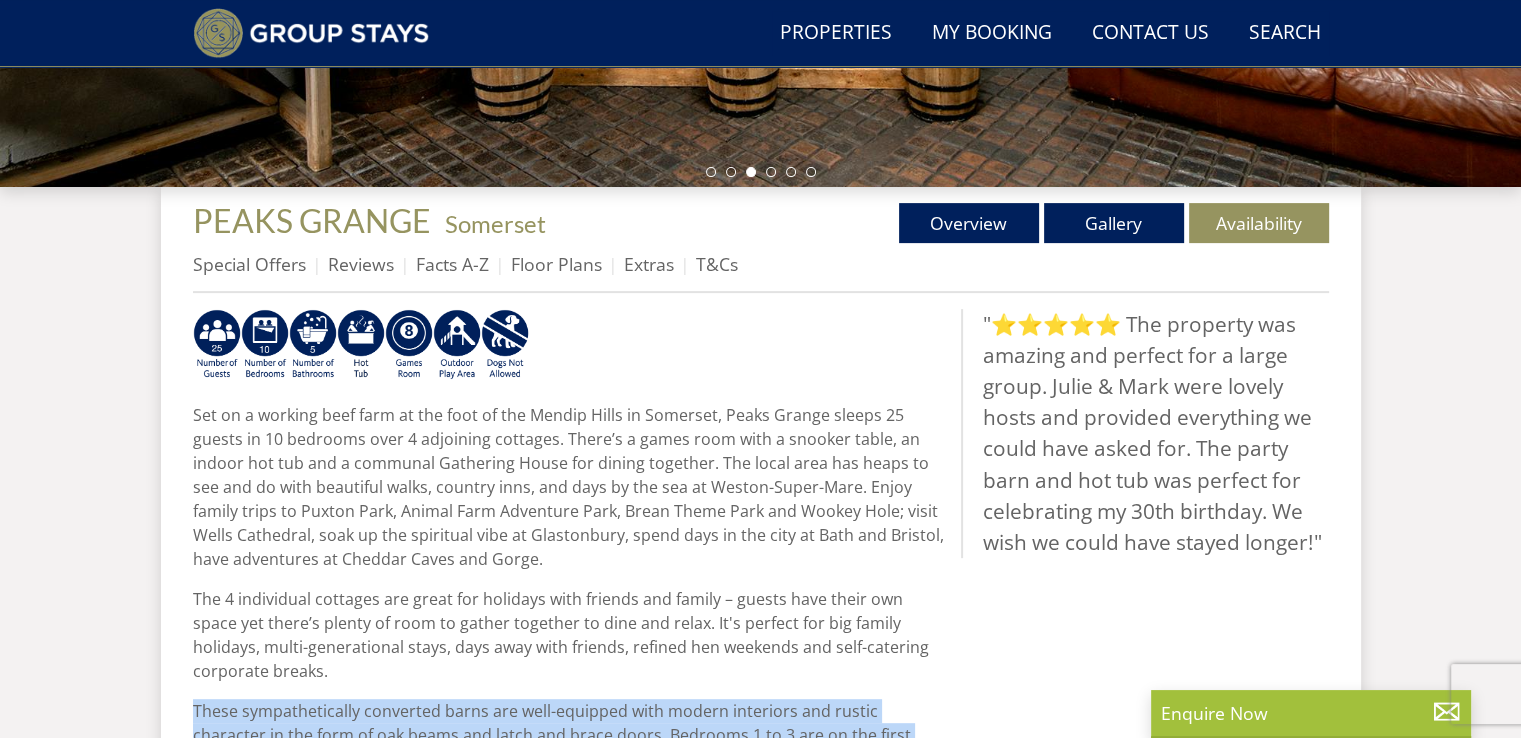scroll, scrollTop: 600, scrollLeft: 0, axis: vertical 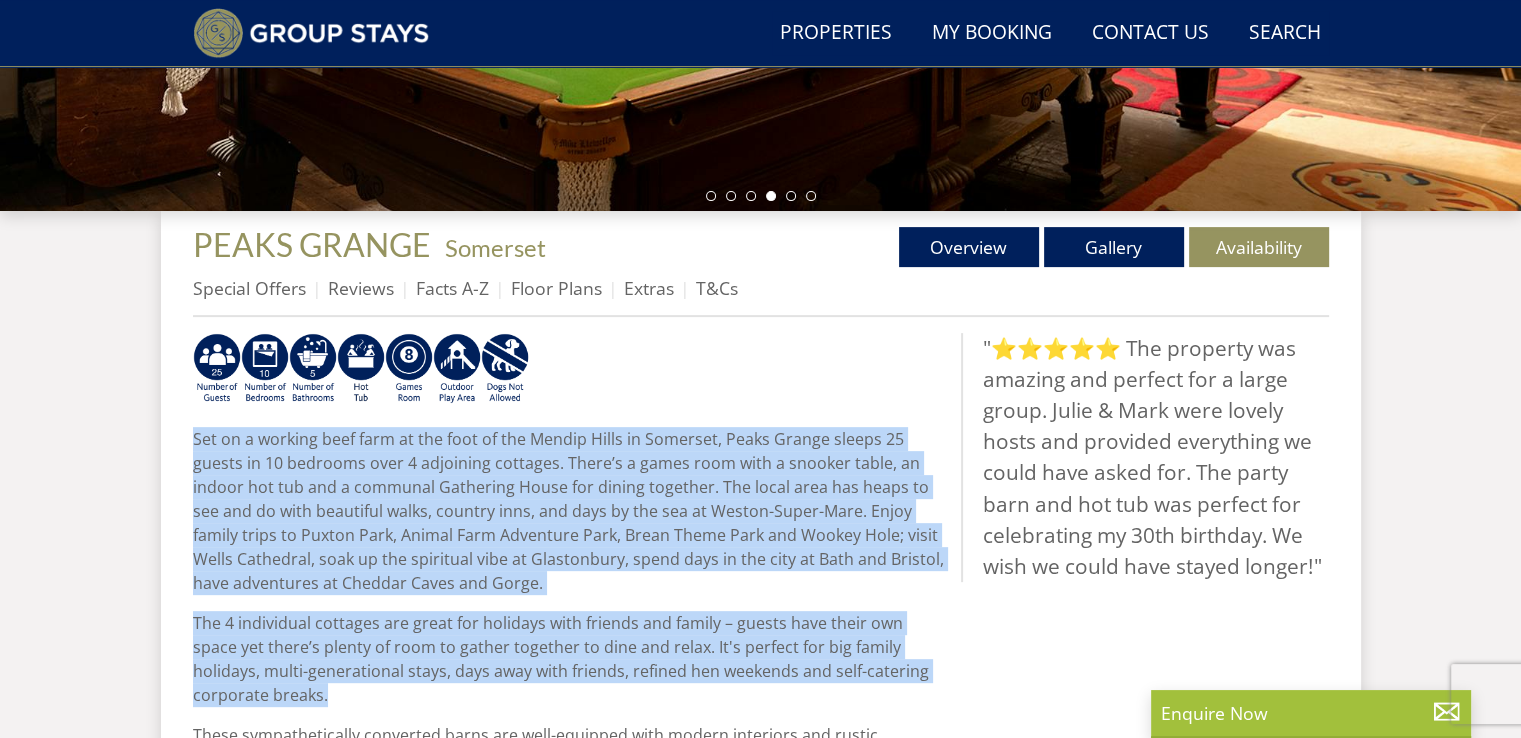 drag, startPoint x: 188, startPoint y: 437, endPoint x: 291, endPoint y: 699, distance: 281.5191 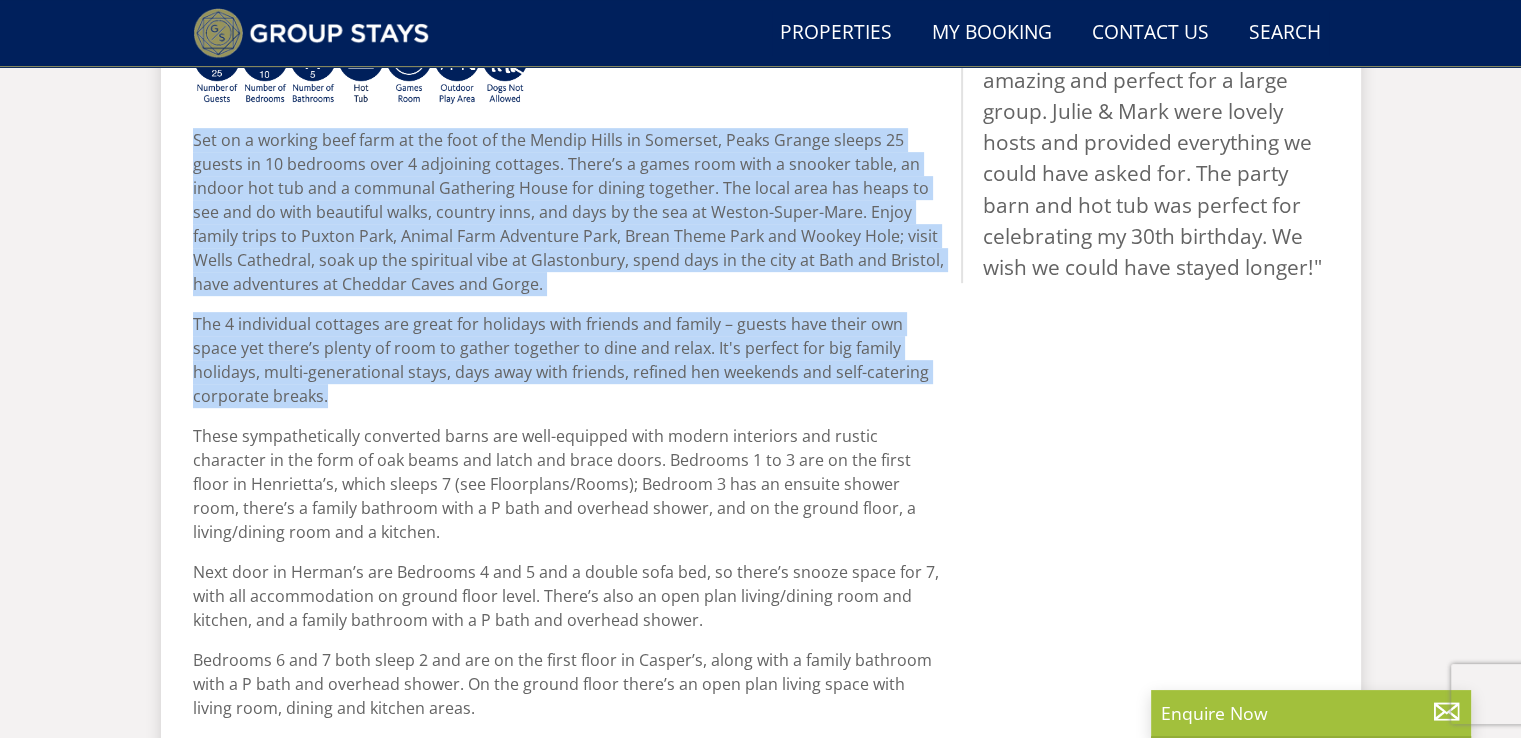 scroll, scrollTop: 900, scrollLeft: 0, axis: vertical 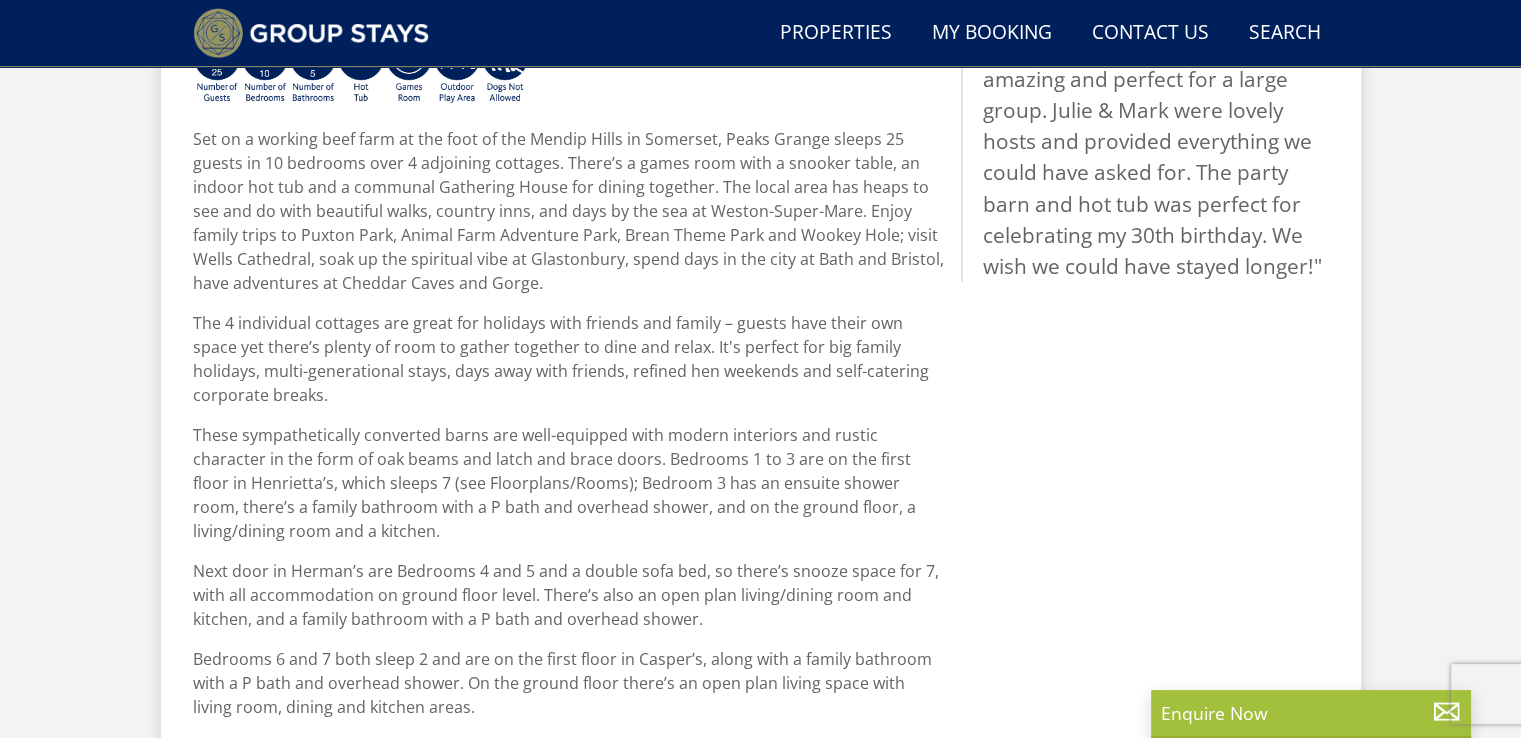 click on "Properties
PEAKS GRANGE
-  Somerset
Overview
Gallery
Availability
Special Offers
Reviews
Facts A-Z
Floor Plans
Extras
T&Cs
The 4 individual cottages are great for holidays with friends and family – guests have their own space yet there’s plenty of room to gather together to dine and relax. It's perfect for big family holidays, multi-generational stays, days away with friends, refined hen weekends and self-catering corporate breaks.
Book Now
Hot Tub" at bounding box center [761, 757] 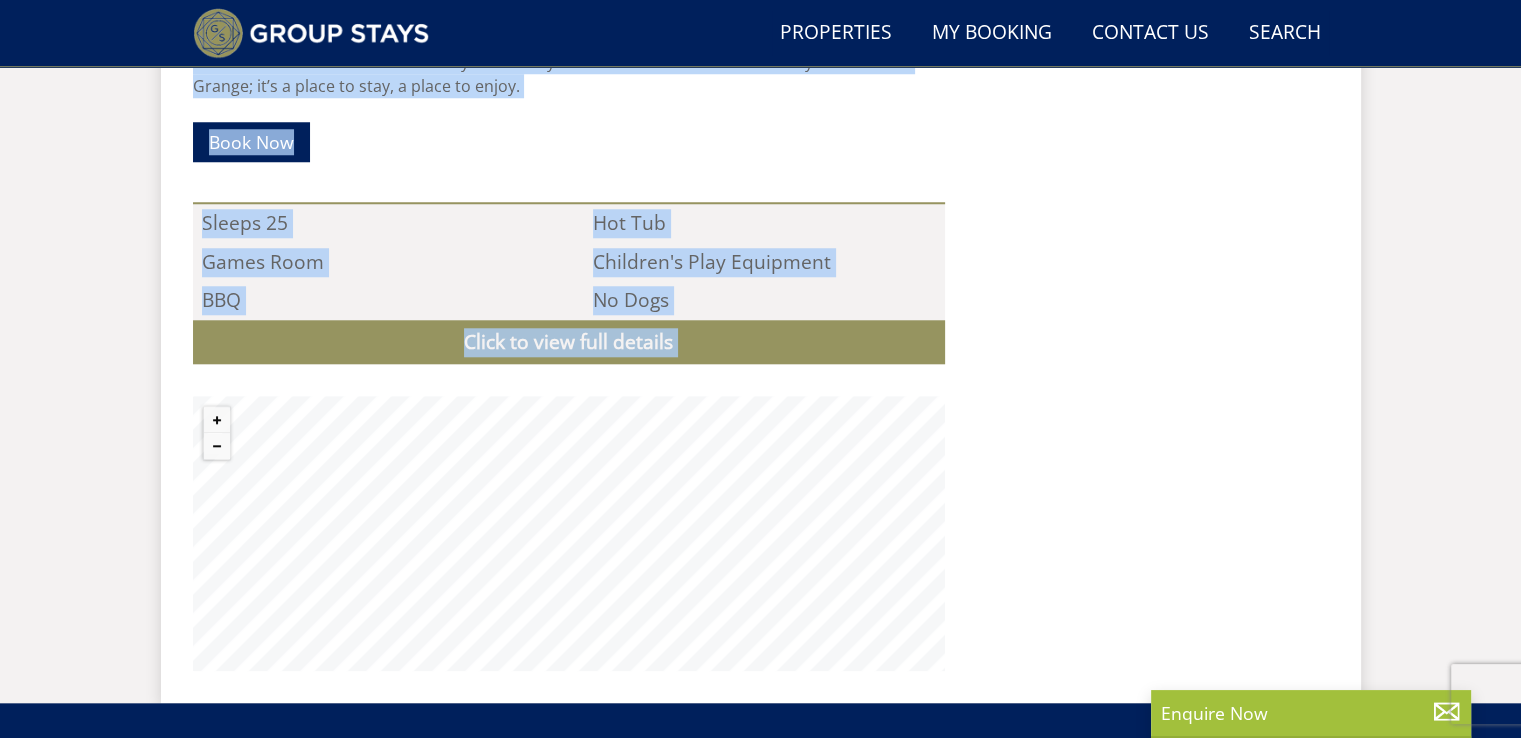 scroll, scrollTop: 2267, scrollLeft: 0, axis: vertical 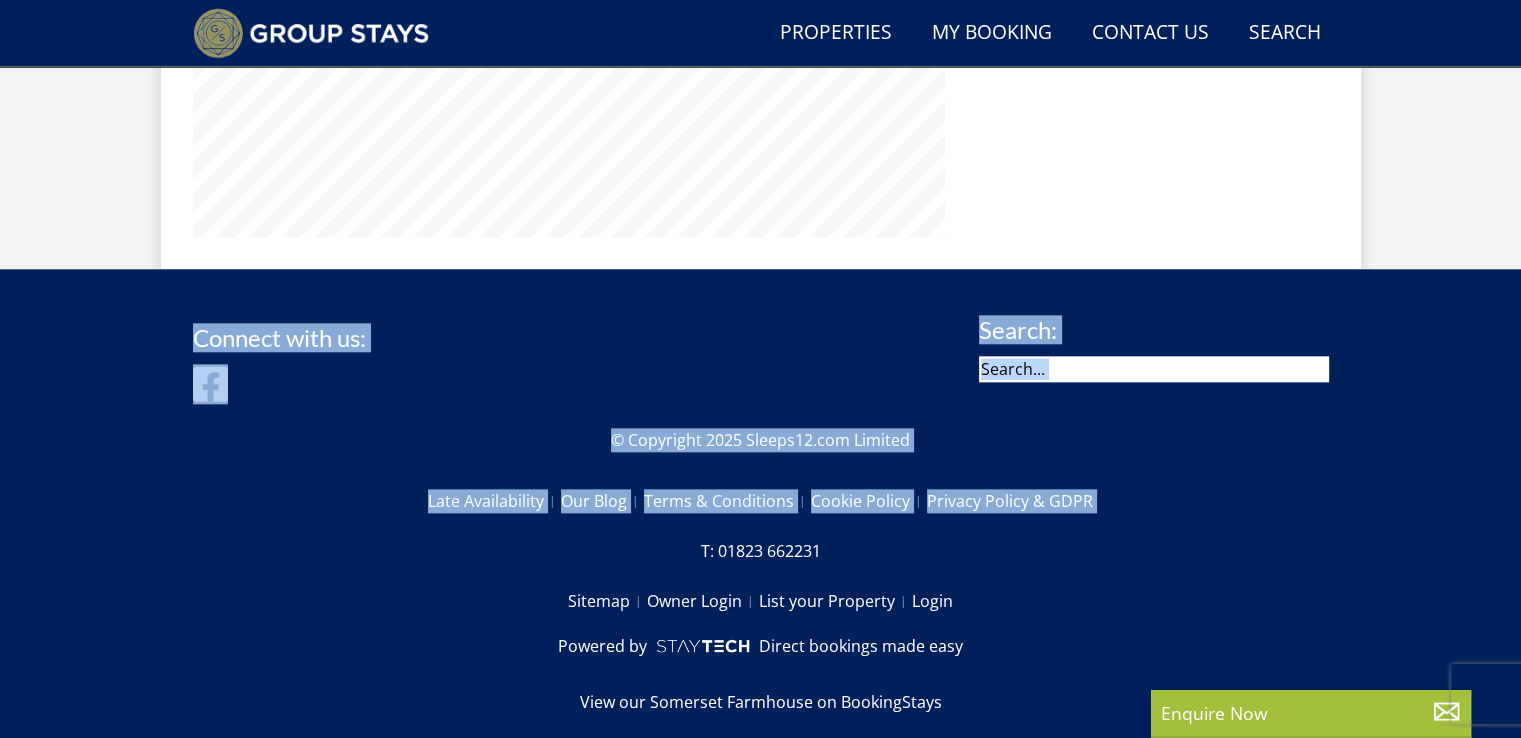 drag, startPoint x: 193, startPoint y: 433, endPoint x: 280, endPoint y: 536, distance: 134.82582 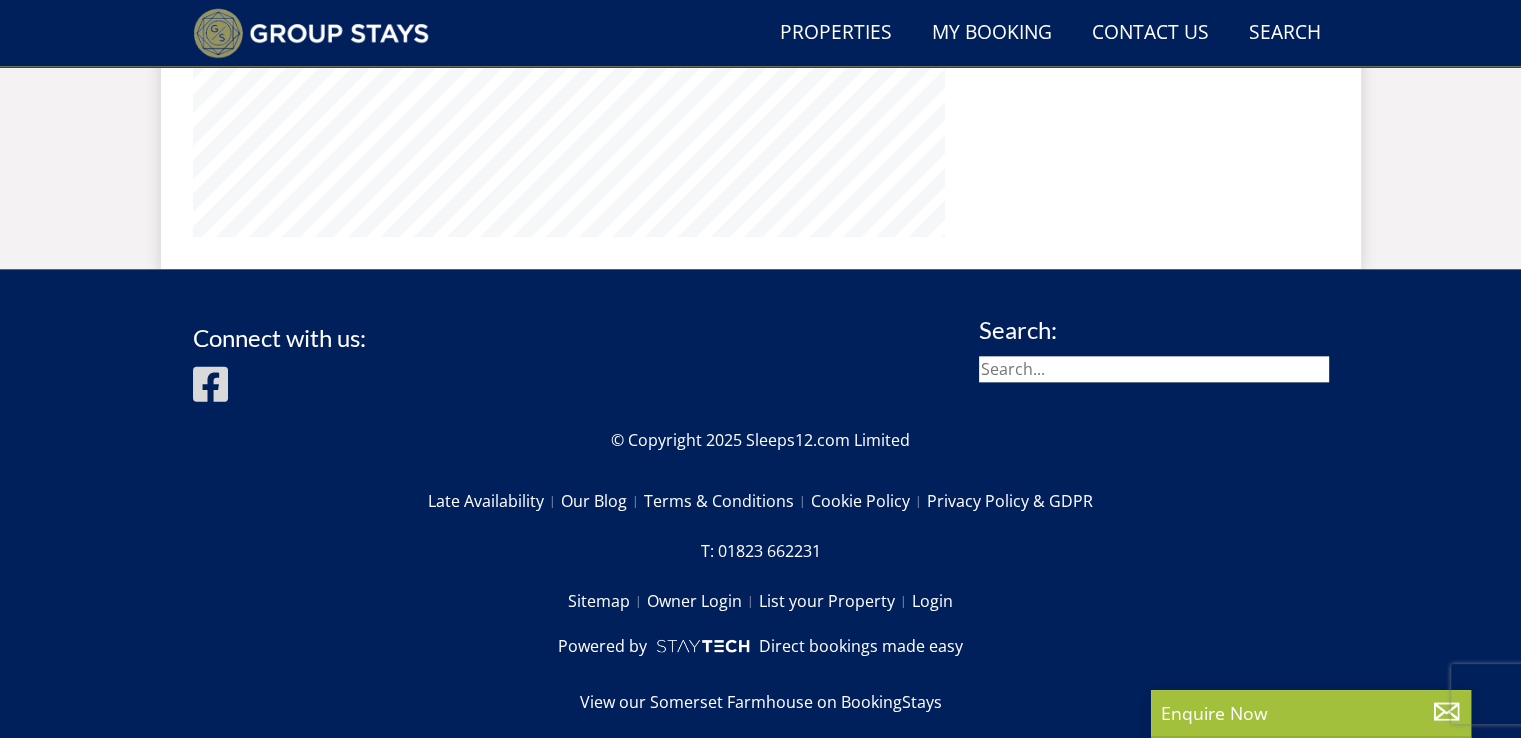 click on "Sitemap
Owner Login
List your Property
Login" at bounding box center [761, 601] 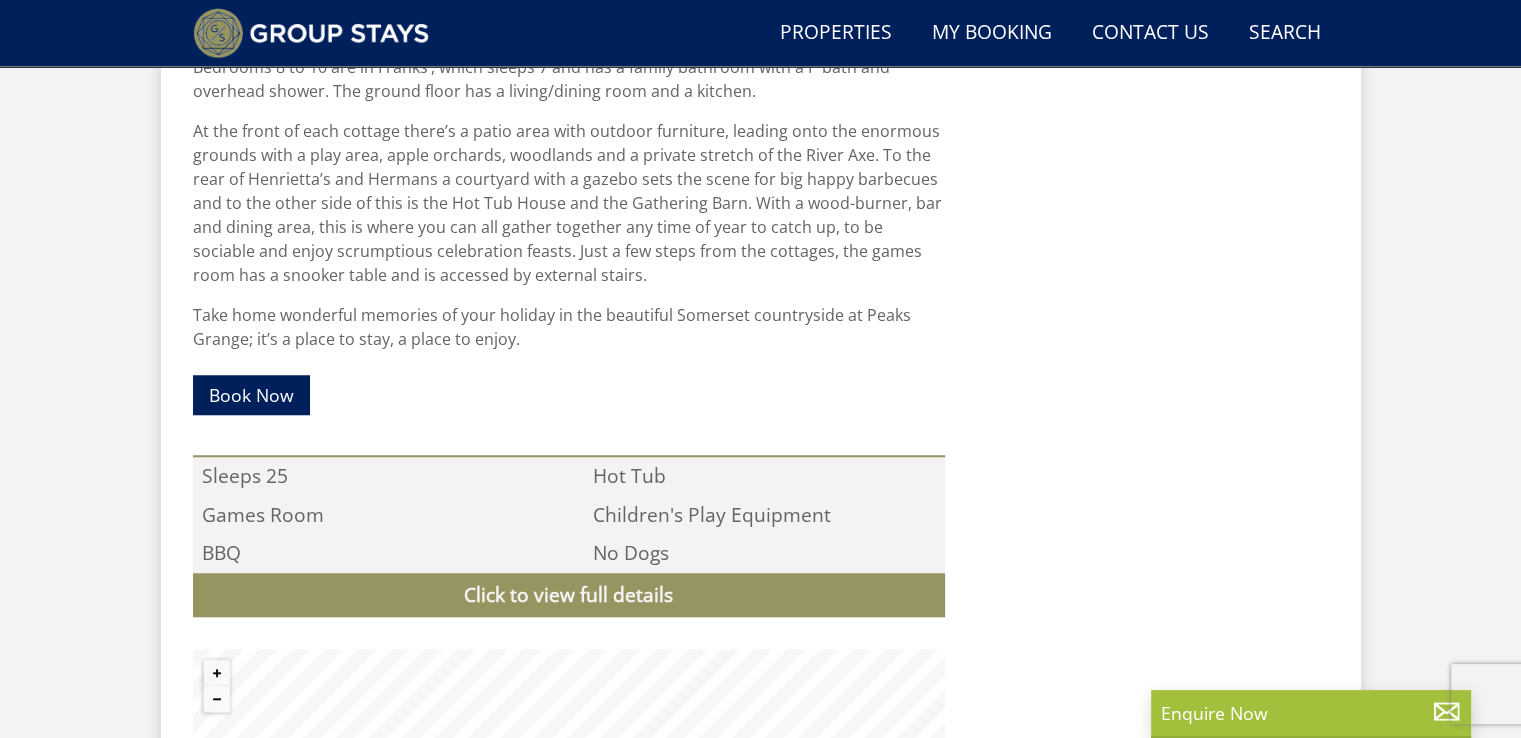 scroll, scrollTop: 1567, scrollLeft: 0, axis: vertical 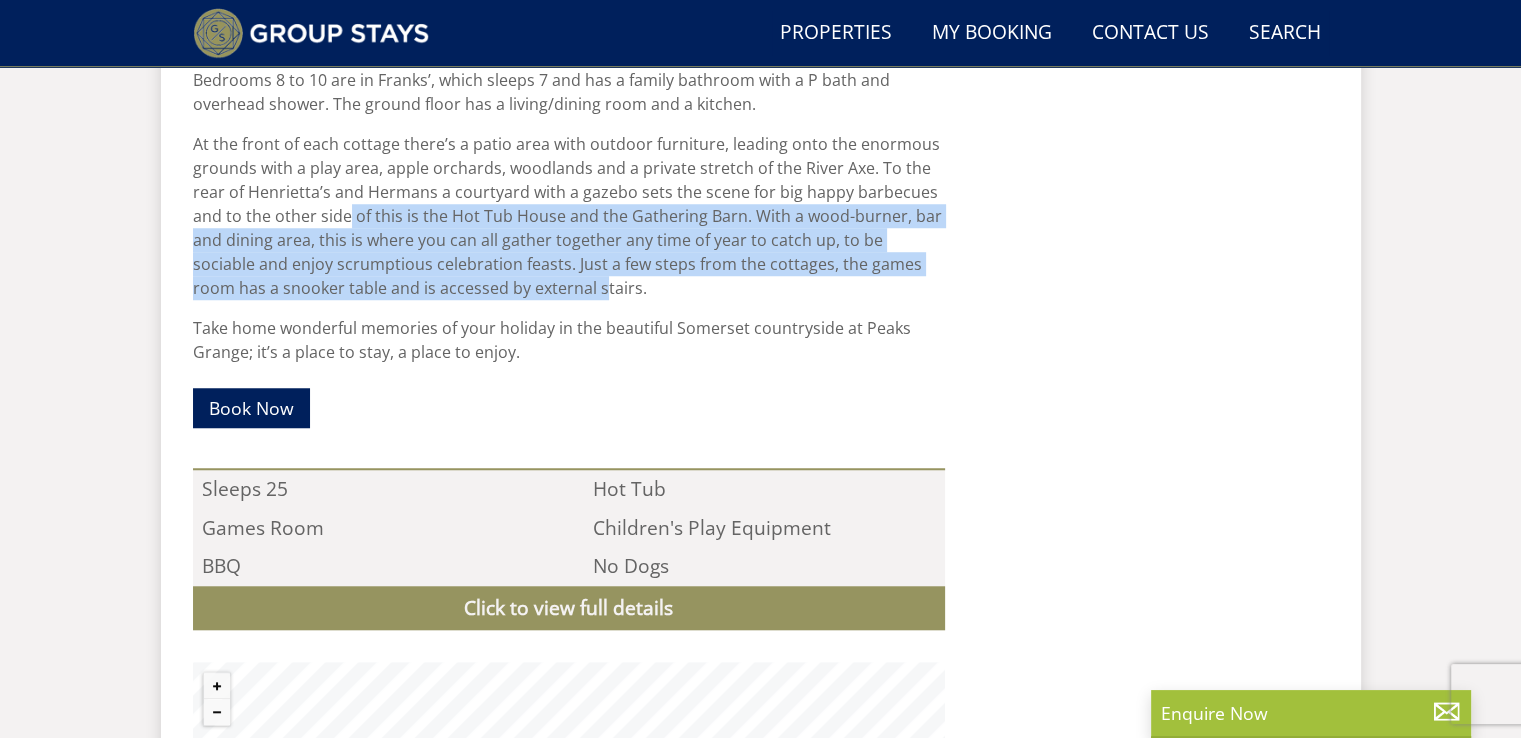 drag, startPoint x: 344, startPoint y: 217, endPoint x: 511, endPoint y: 291, distance: 182.66089 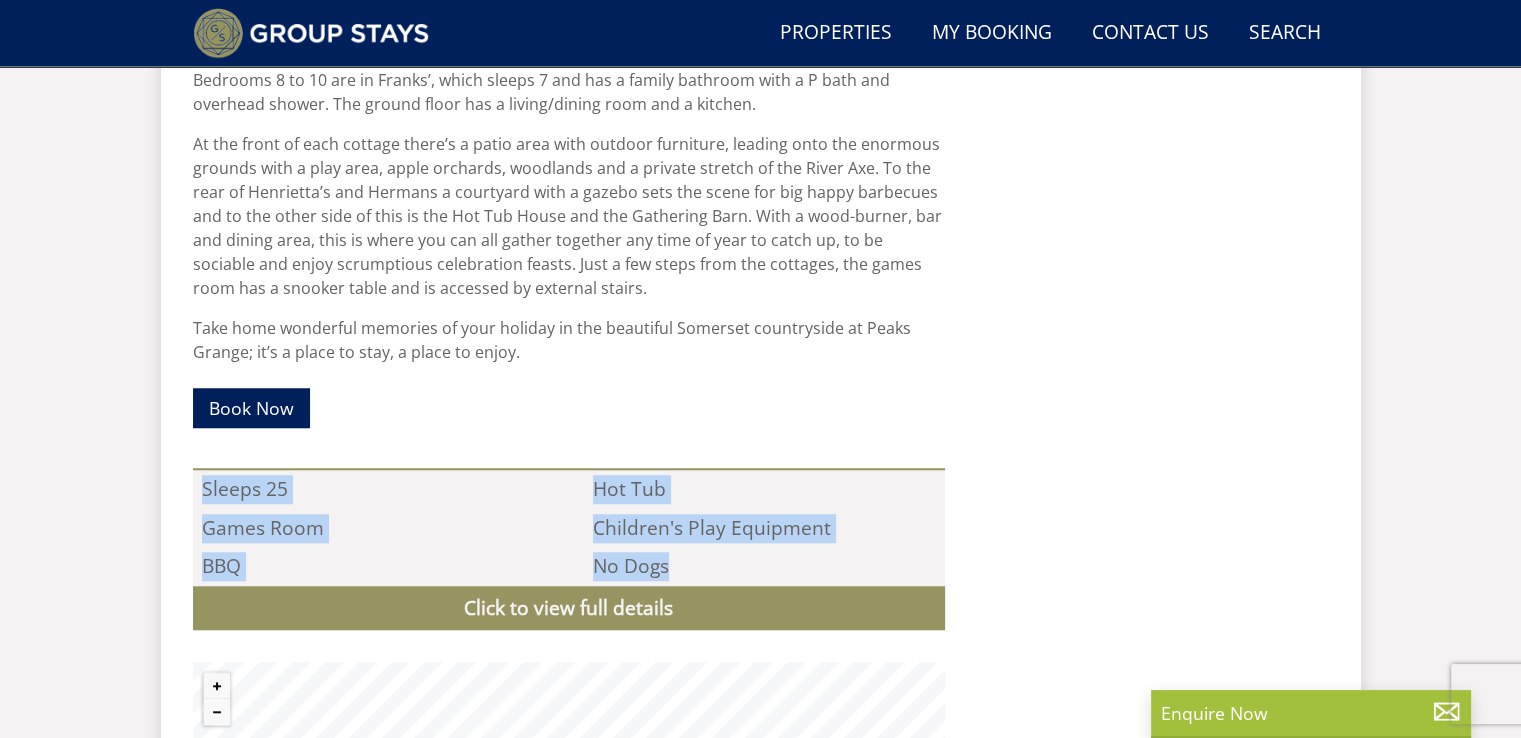 drag, startPoint x: 201, startPoint y: 491, endPoint x: 776, endPoint y: 572, distance: 580.6772 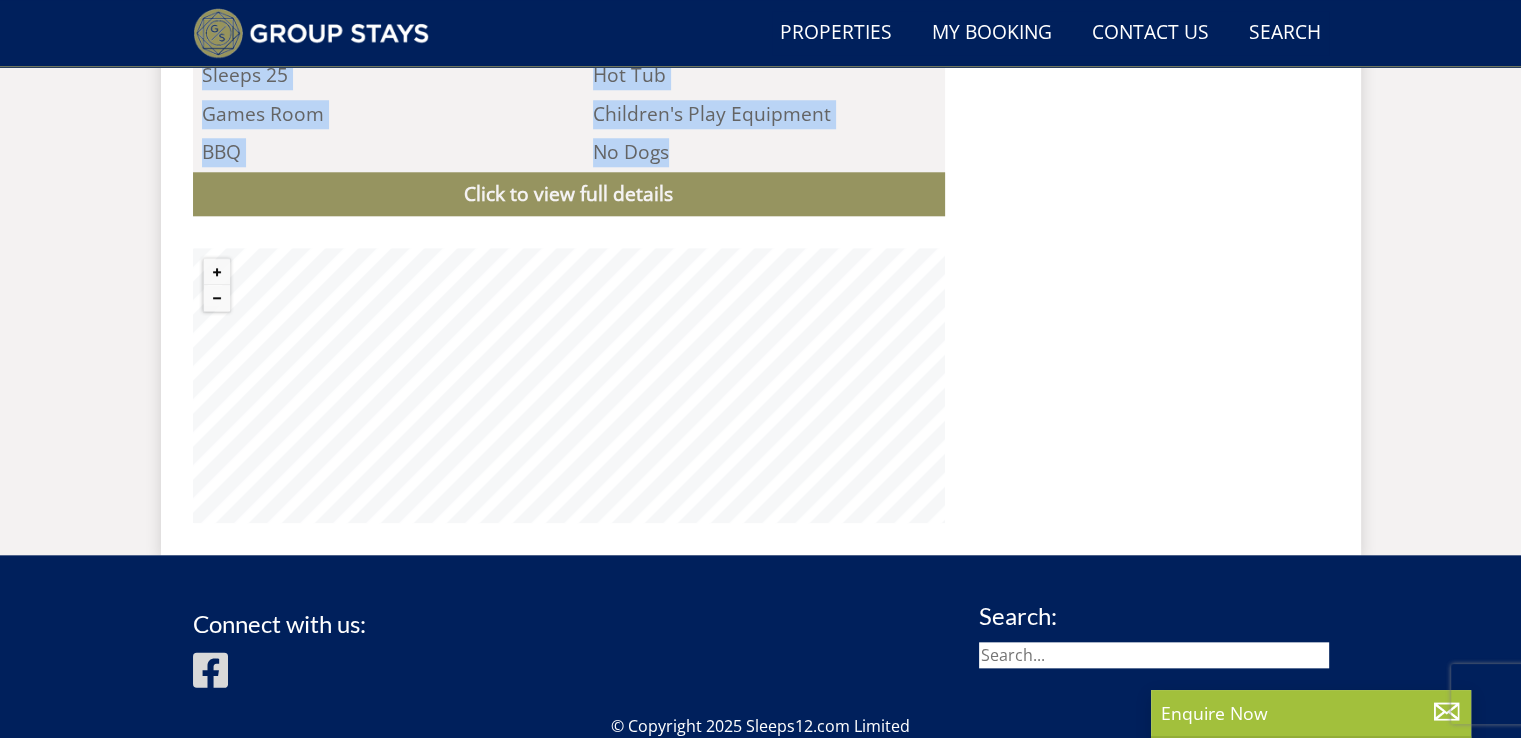 scroll, scrollTop: 1992, scrollLeft: 0, axis: vertical 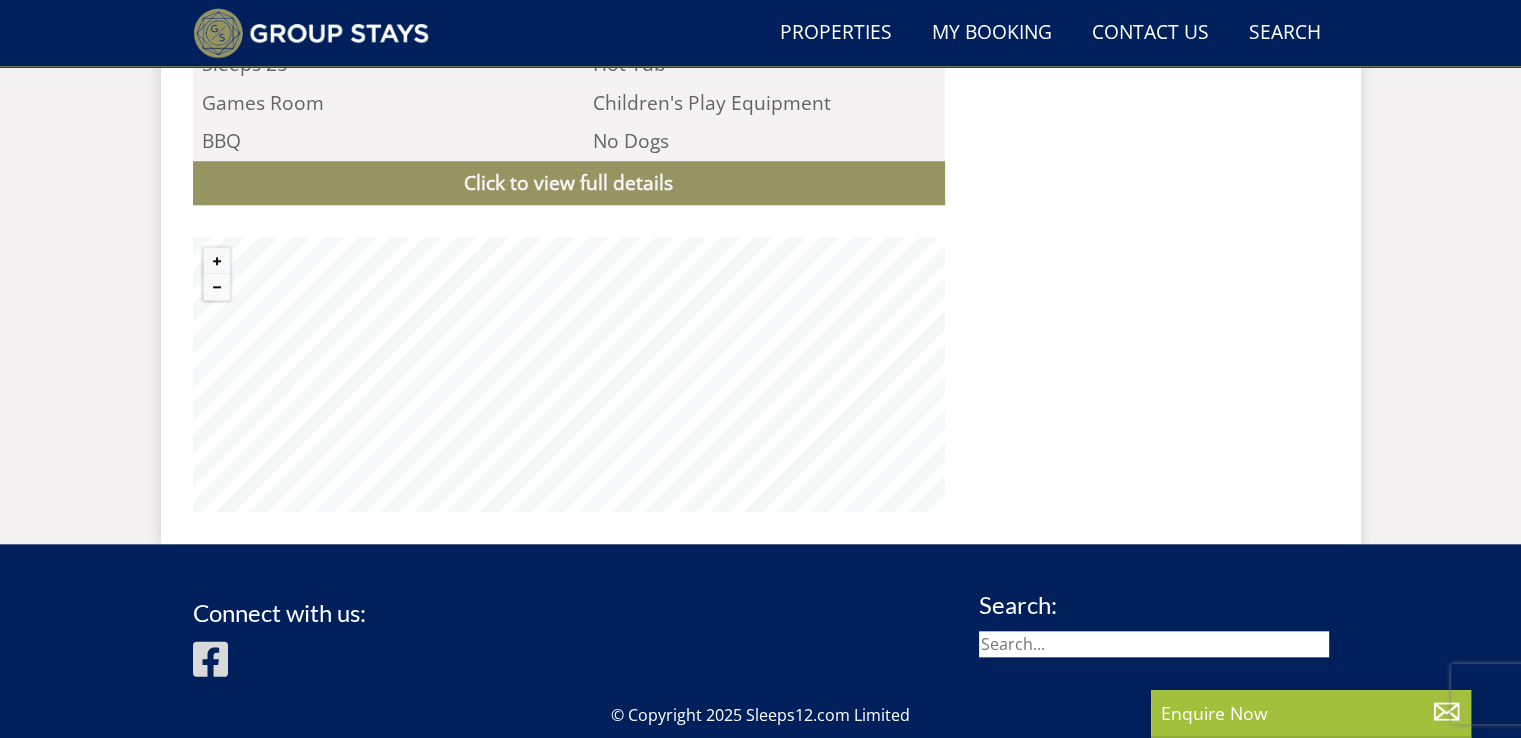 click on ""⭐⭐⭐⭐⭐ The property was amazing and perfect for a large group. Julie & Mark were lovely hosts and provided everything we could have asked for. The party barn and hot tub was perfect for celebrating my 30th birthday. We wish we could have stayed longer!"" at bounding box center [1145, -273] 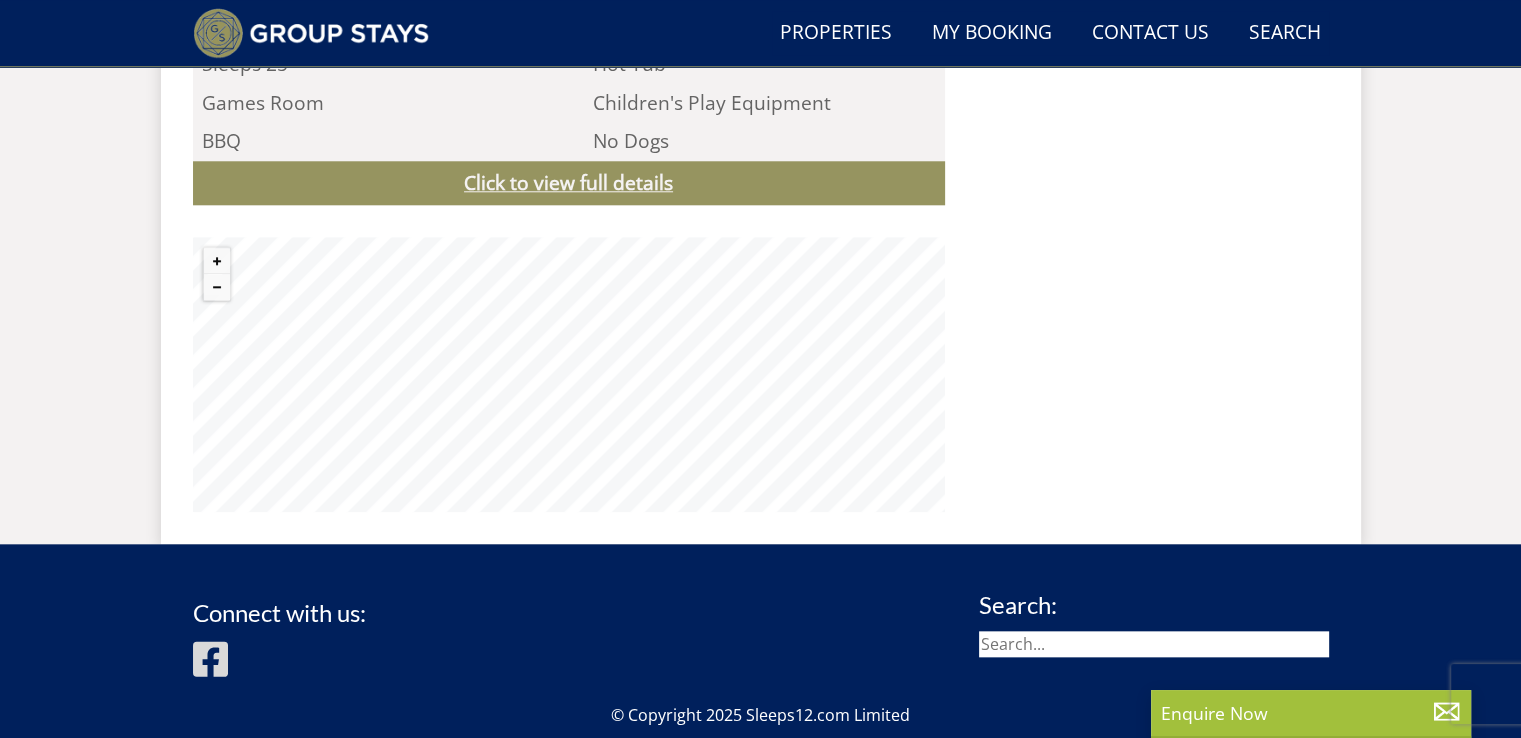 click on "Click to view full details" at bounding box center [569, 183] 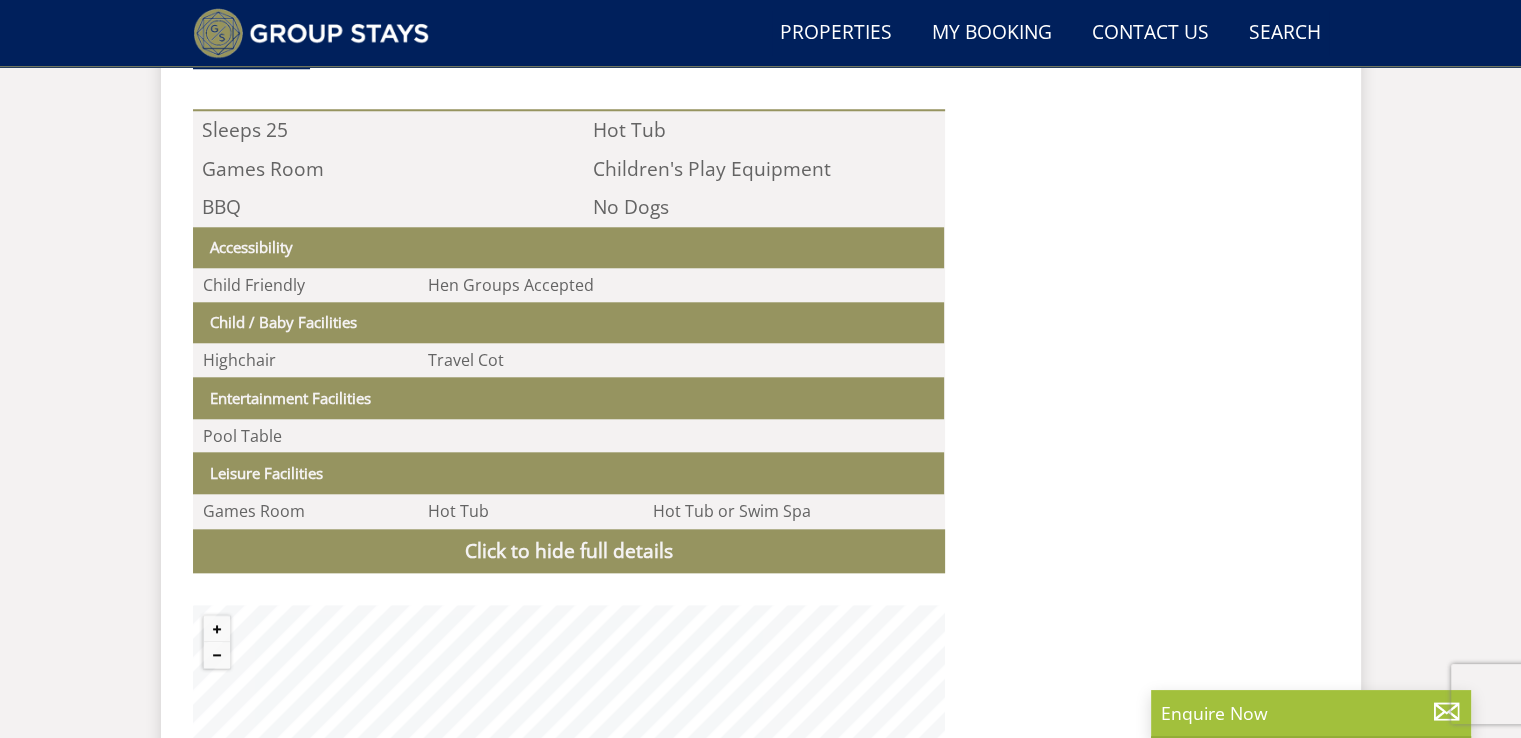 scroll, scrollTop: 1892, scrollLeft: 0, axis: vertical 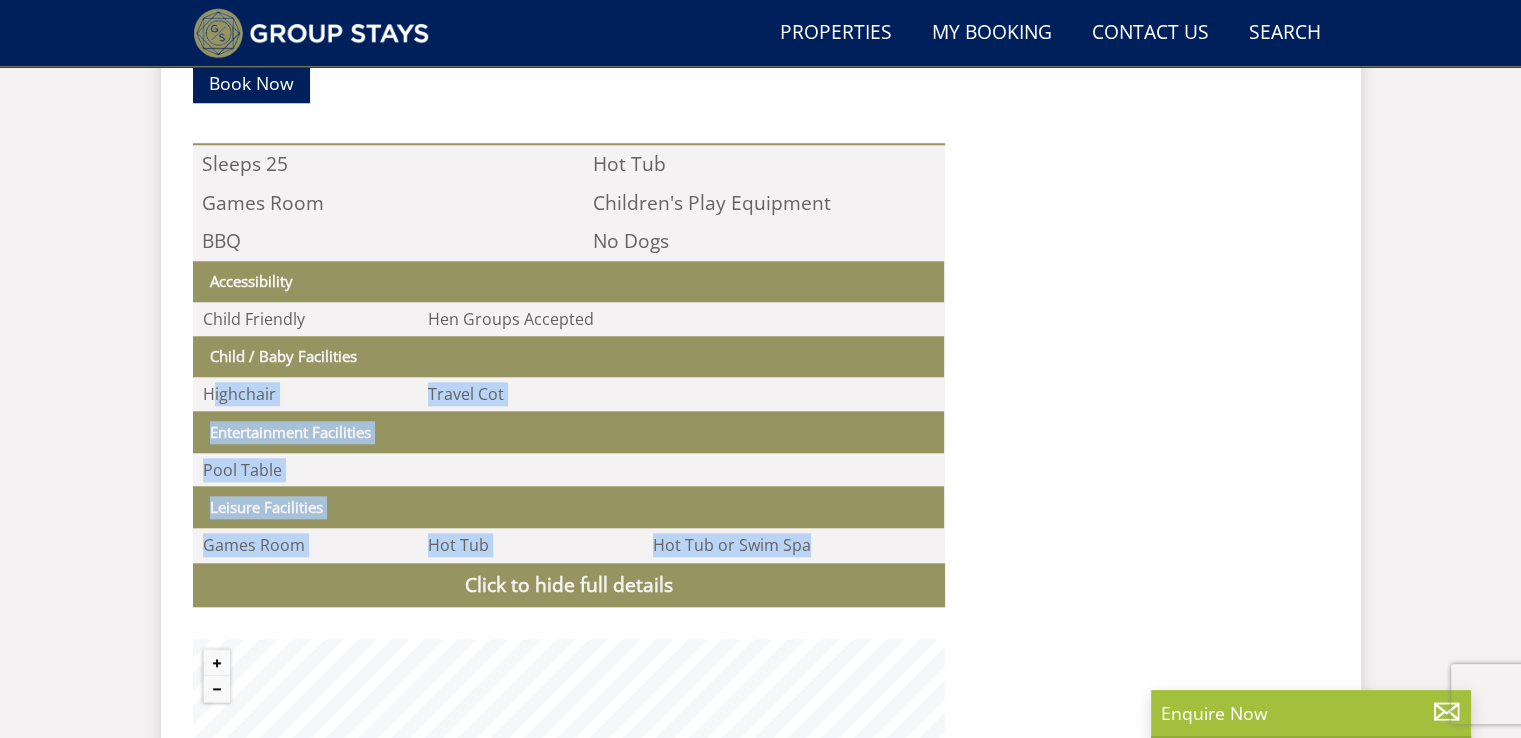 drag, startPoint x: 219, startPoint y: 397, endPoint x: 829, endPoint y: 561, distance: 631.6613 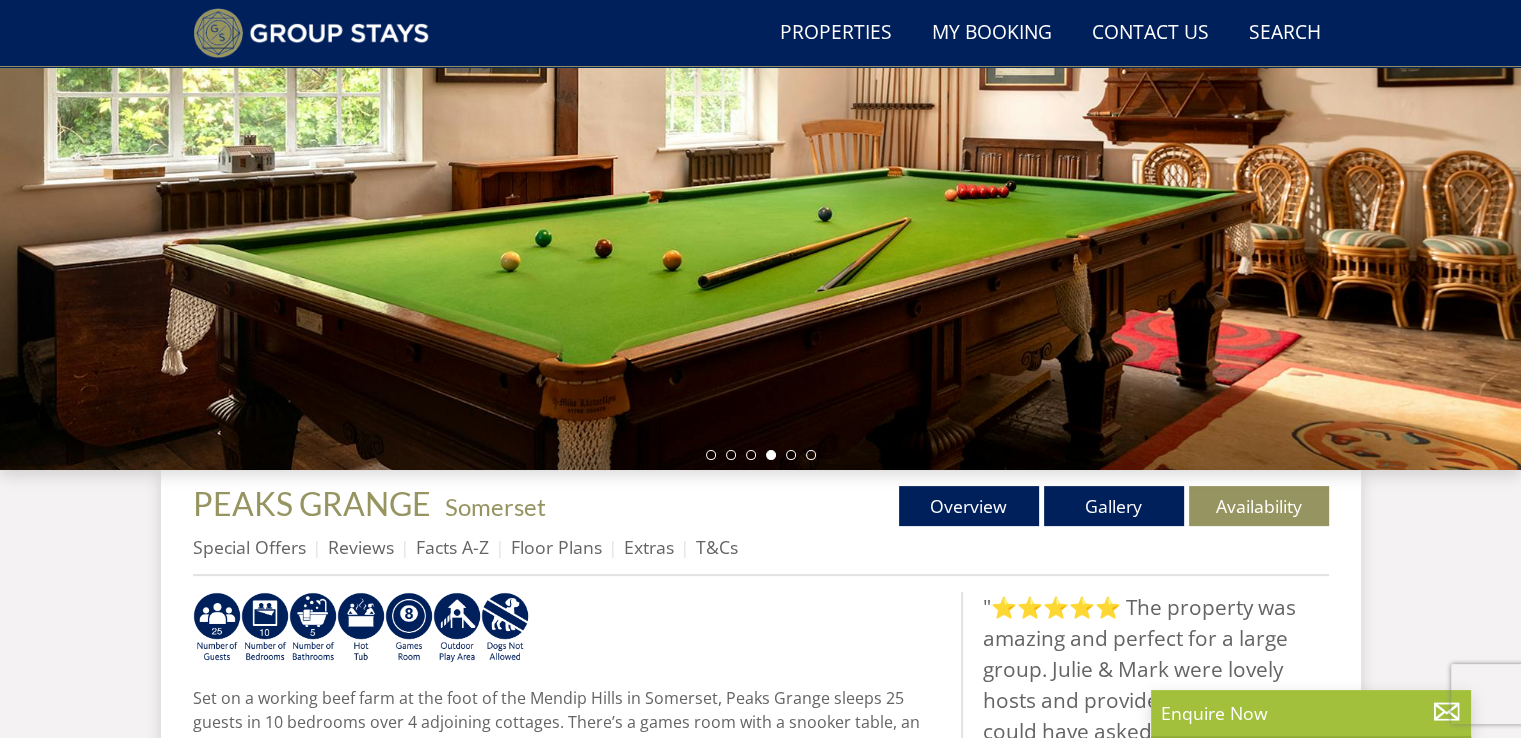 scroll, scrollTop: 592, scrollLeft: 0, axis: vertical 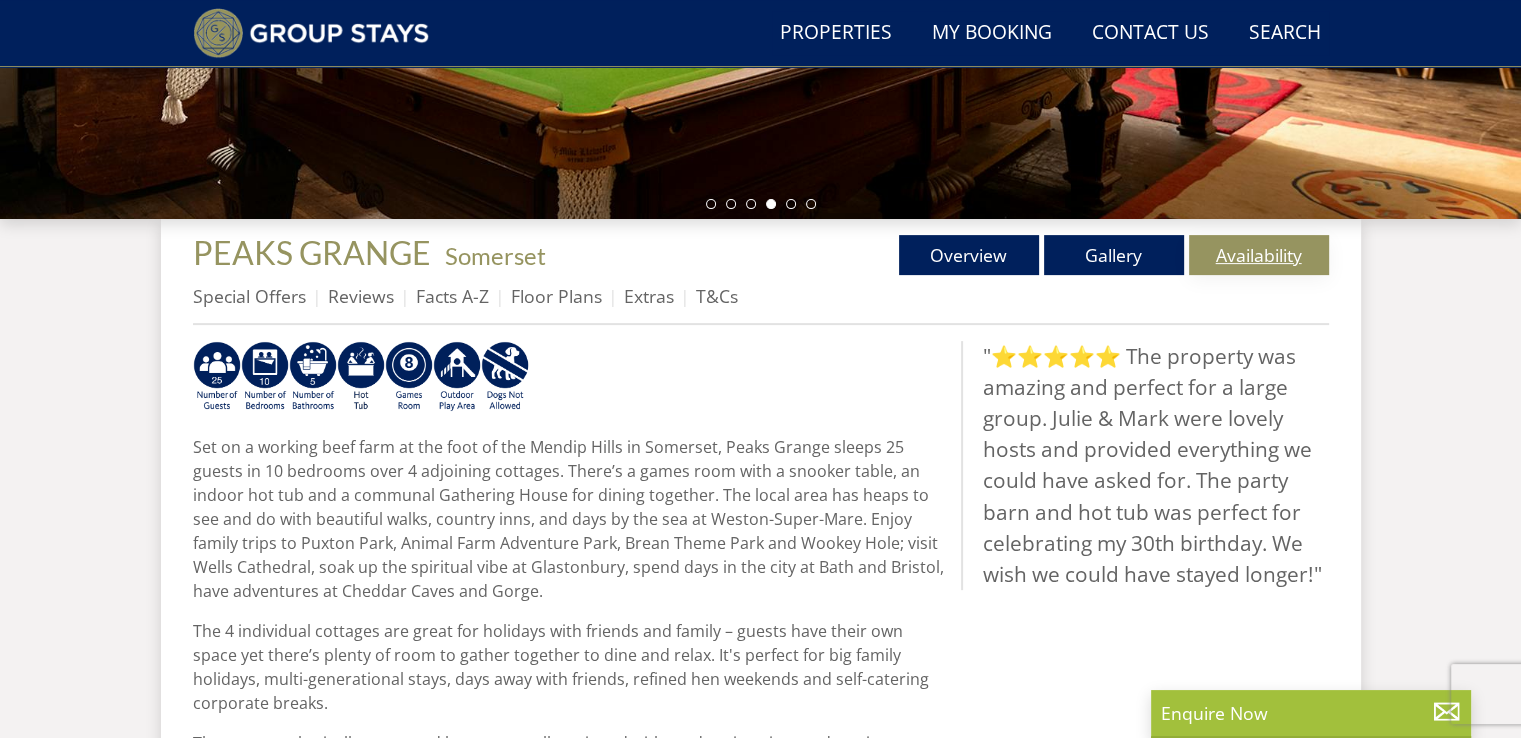 click on "Availability" at bounding box center [1259, 255] 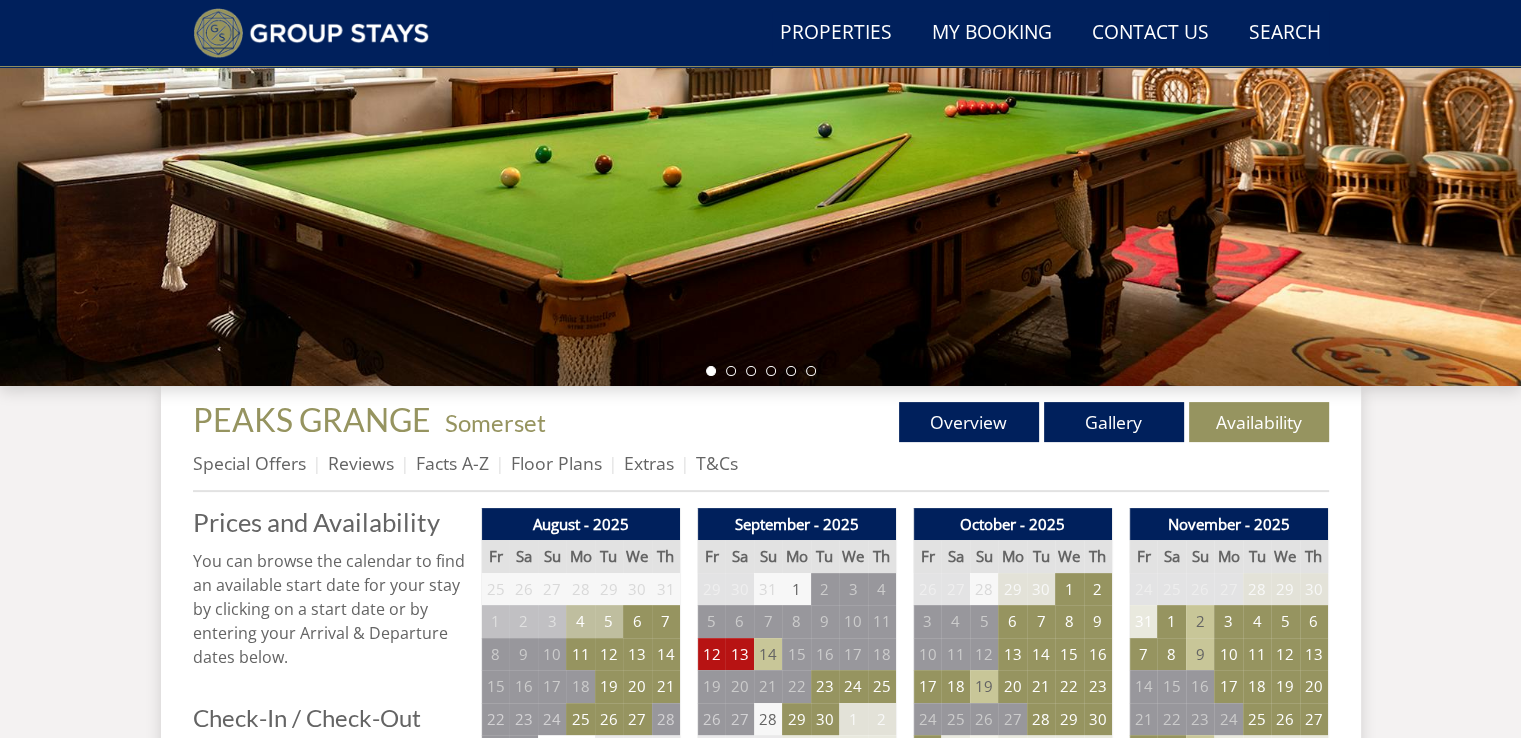 scroll, scrollTop: 700, scrollLeft: 0, axis: vertical 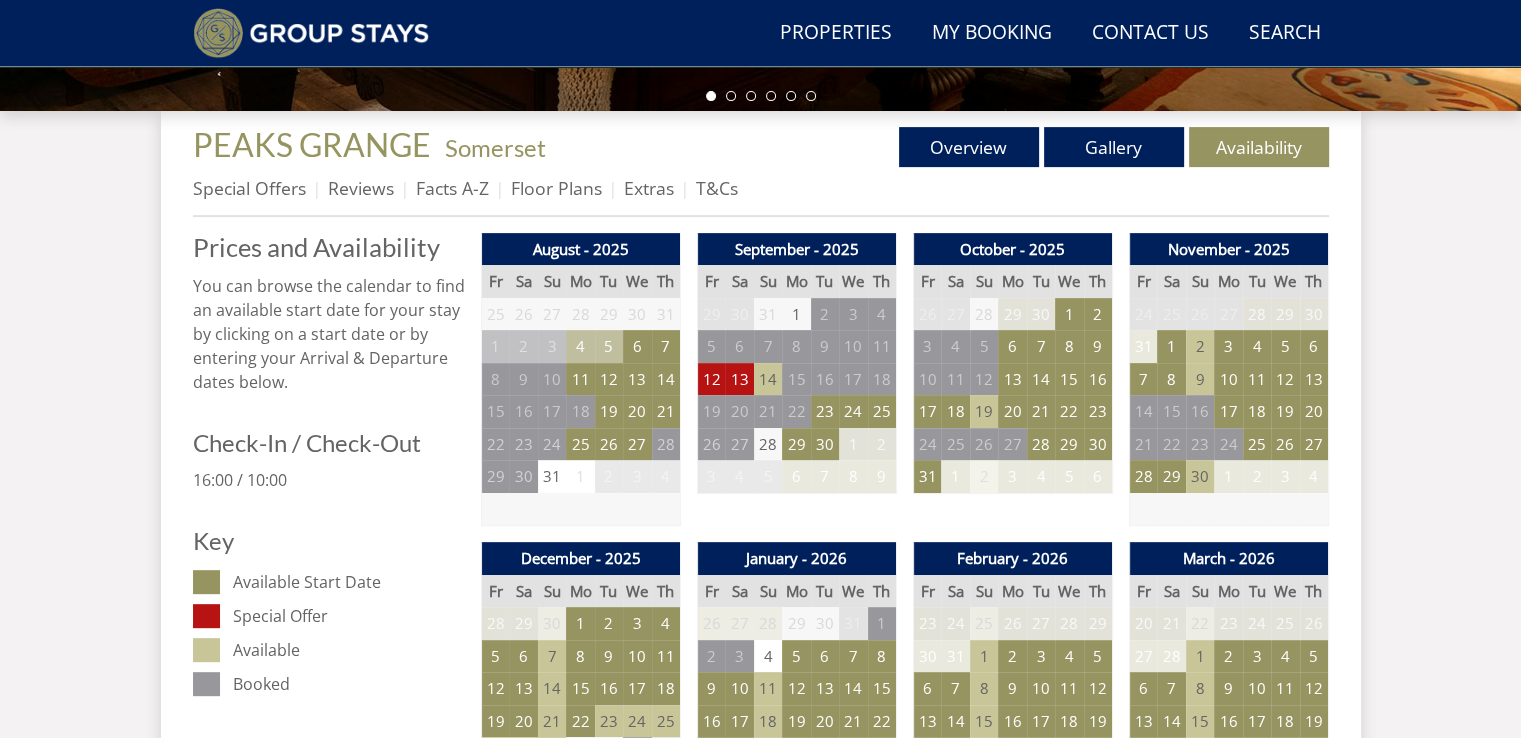 click on "Search
Menu
Properties
My Booking
Contact Us  [PHONE]
Search  Check Availability
Guests
1
2
3
4
5
6
7
8
9
10
11
12
13
14
15
16
17
18
19
20
21
22
23
24
25
26
27
28
29
30
31
32
33
34
35
36
37
38
39
40
41
42
43
44
45
46
47
48
49
50
Date
[DATE]
Search
Holiday Homes for Large Group Accommodation" at bounding box center [760, 1189] 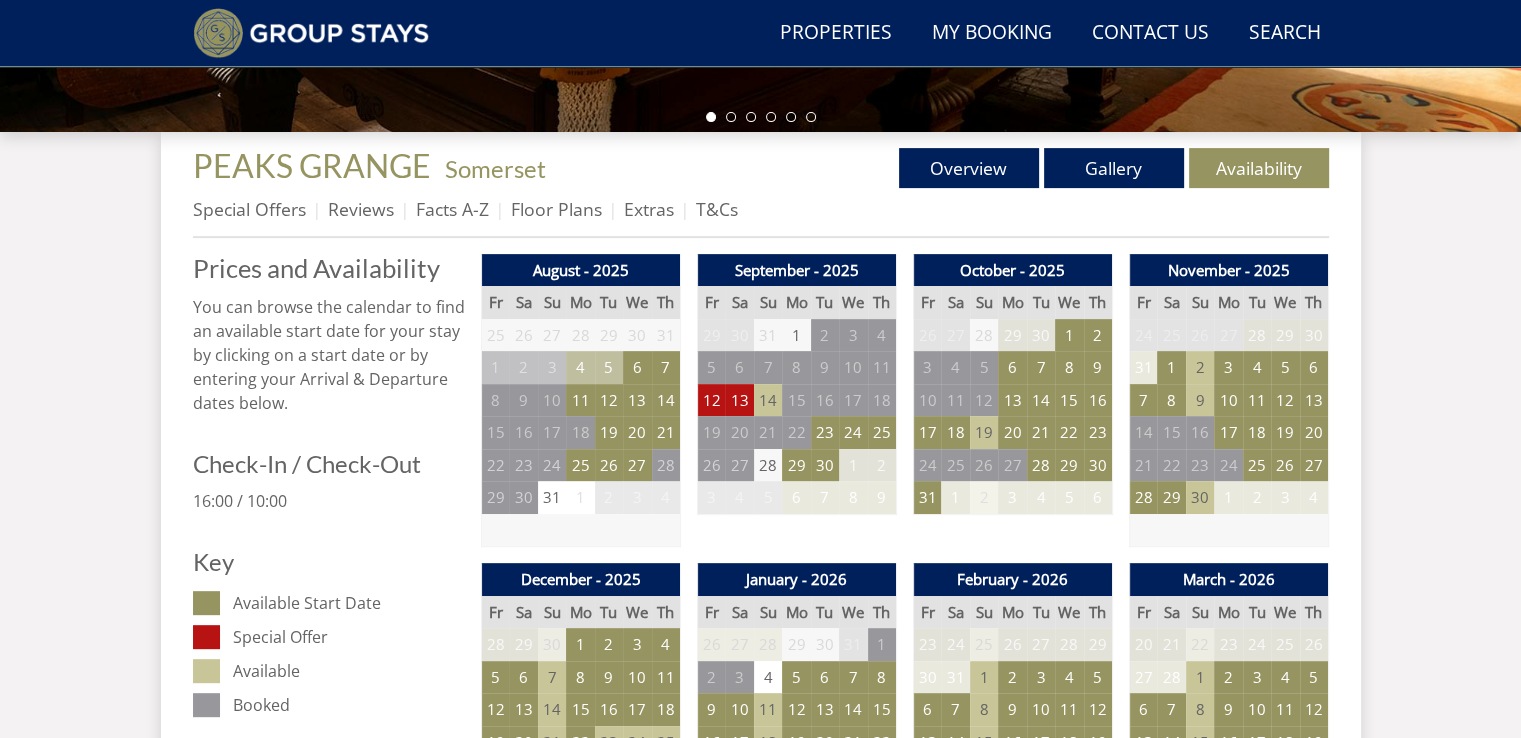 scroll, scrollTop: 800, scrollLeft: 0, axis: vertical 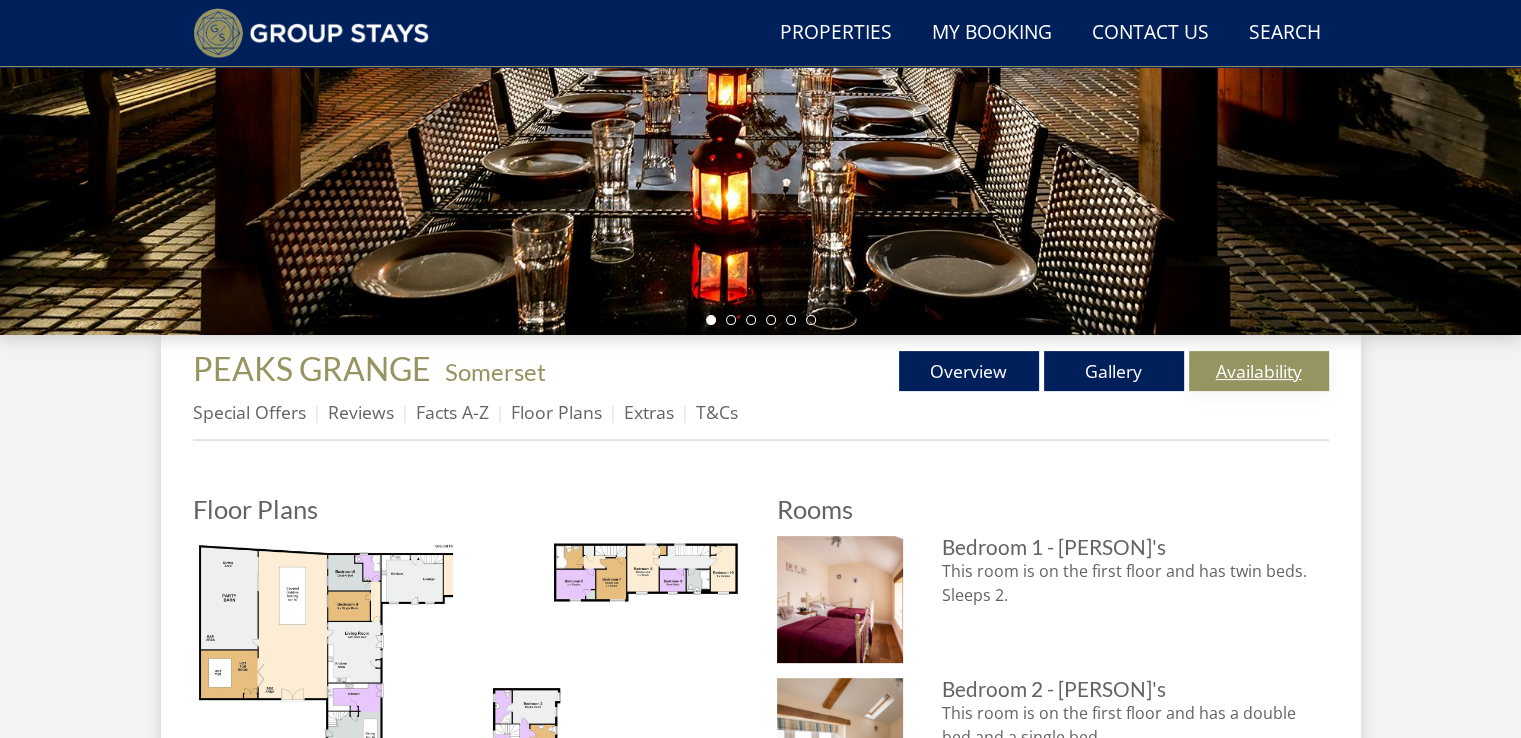 click on "Availability" at bounding box center [1259, 371] 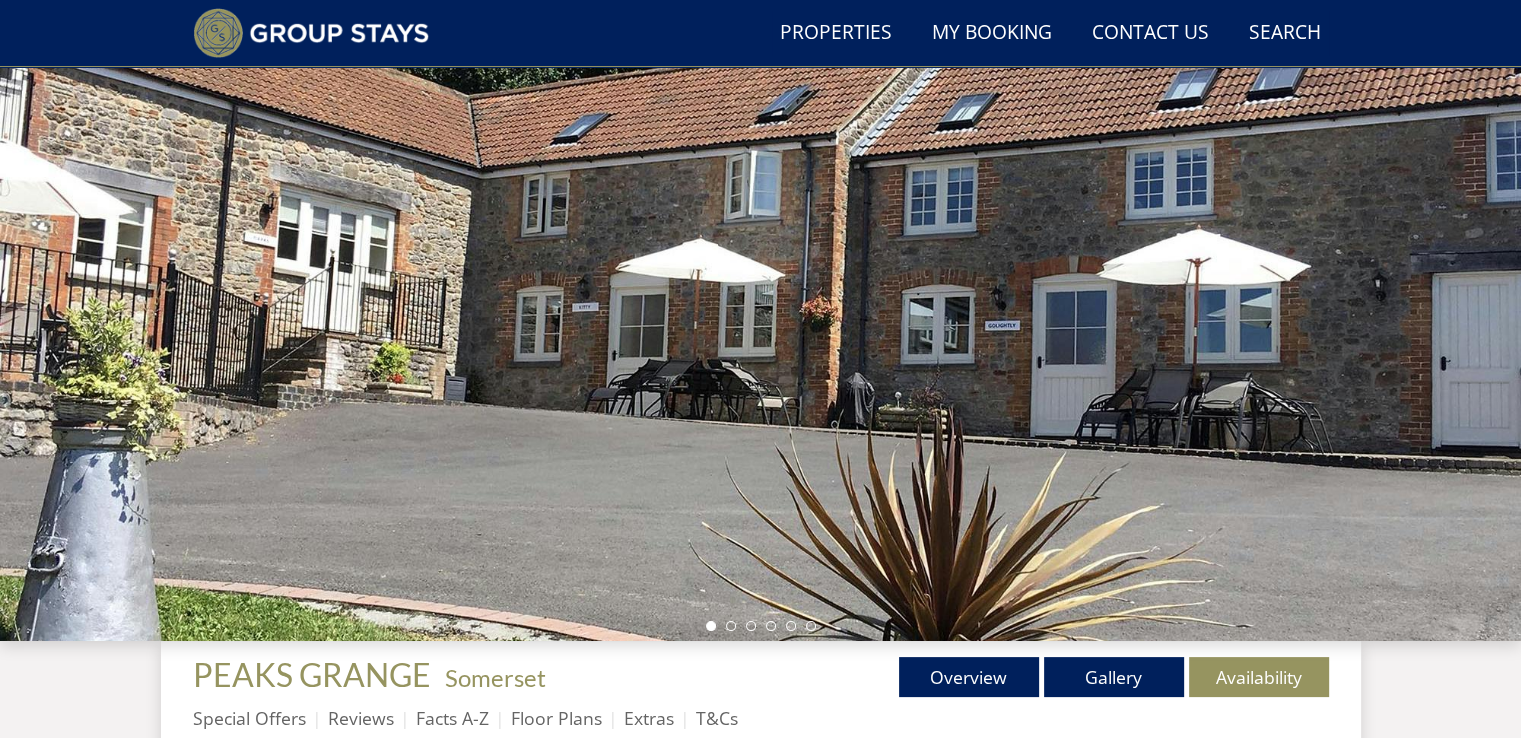 scroll, scrollTop: 52, scrollLeft: 0, axis: vertical 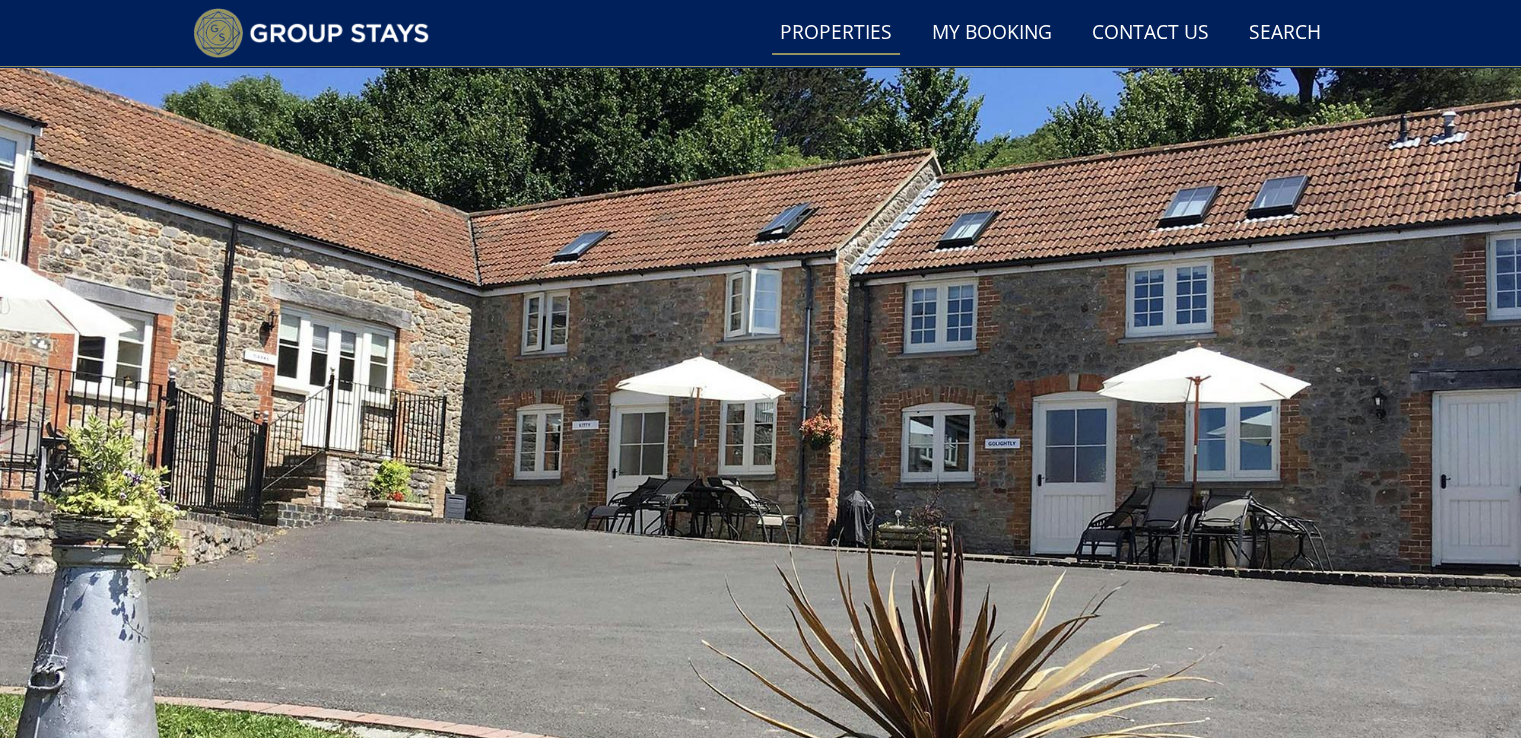 click on "Properties" at bounding box center [836, 33] 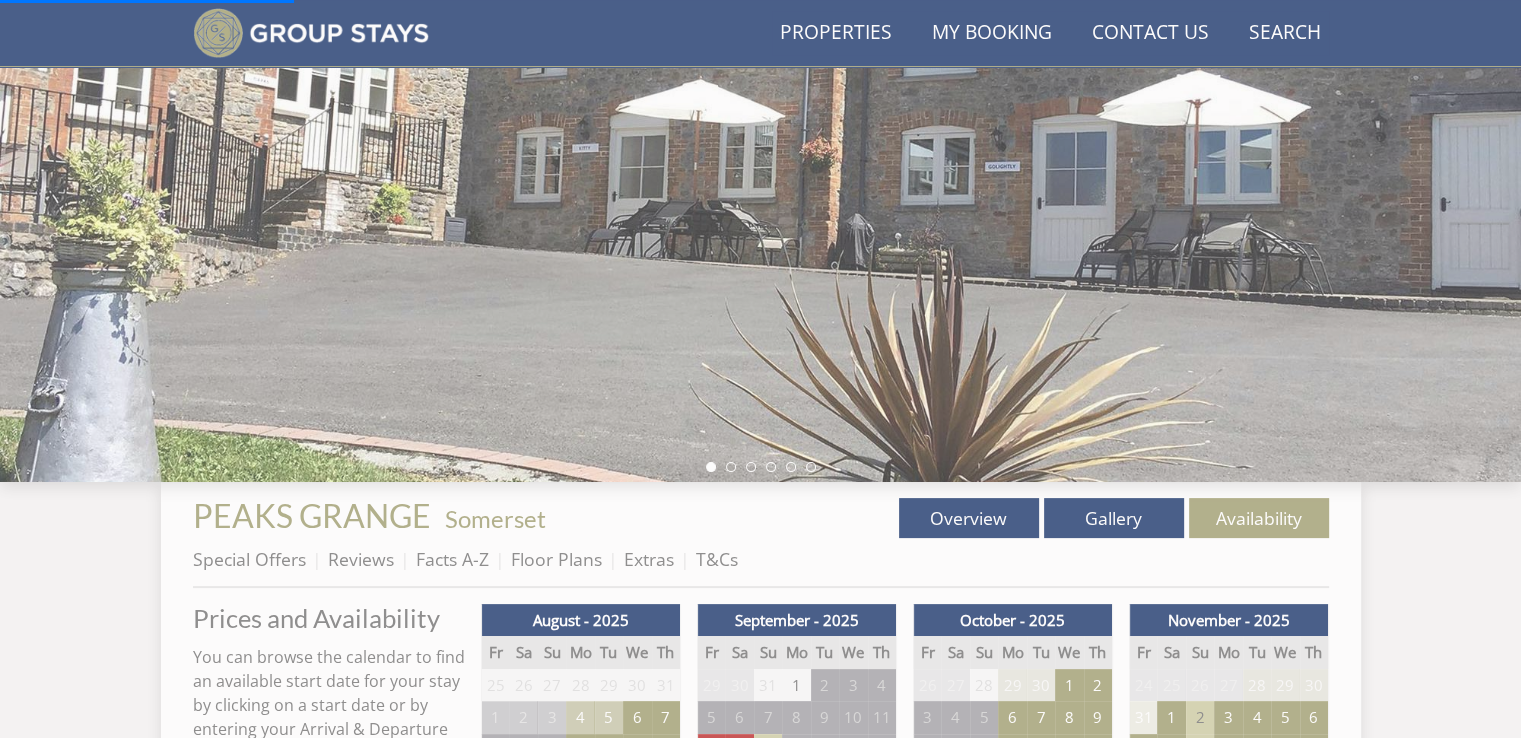 scroll, scrollTop: 152, scrollLeft: 0, axis: vertical 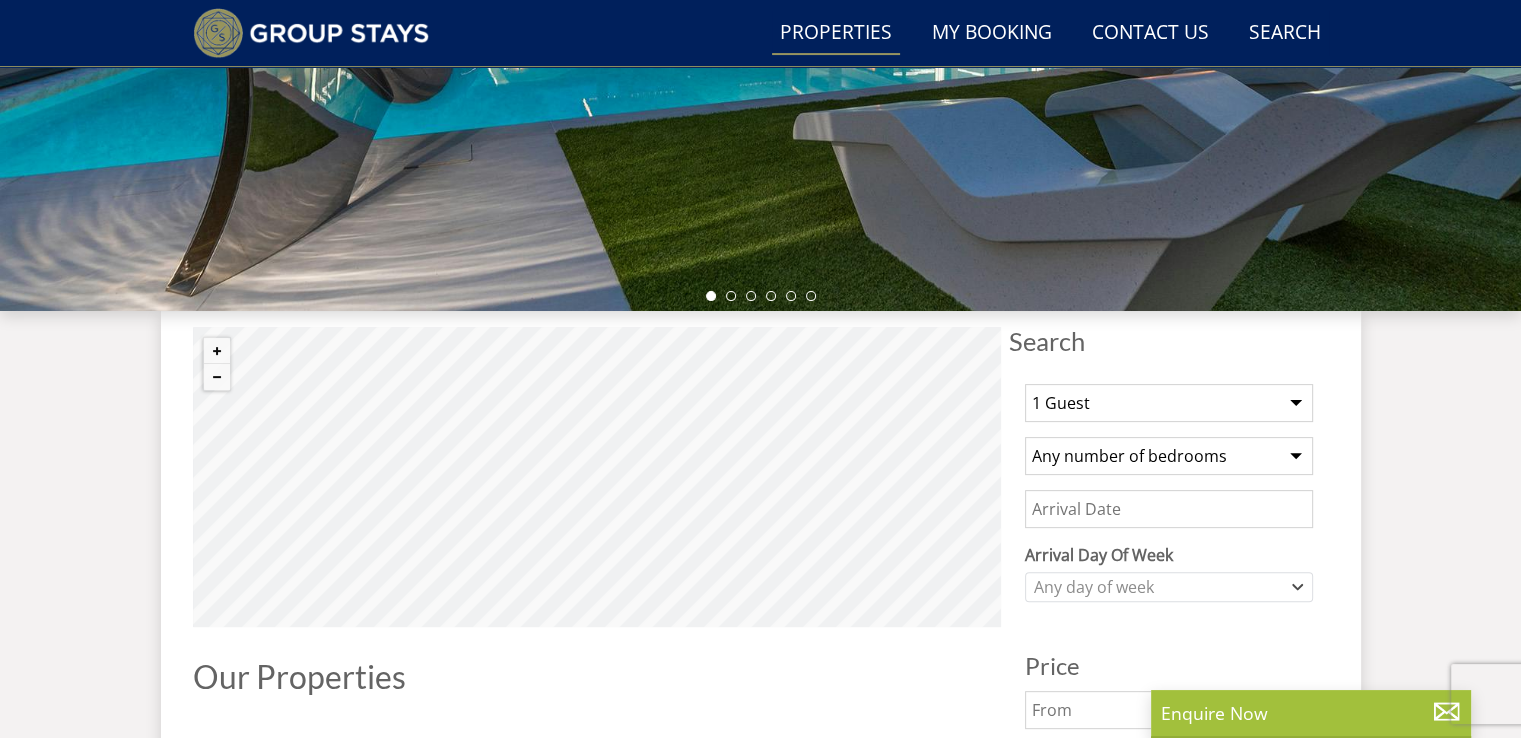click on "1 Guest
2 Guests
3 Guests
4 Guests
5 Guests
6 Guests
7 Guests
8 Guests
9 Guests
10 Guests
11 Guests
12 Guests
13 Guests
14 Guests
15 Guests
16 Guests
17 Guests
18 Guests
19 Guests
20 Guests
21 Guests
22 Guests
23 Guests
24 Guests
25 Guests
26 Guests
27 Guests
28 Guests
29 Guests
30 Guests
31 Guests
32 Guests" at bounding box center (1169, 403) 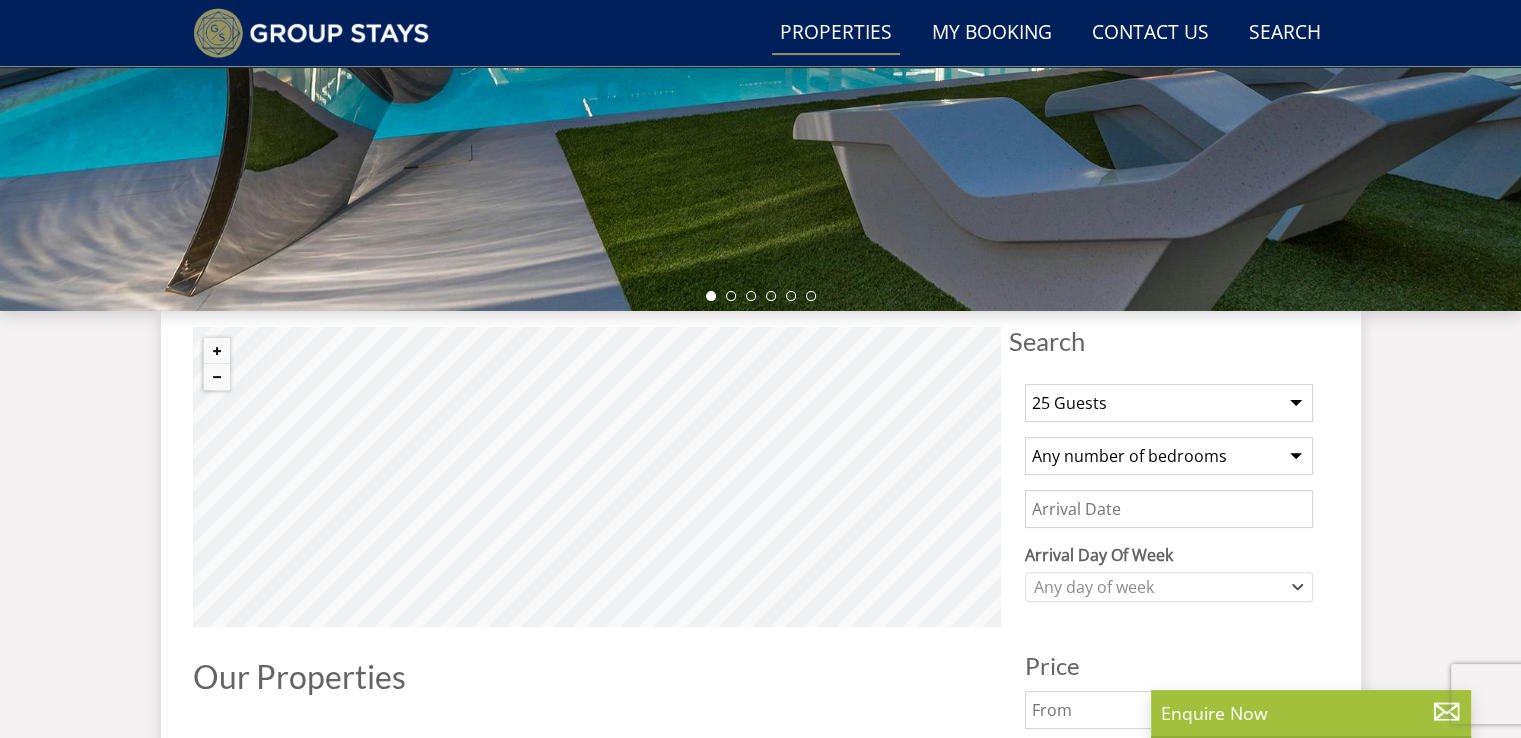 click on "Any number of bedrooms
4 Bedrooms
5 Bedrooms
6 Bedrooms
7 Bedrooms
8 Bedrooms
9 Bedrooms
10 Bedrooms
11 Bedrooms
12 Bedrooms
13 Bedrooms
14 Bedrooms
15 Bedrooms
16 Bedrooms" at bounding box center [1169, 456] 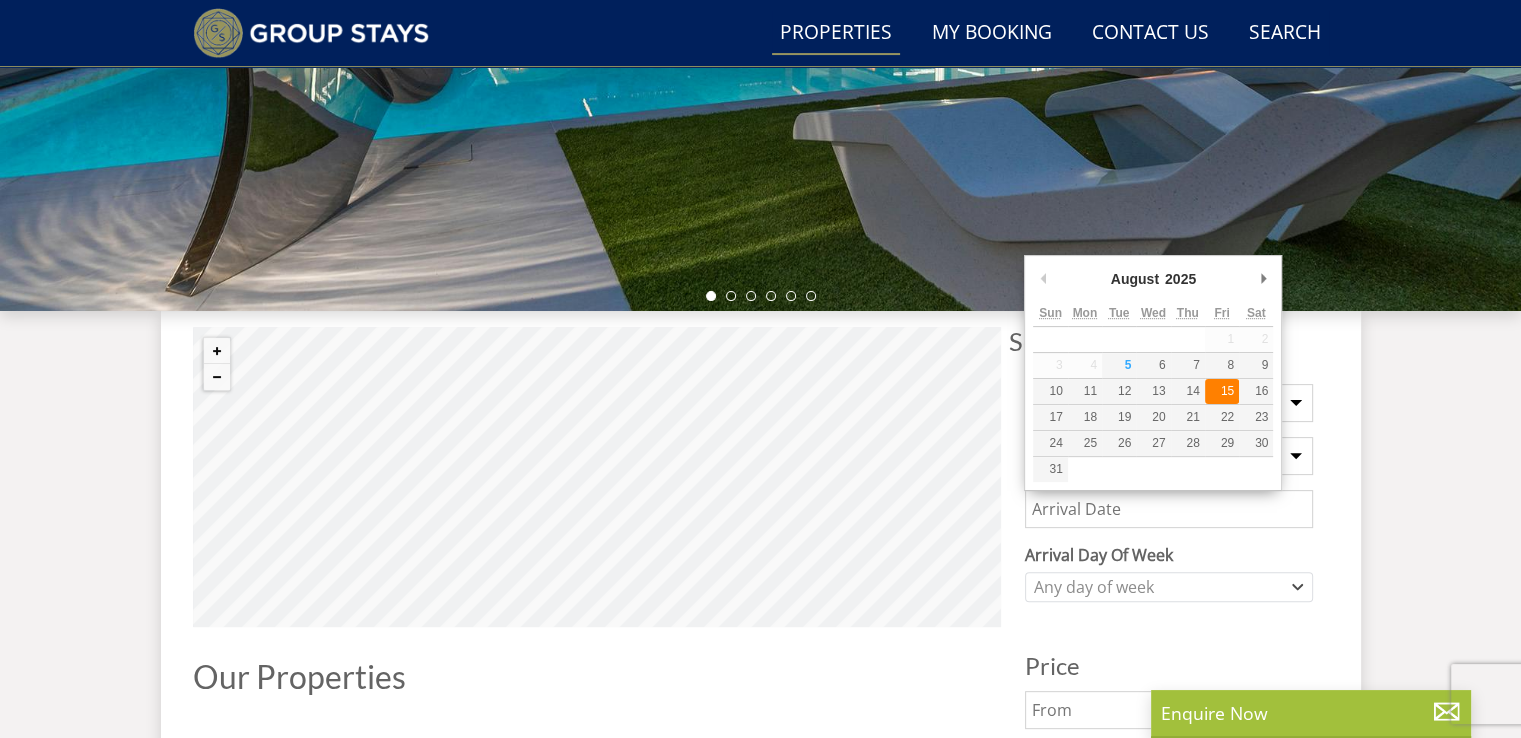 type on "15/08/2025" 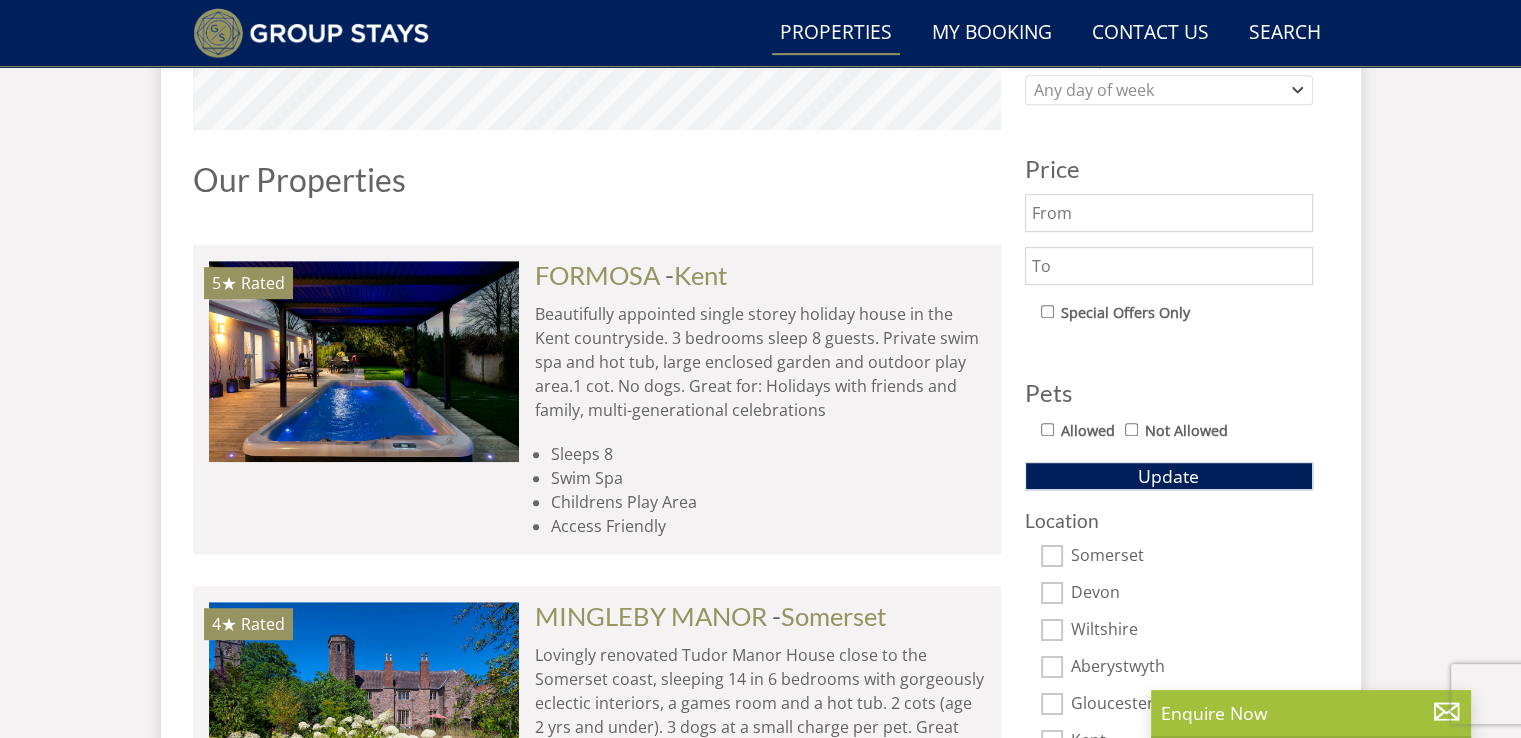 scroll, scrollTop: 1000, scrollLeft: 0, axis: vertical 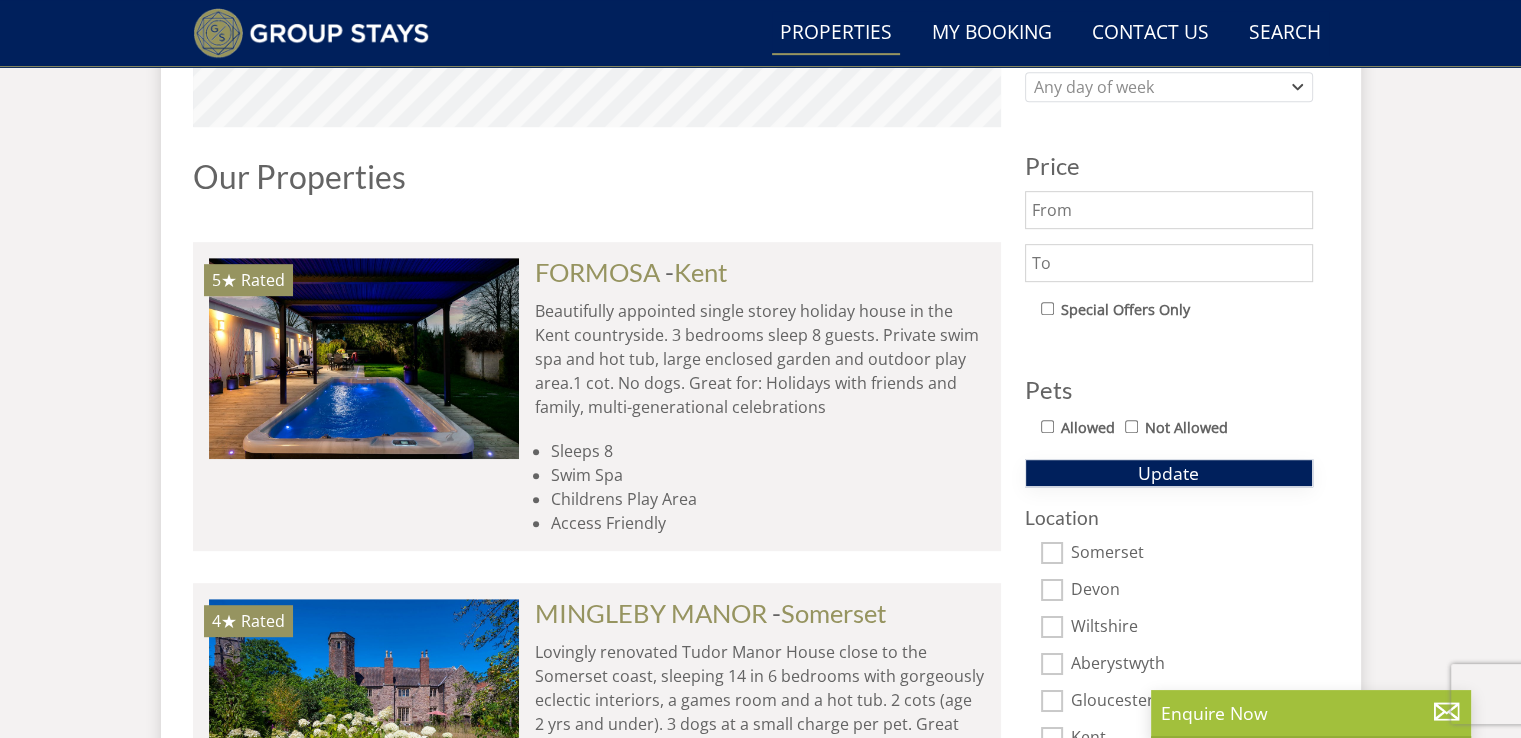 click on "Update" at bounding box center [1169, 473] 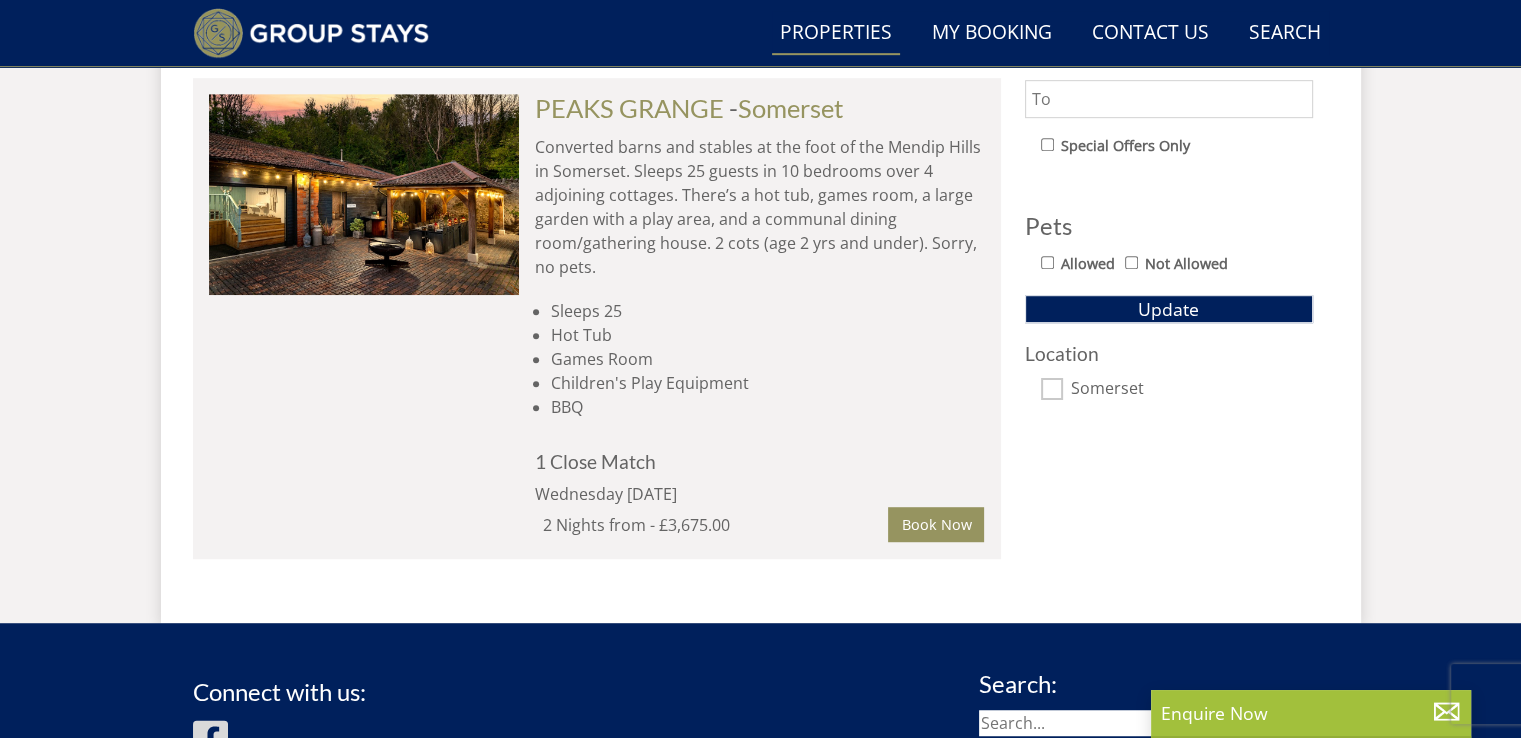 scroll, scrollTop: 1200, scrollLeft: 0, axis: vertical 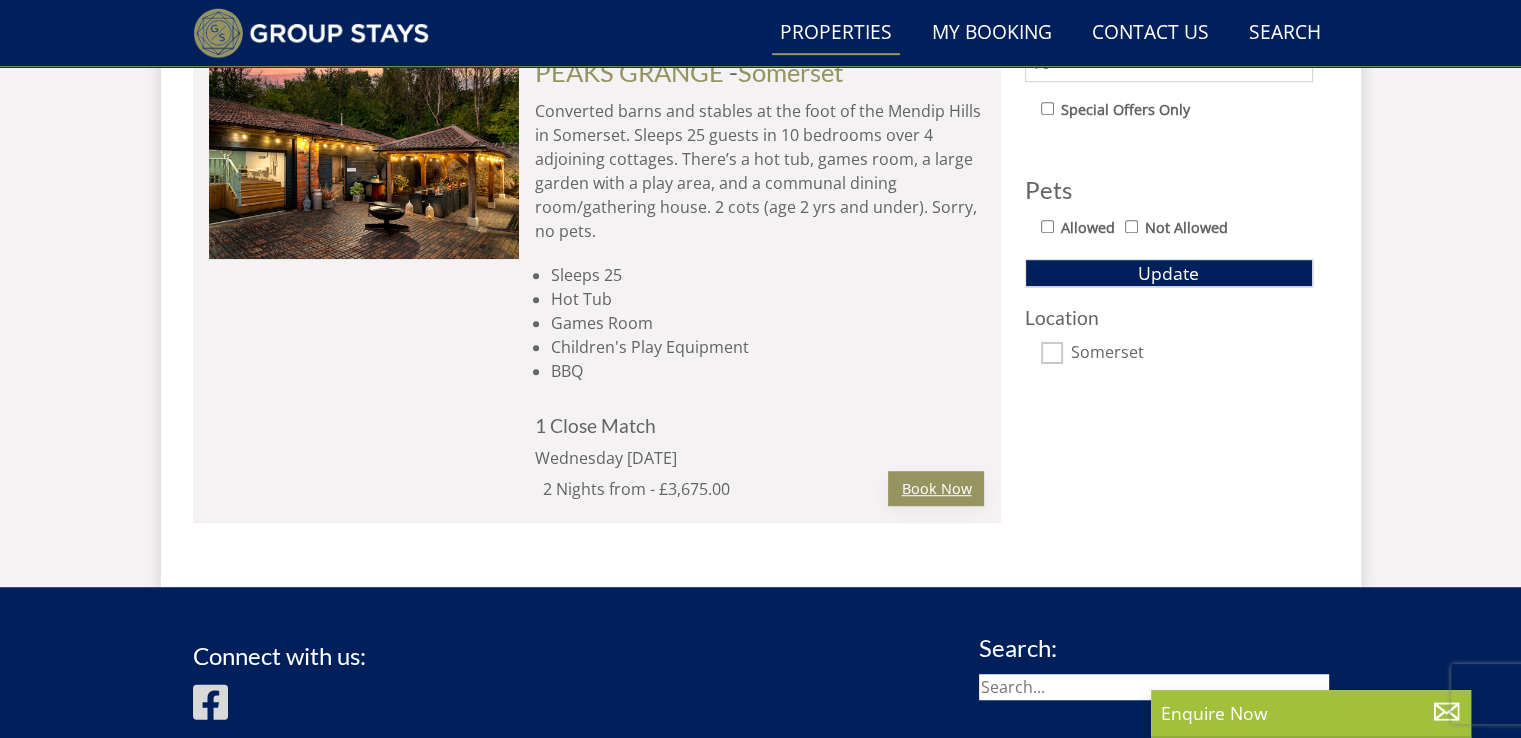 click on "Book Now" at bounding box center (936, 488) 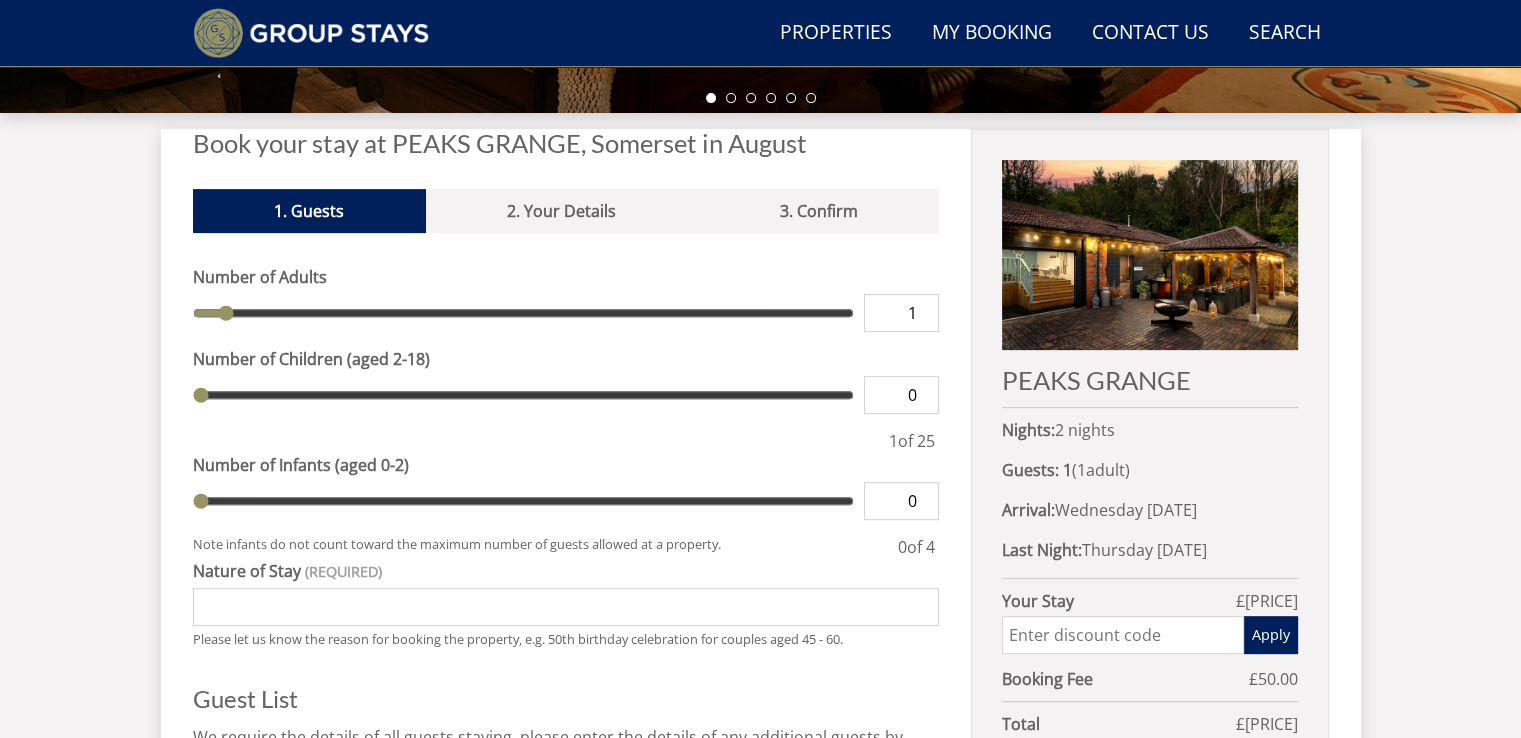 scroll, scrollTop: 700, scrollLeft: 0, axis: vertical 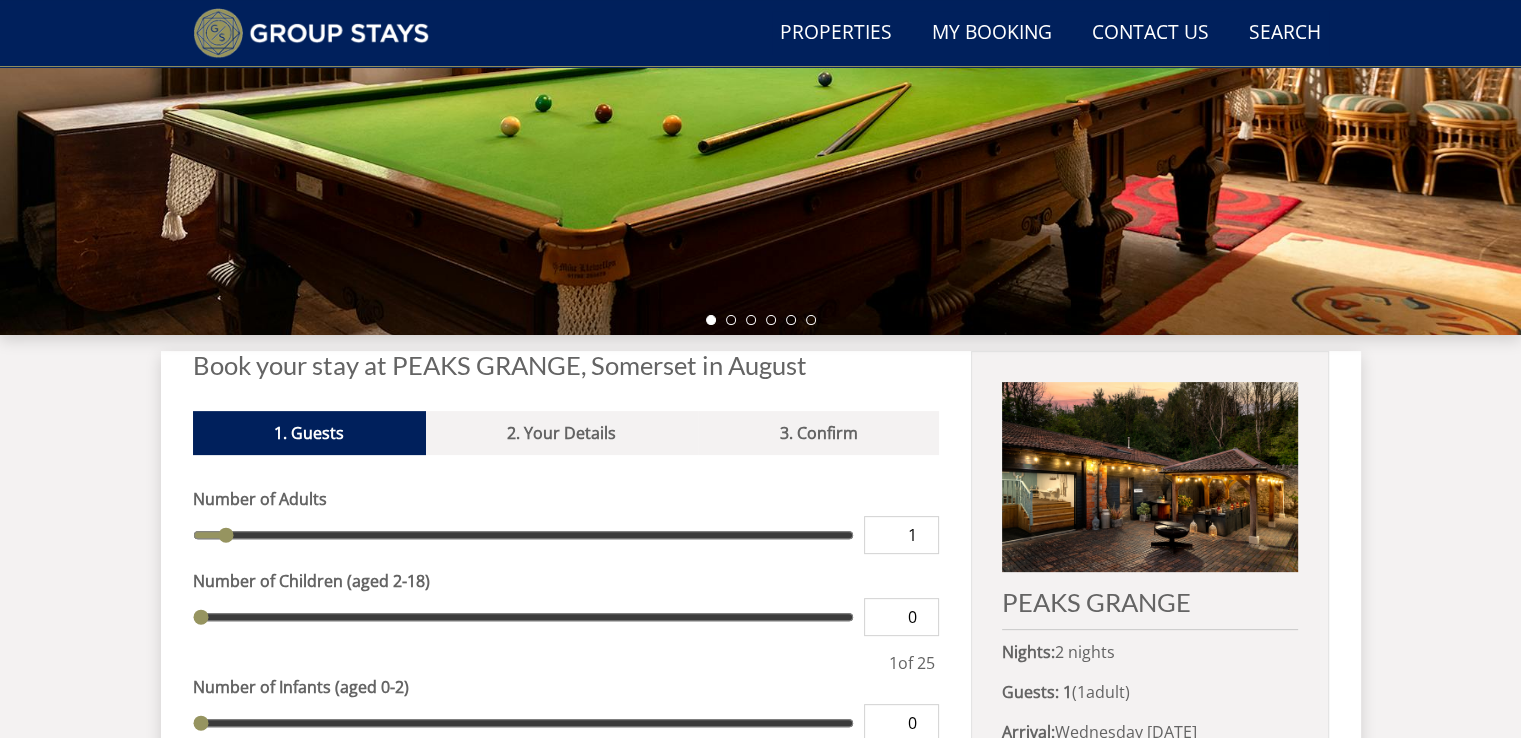 select on "25" 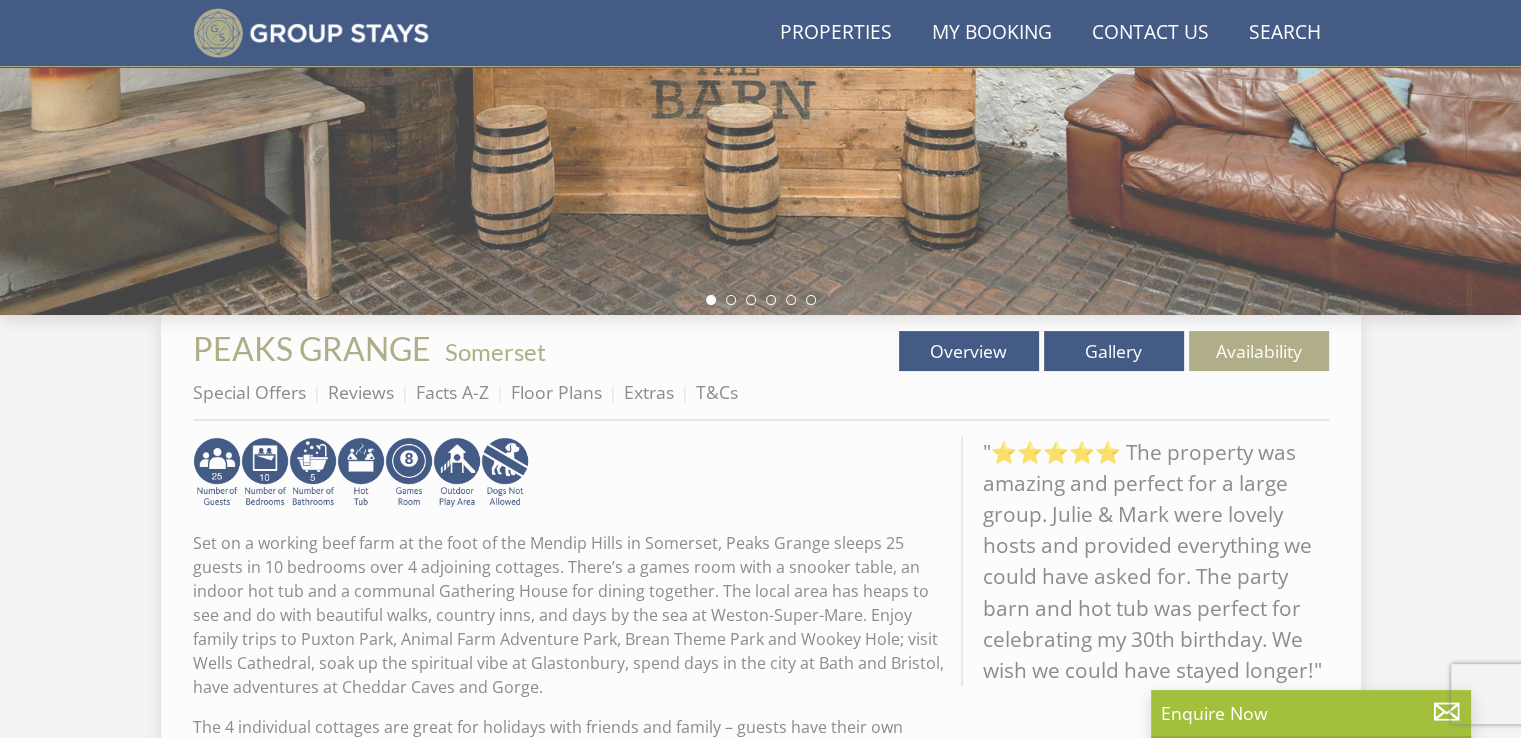 scroll, scrollTop: 484, scrollLeft: 0, axis: vertical 